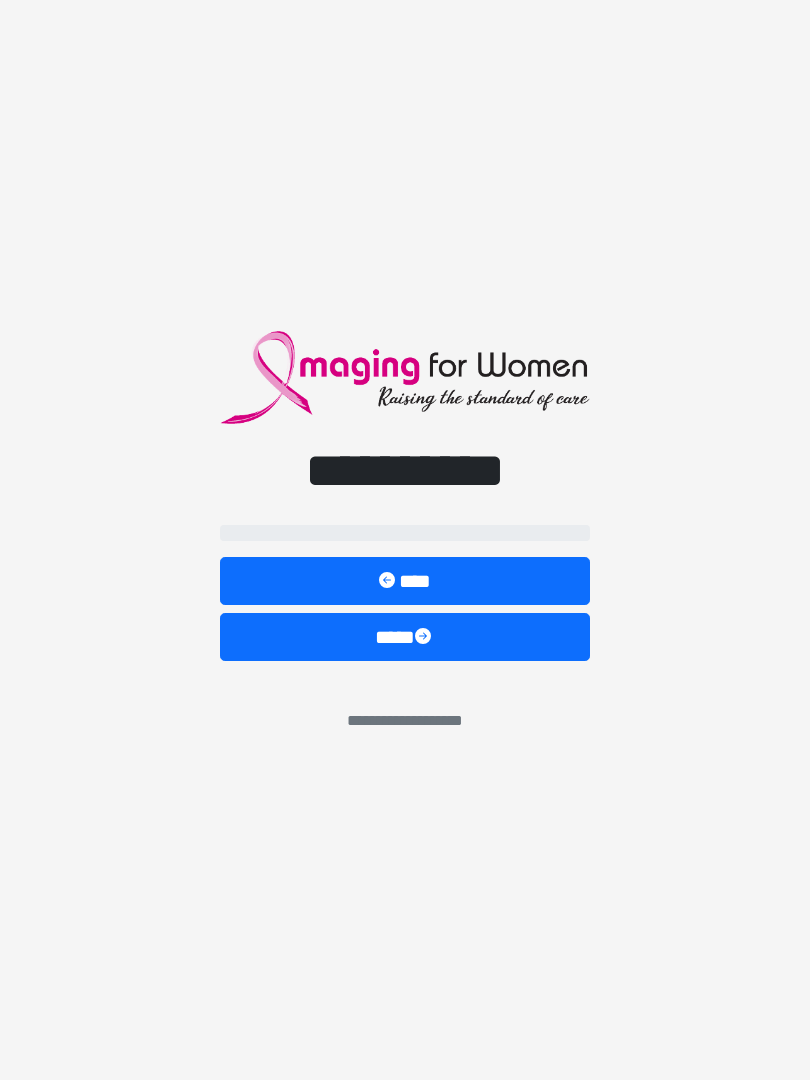 scroll, scrollTop: 27, scrollLeft: 31, axis: both 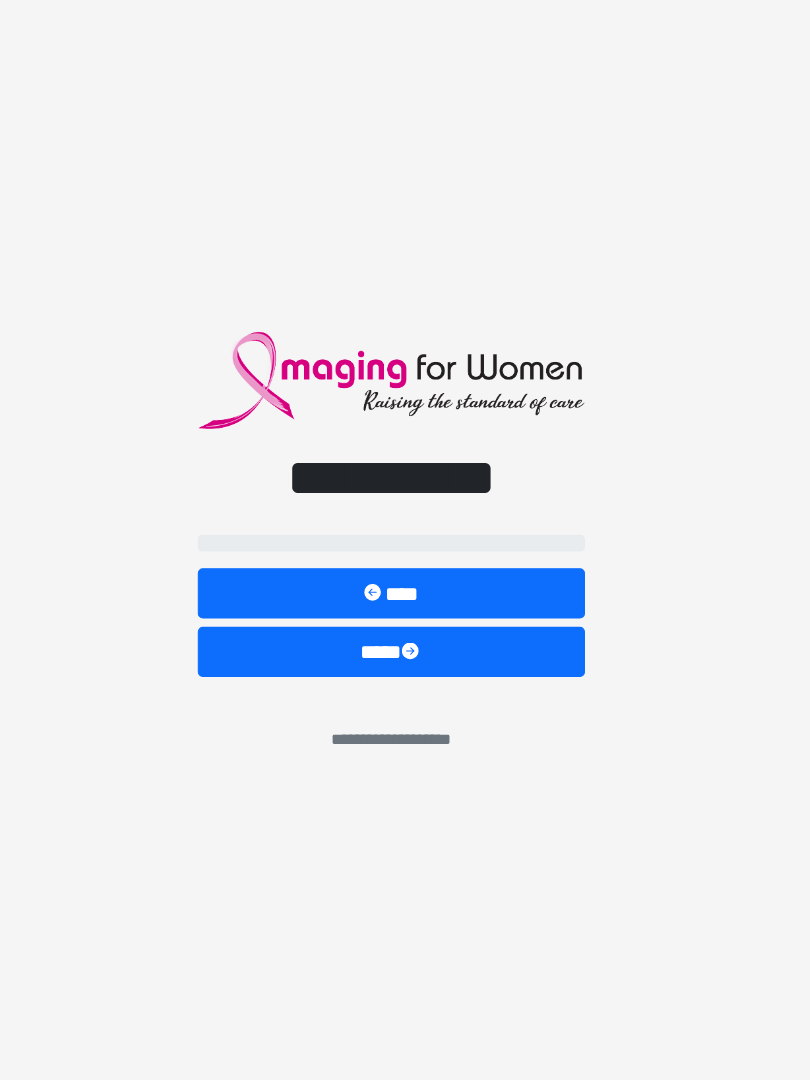 select on "**" 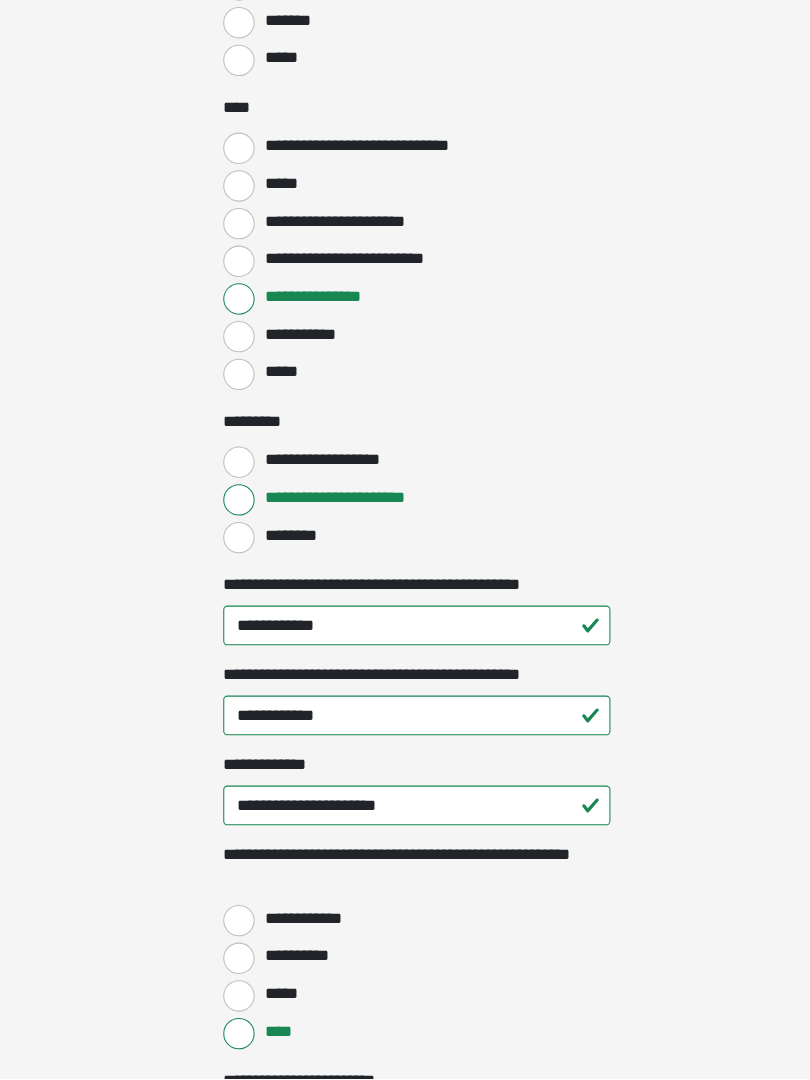 scroll, scrollTop: 1923, scrollLeft: 0, axis: vertical 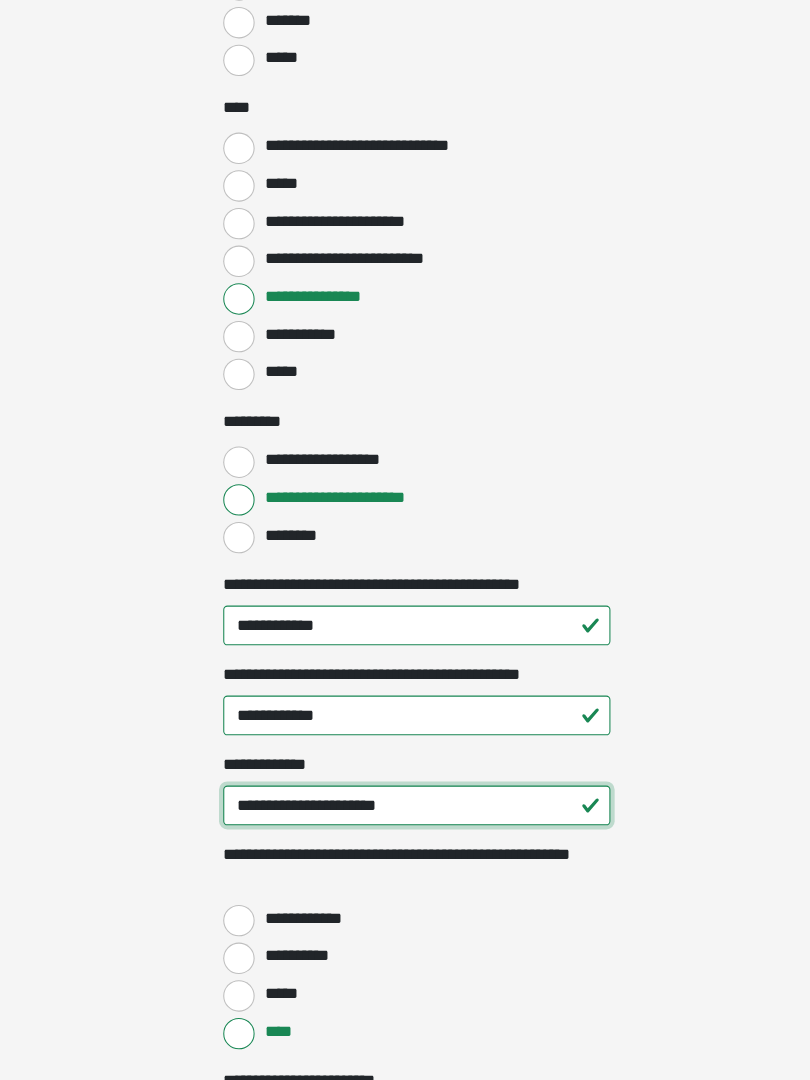 click on "**********" at bounding box center (405, 818) 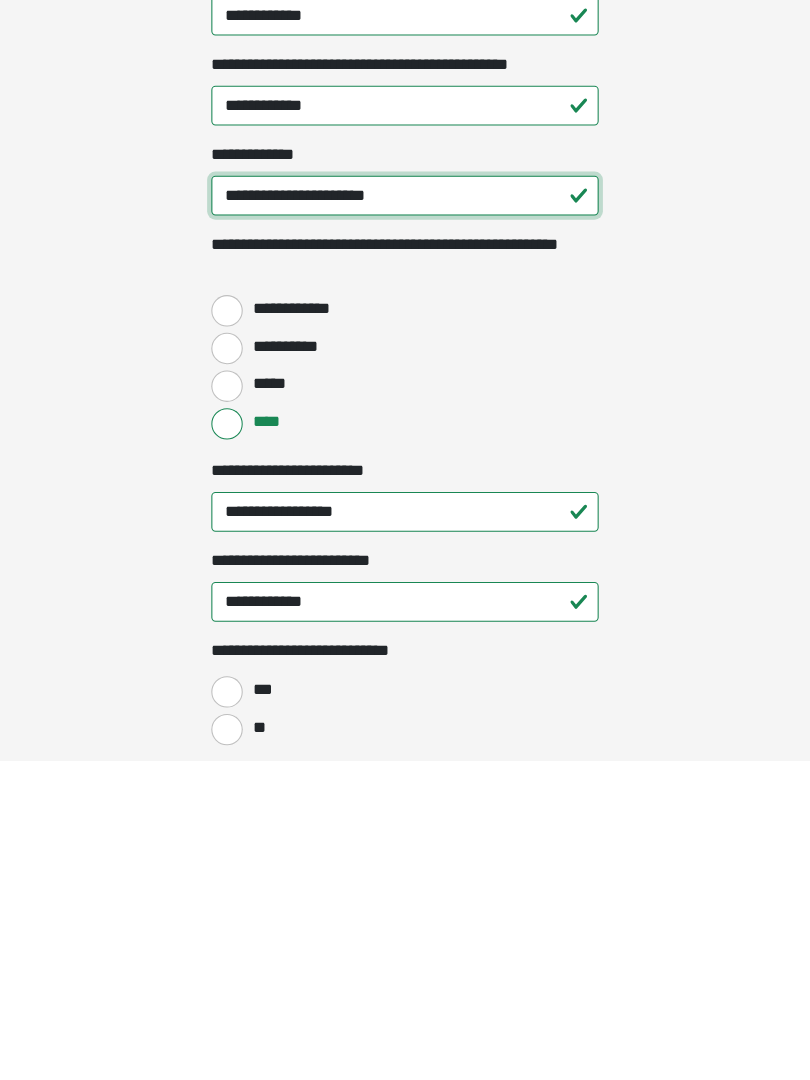 scroll, scrollTop: 2201, scrollLeft: 0, axis: vertical 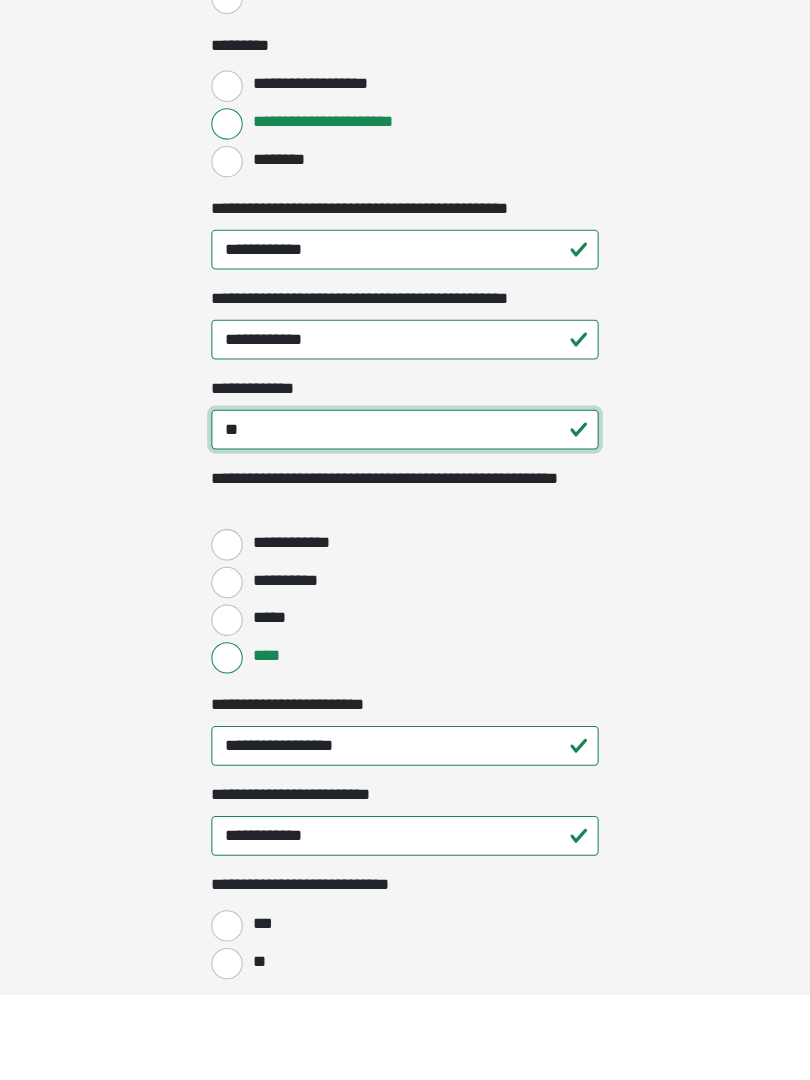 type on "*" 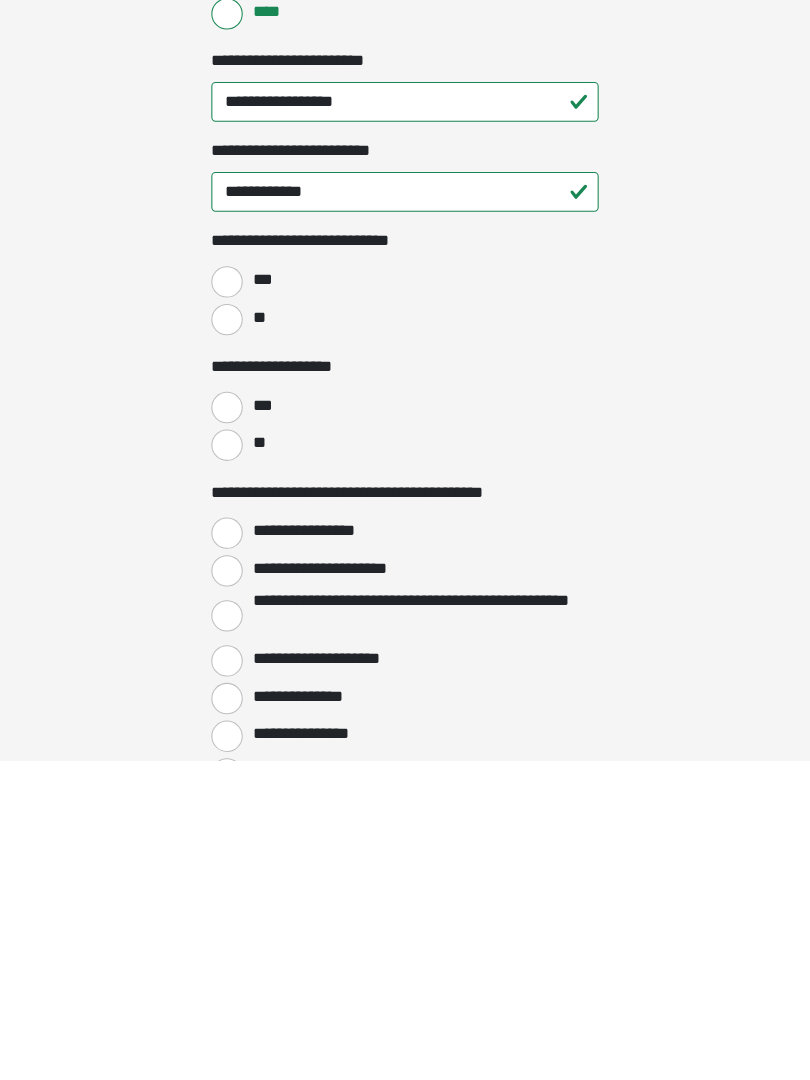 scroll, scrollTop: 2596, scrollLeft: 0, axis: vertical 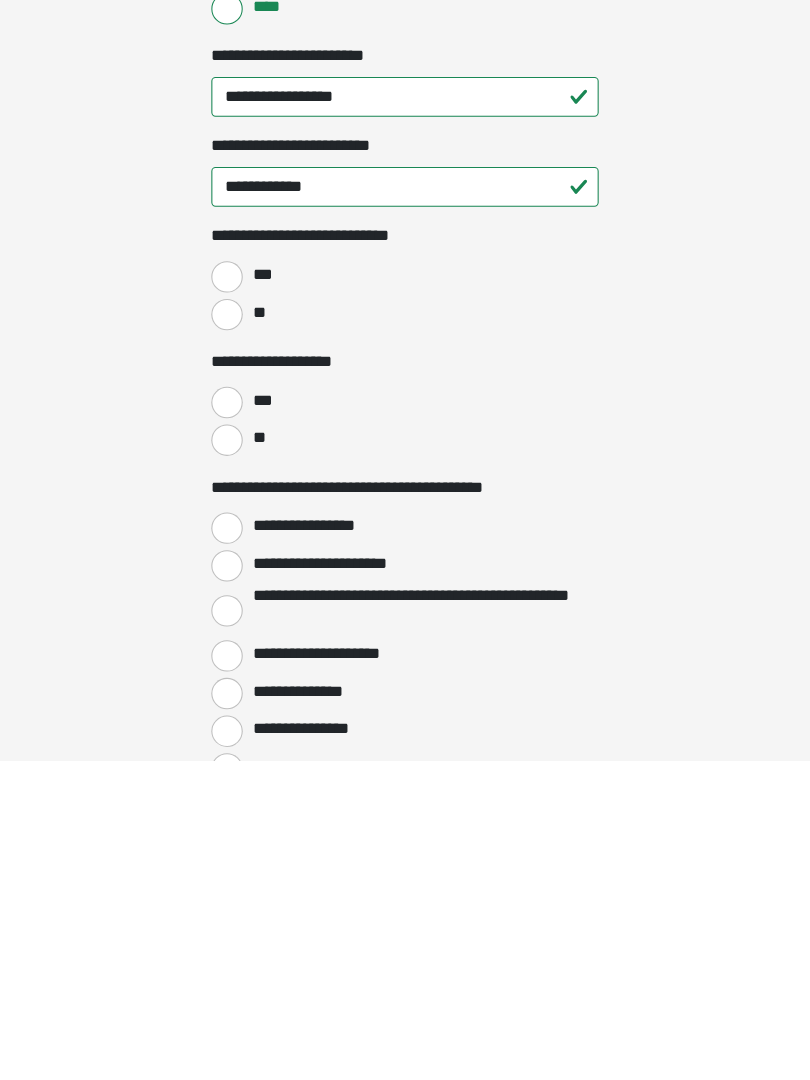 type on "**********" 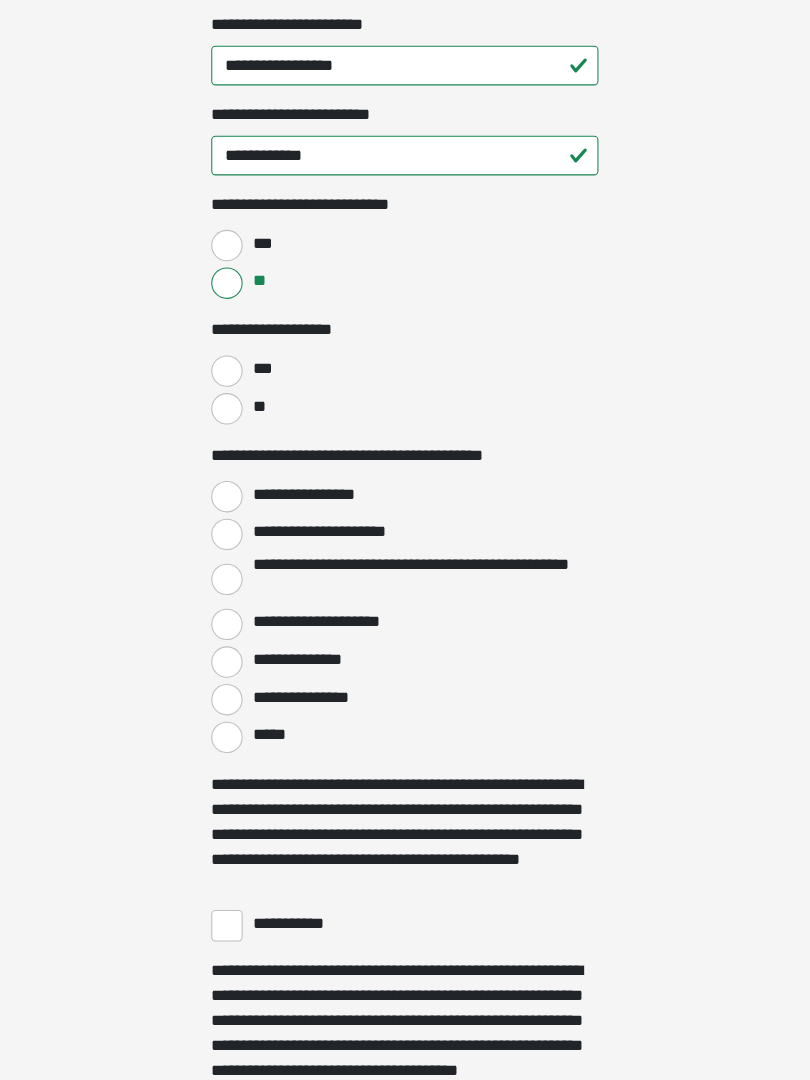 click on "**" at bounding box center (235, 439) 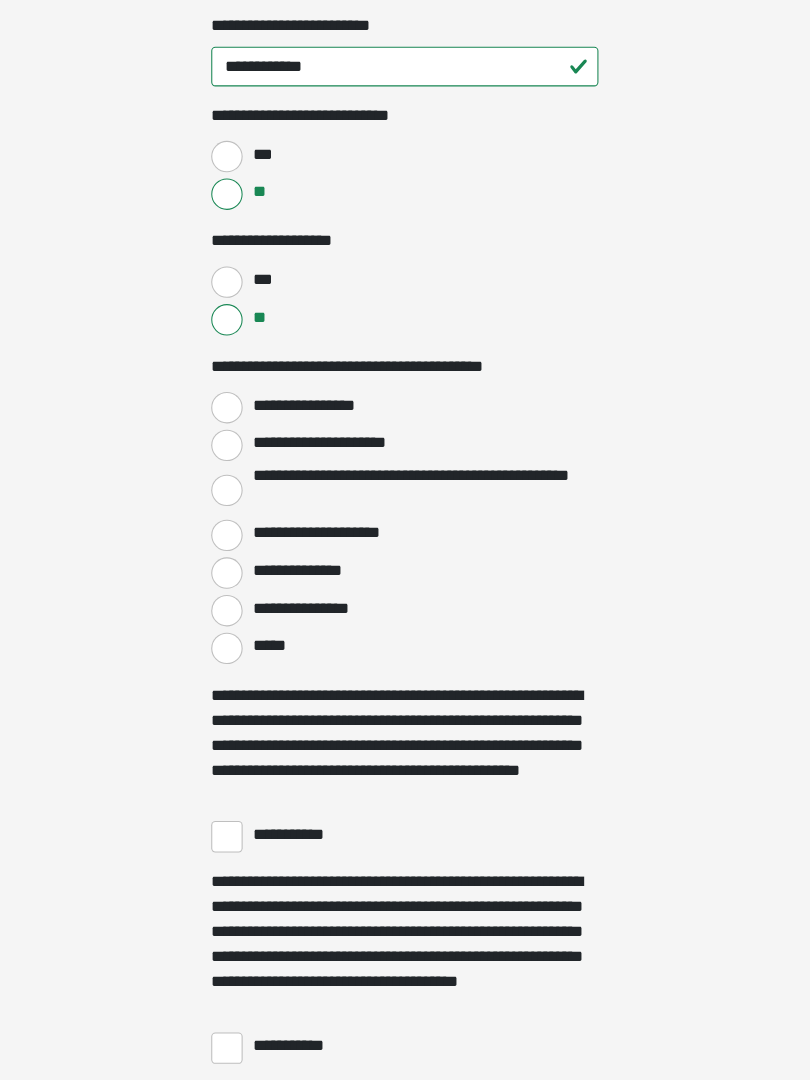 scroll, scrollTop: 3019, scrollLeft: 0, axis: vertical 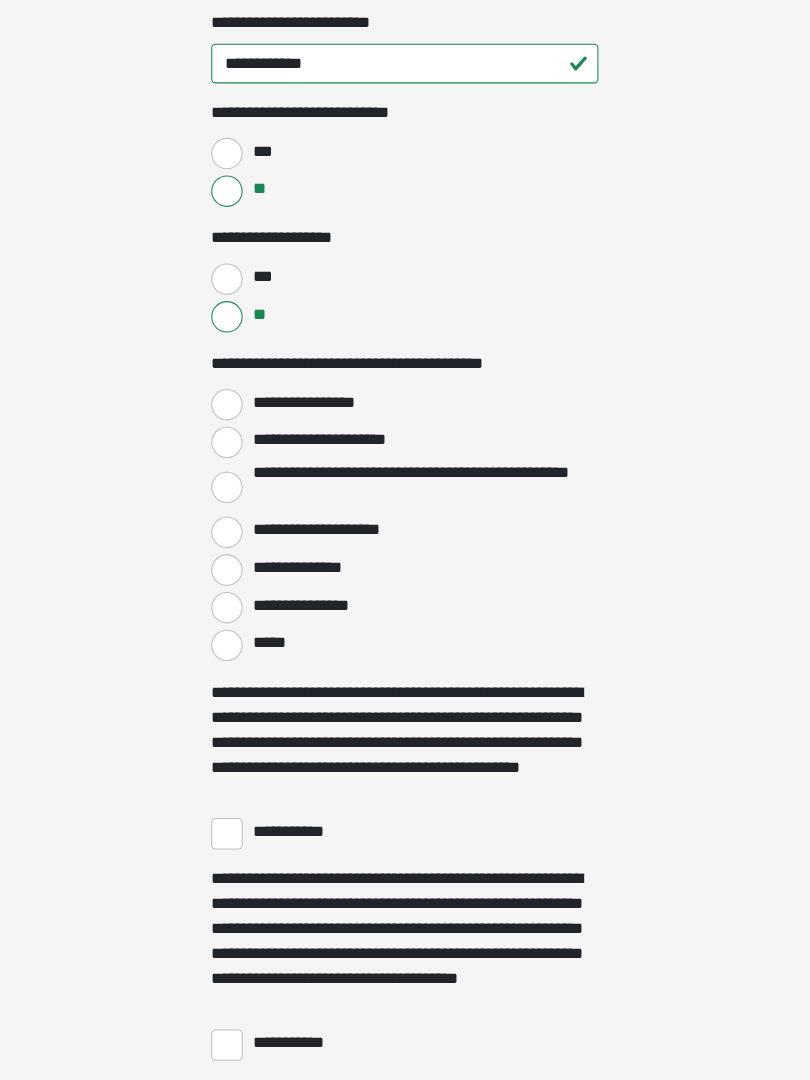 click on "**********" at bounding box center [235, 435] 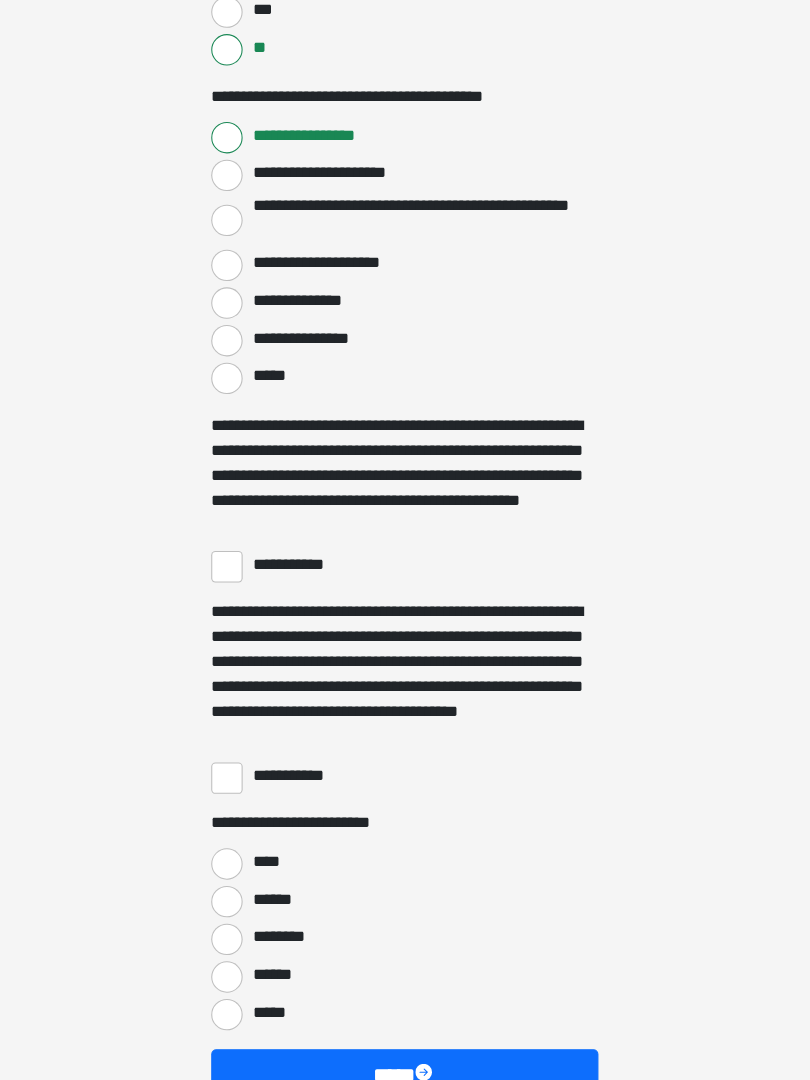 scroll, scrollTop: 3288, scrollLeft: 0, axis: vertical 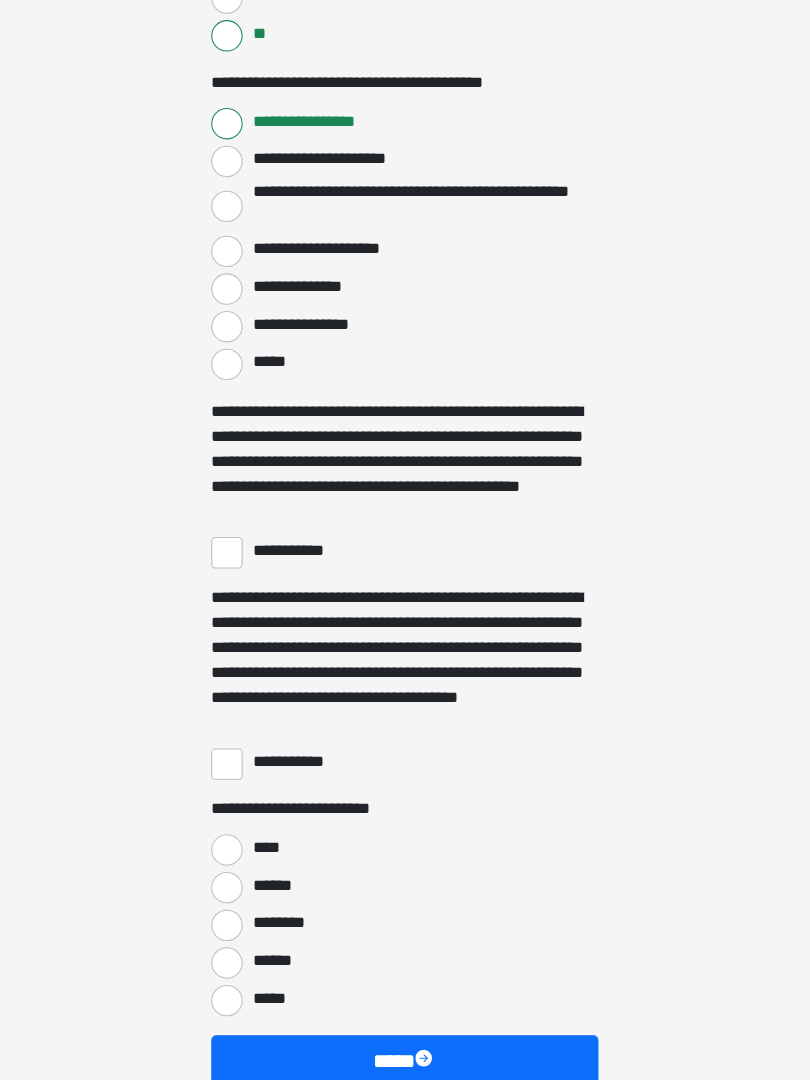 click on "**********" at bounding box center [235, 577] 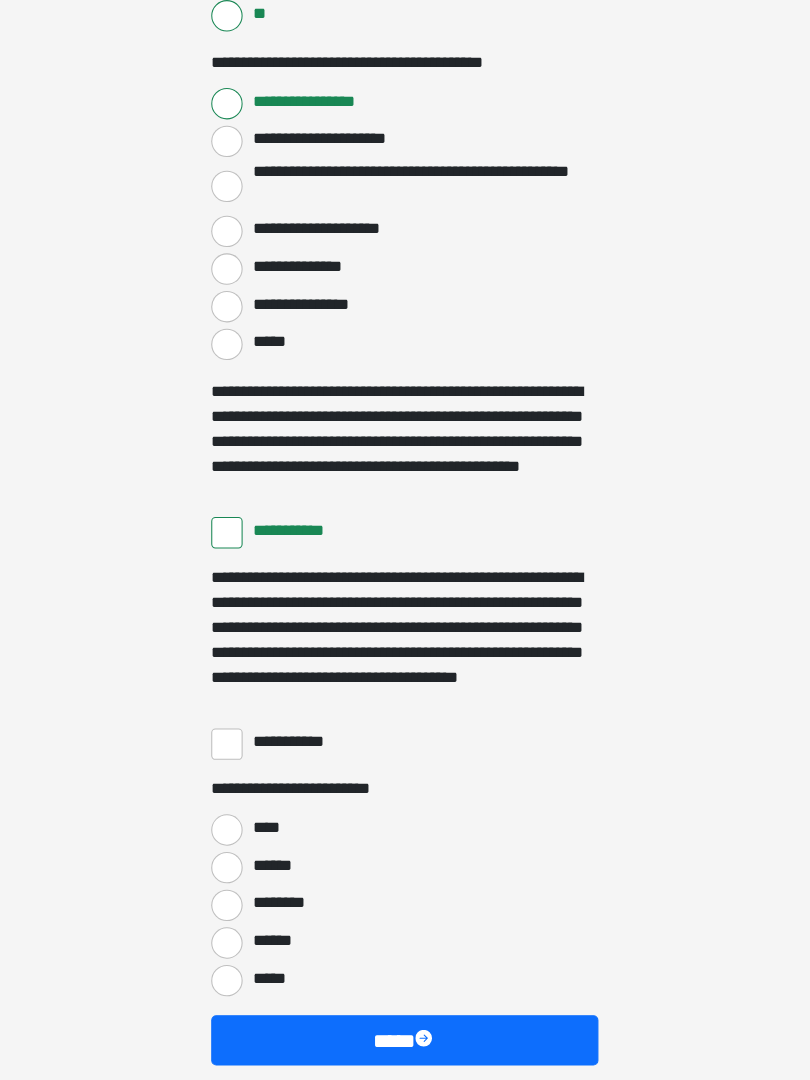 scroll, scrollTop: 3377, scrollLeft: 0, axis: vertical 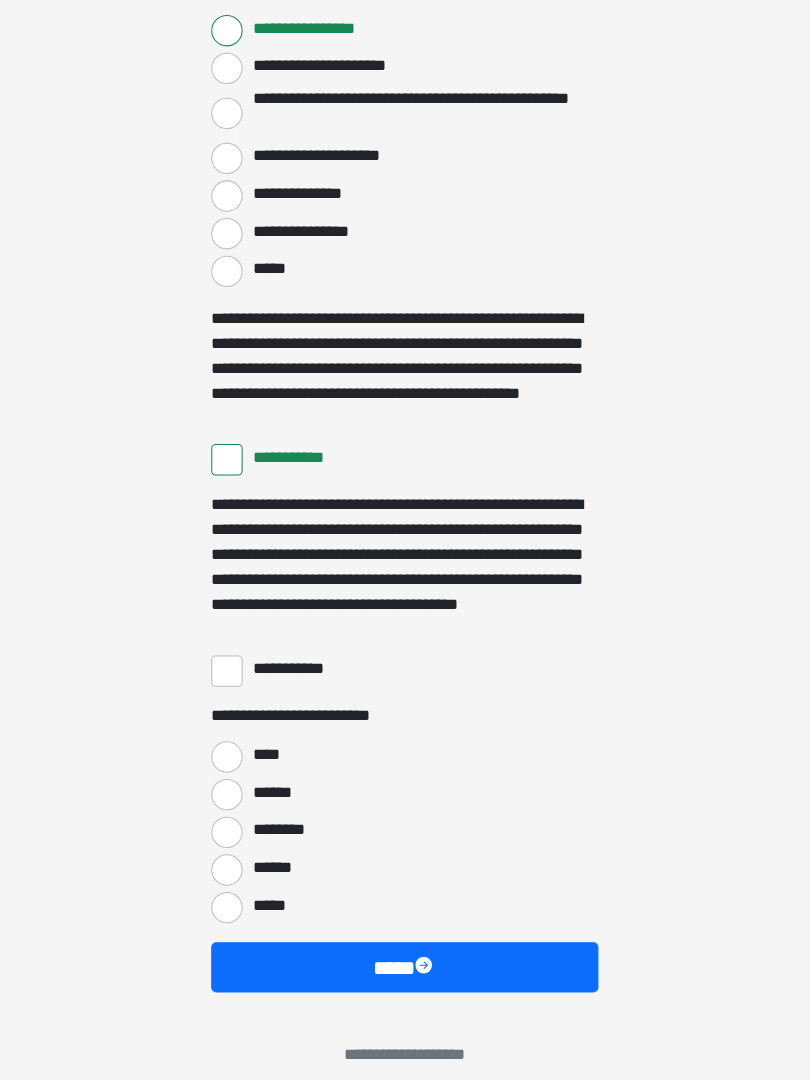 click on "**********" at bounding box center [235, 690] 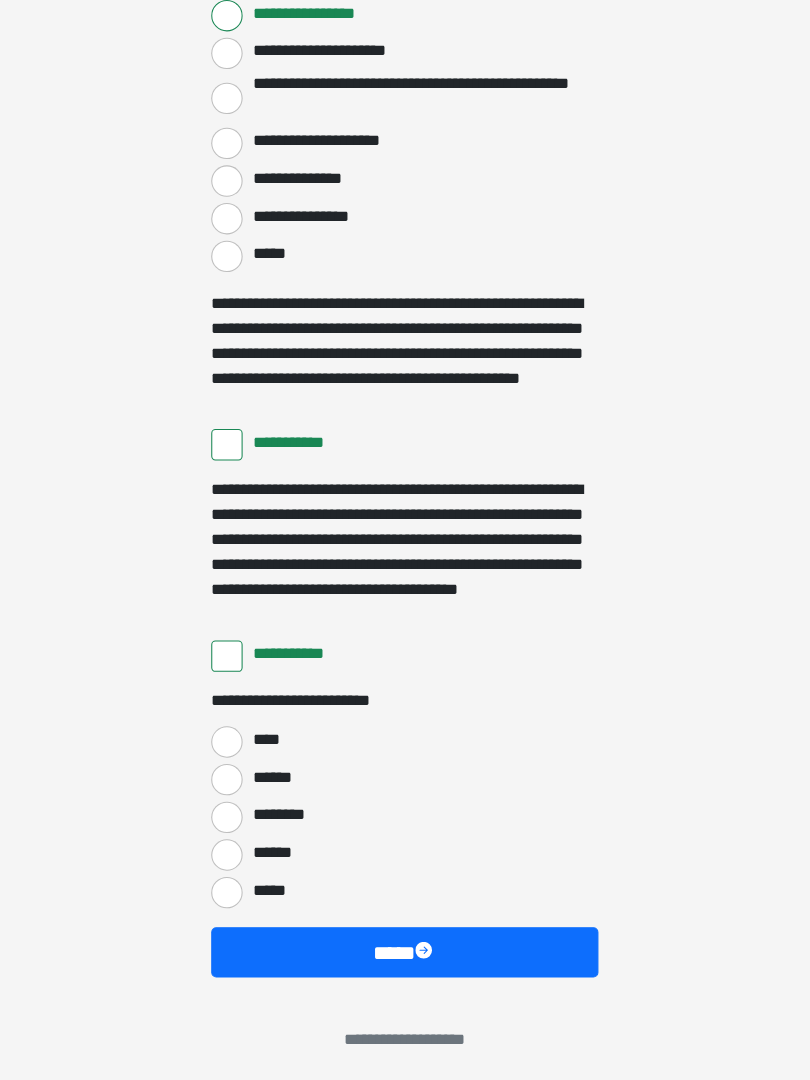 scroll, scrollTop: 3396, scrollLeft: 0, axis: vertical 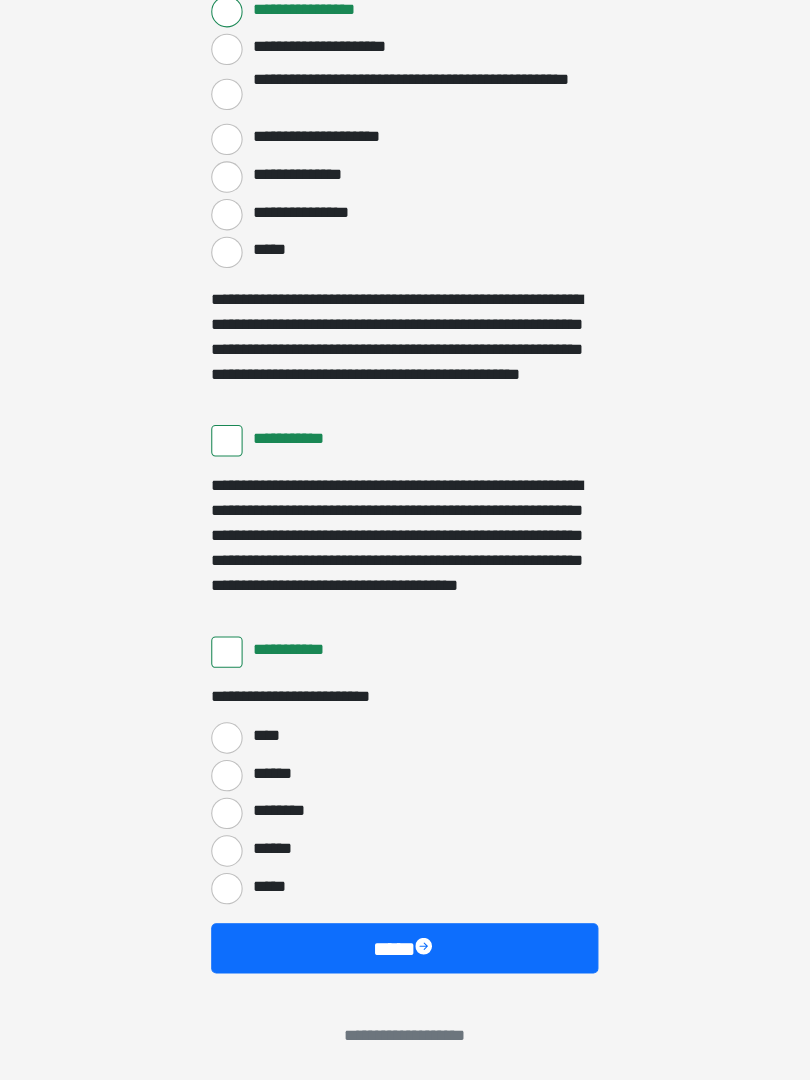 click on "****" at bounding box center [235, 753] 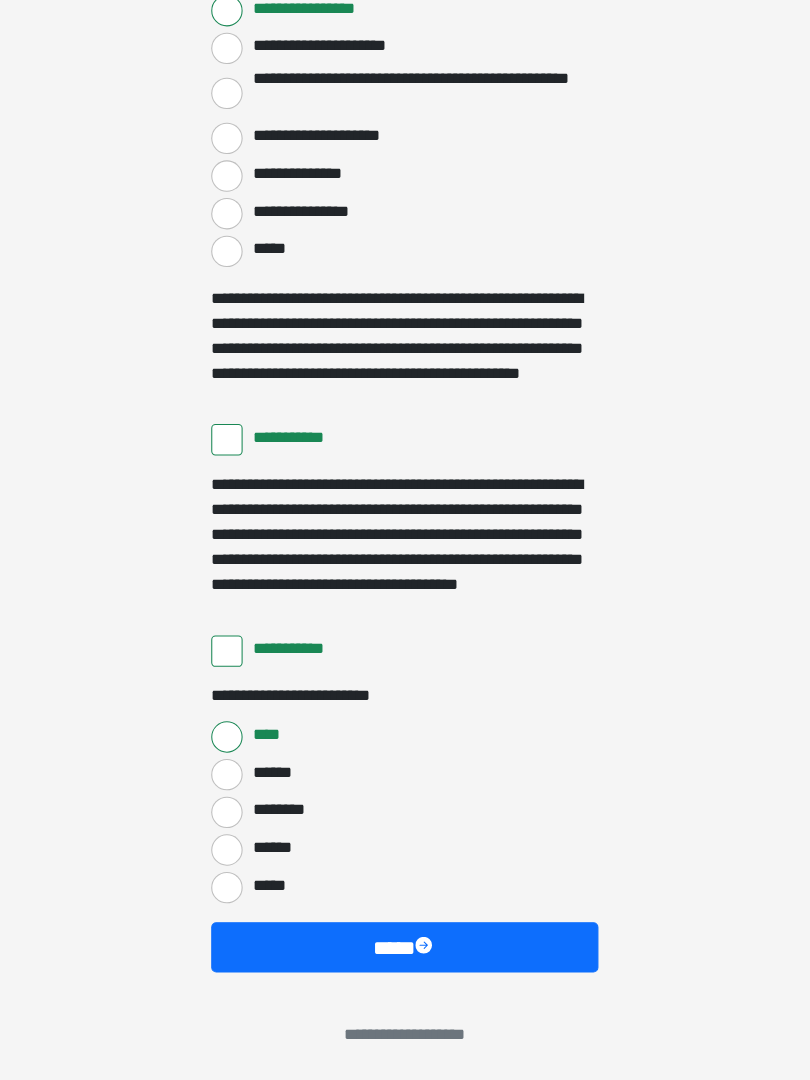 click on "****" at bounding box center [405, 953] 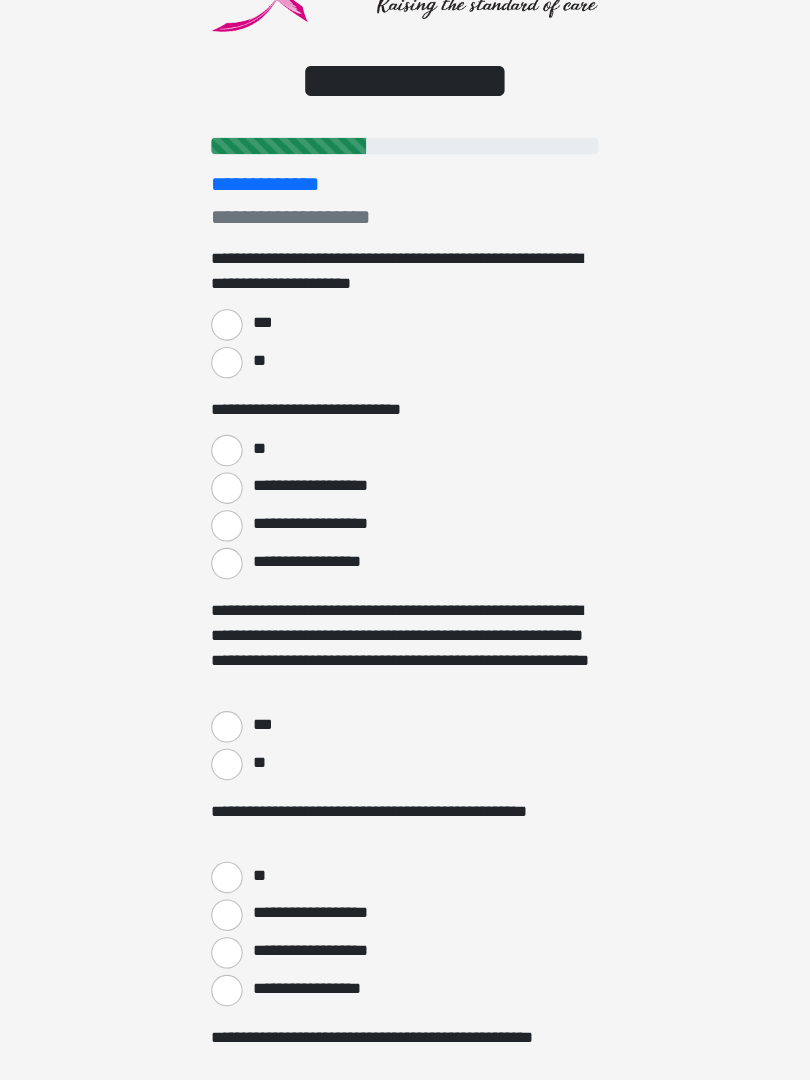 scroll, scrollTop: 0, scrollLeft: 0, axis: both 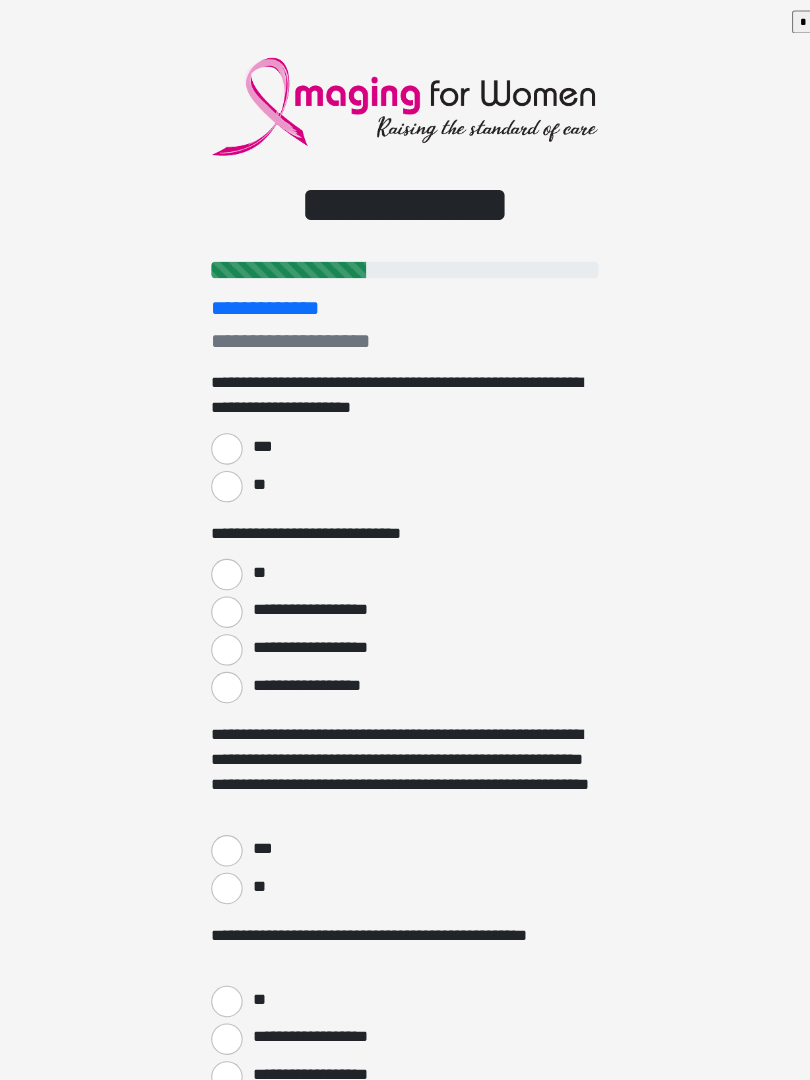 click on "***" at bounding box center [235, 429] 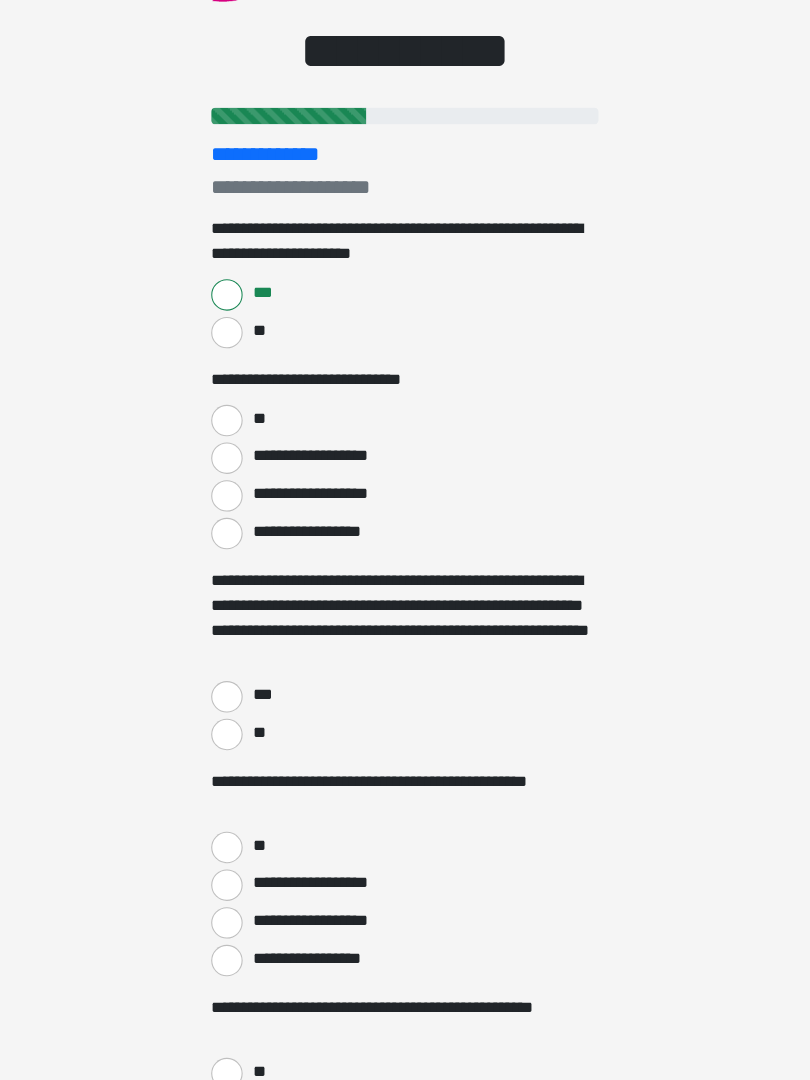 click on "**" at bounding box center (235, 450) 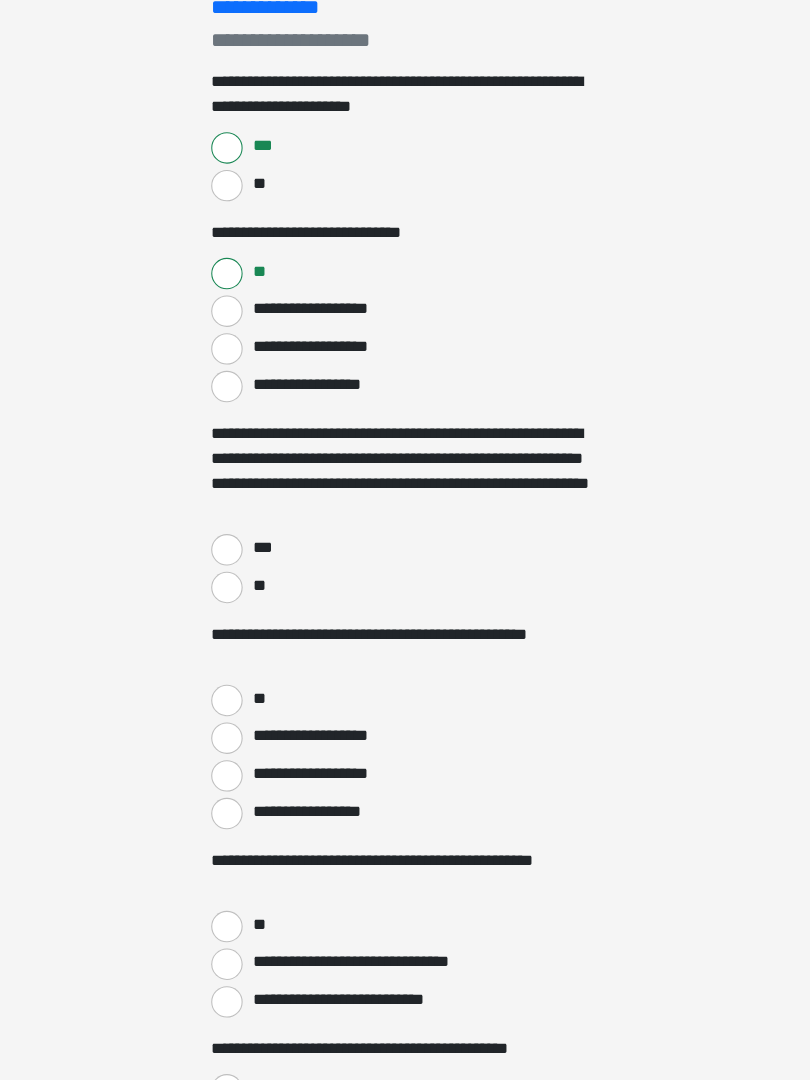 scroll, scrollTop: 253, scrollLeft: 0, axis: vertical 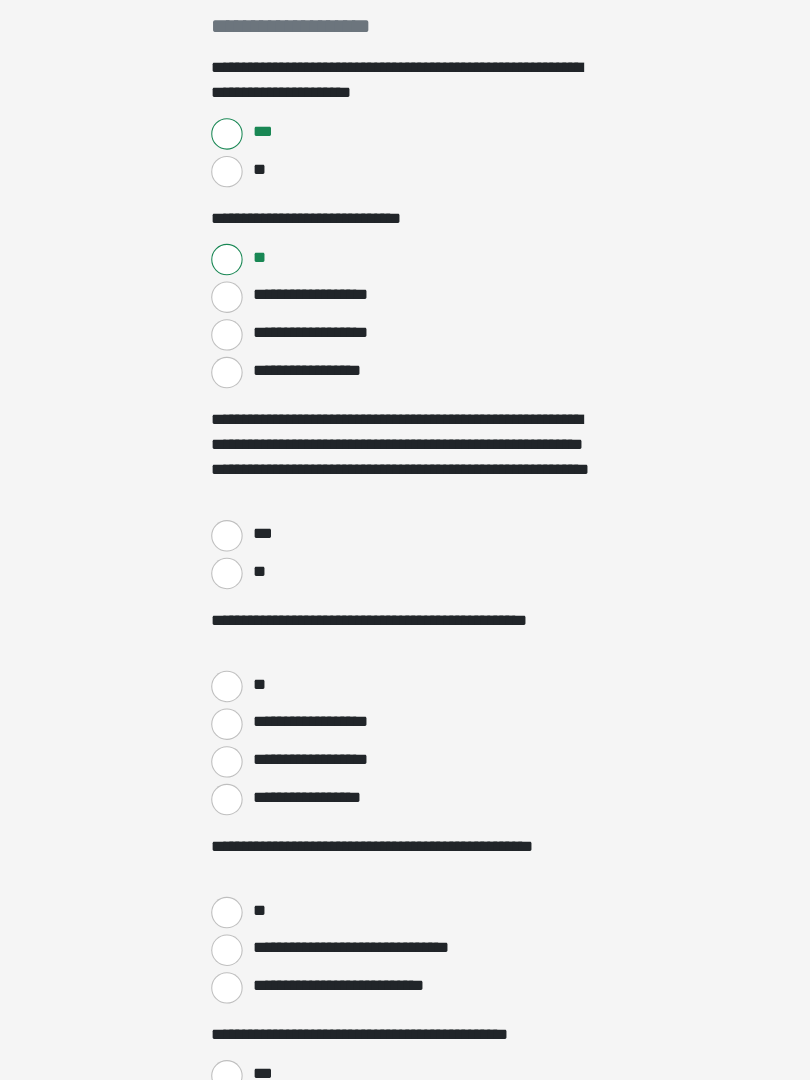 click on "***" at bounding box center [235, 560] 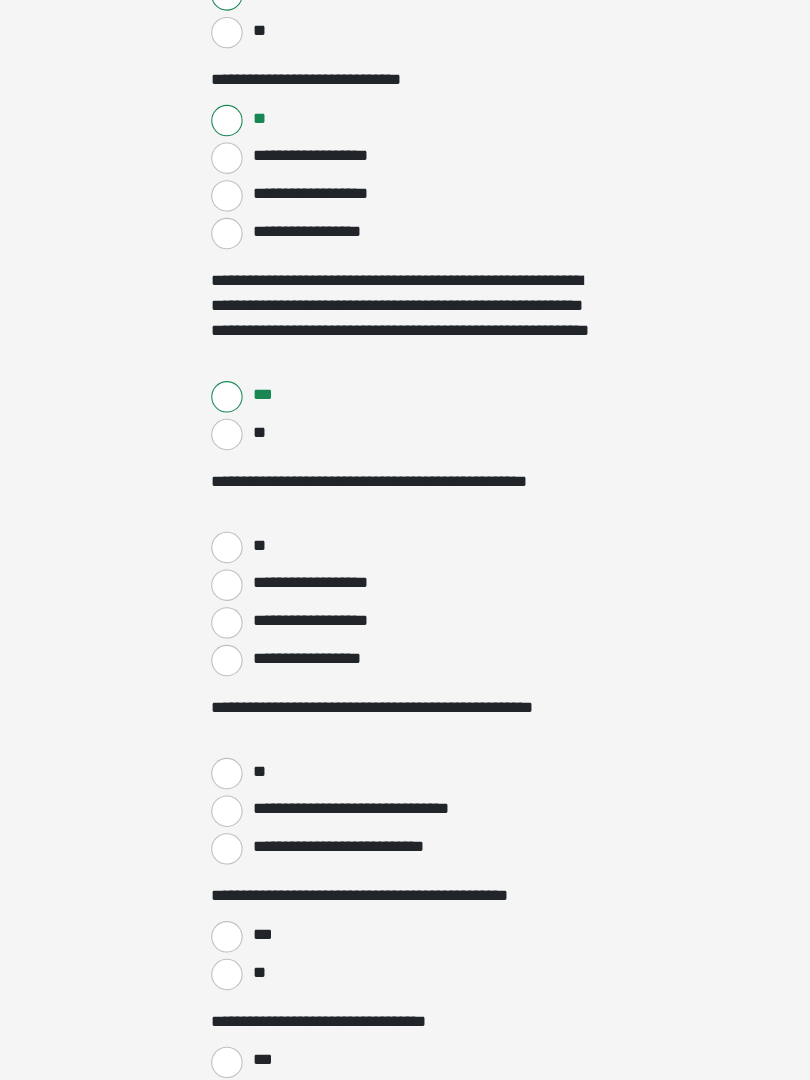 scroll, scrollTop: 396, scrollLeft: 0, axis: vertical 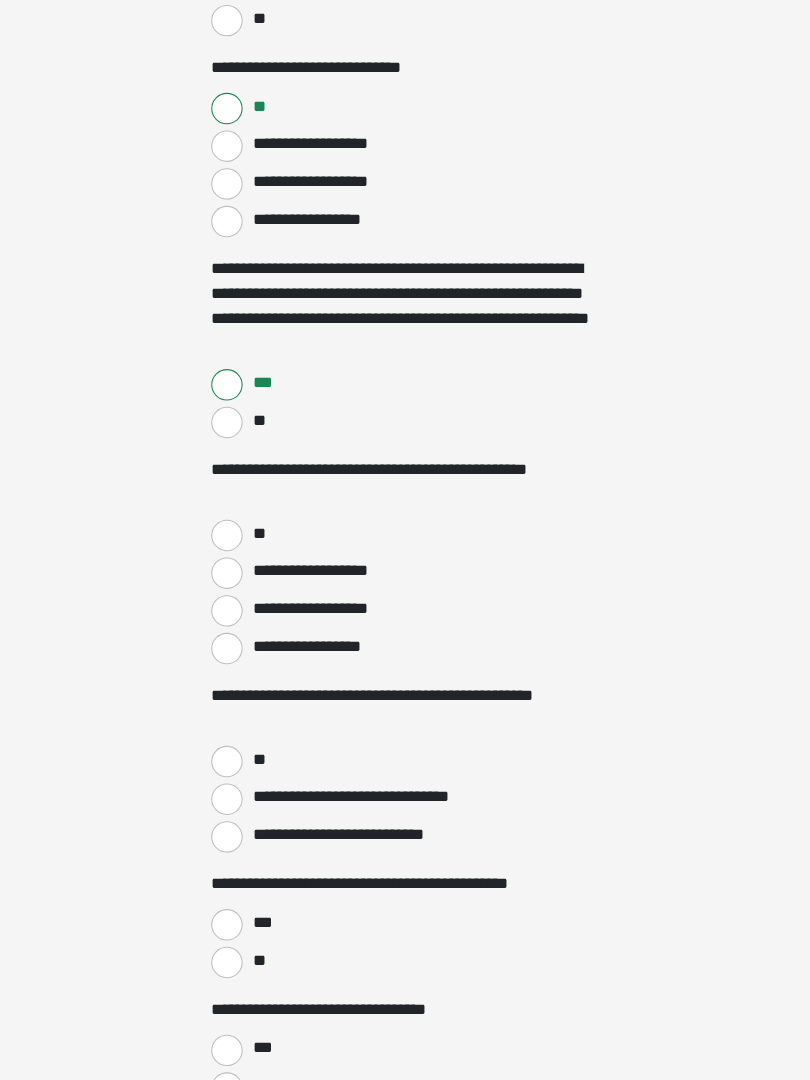 click on "**" at bounding box center (235, 560) 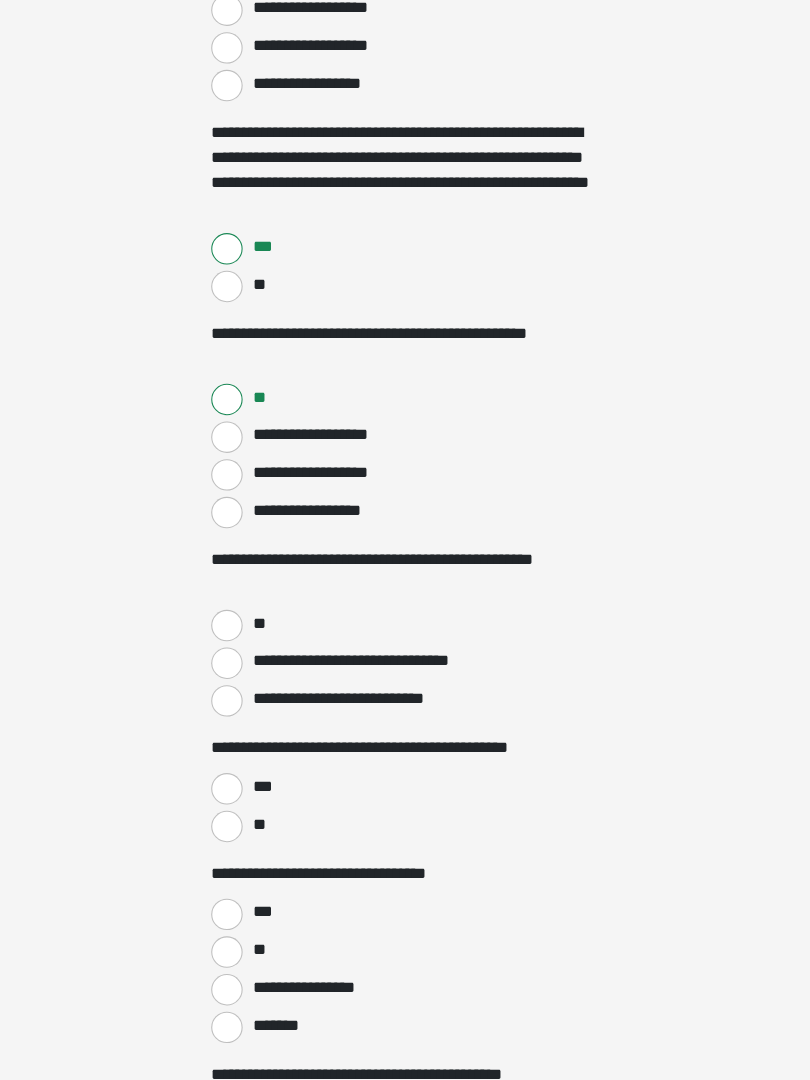 scroll, scrollTop: 546, scrollLeft: 0, axis: vertical 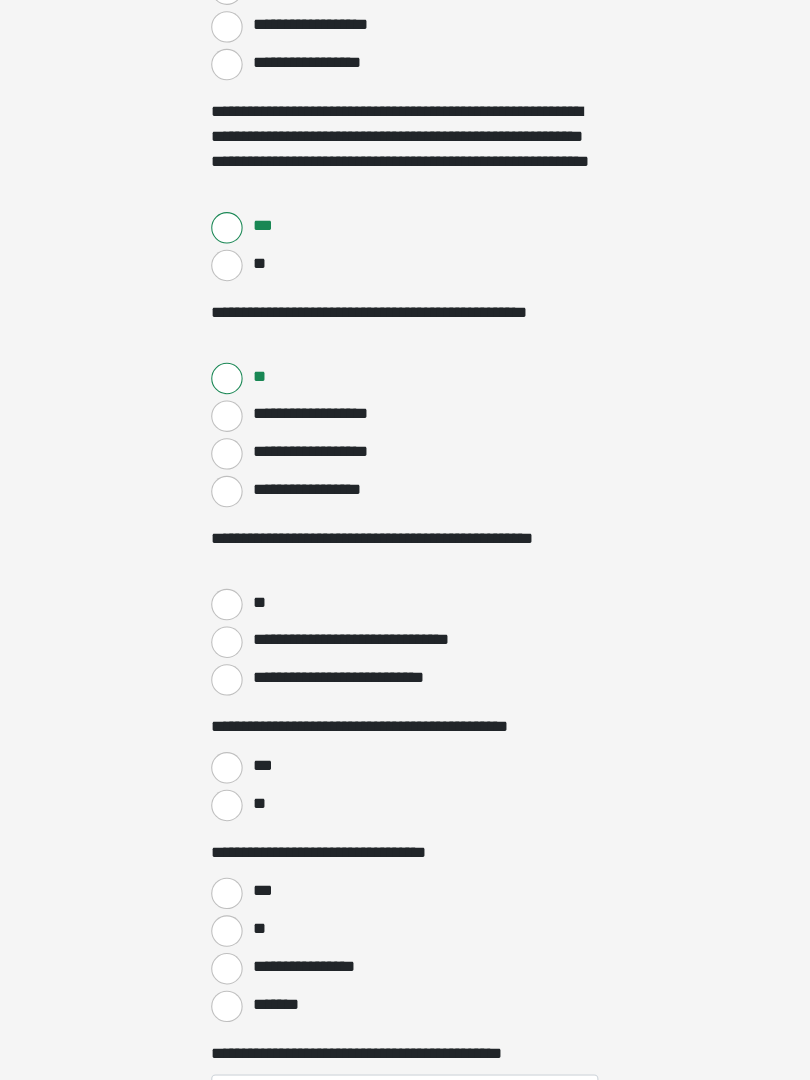 click on "**" at bounding box center [235, 626] 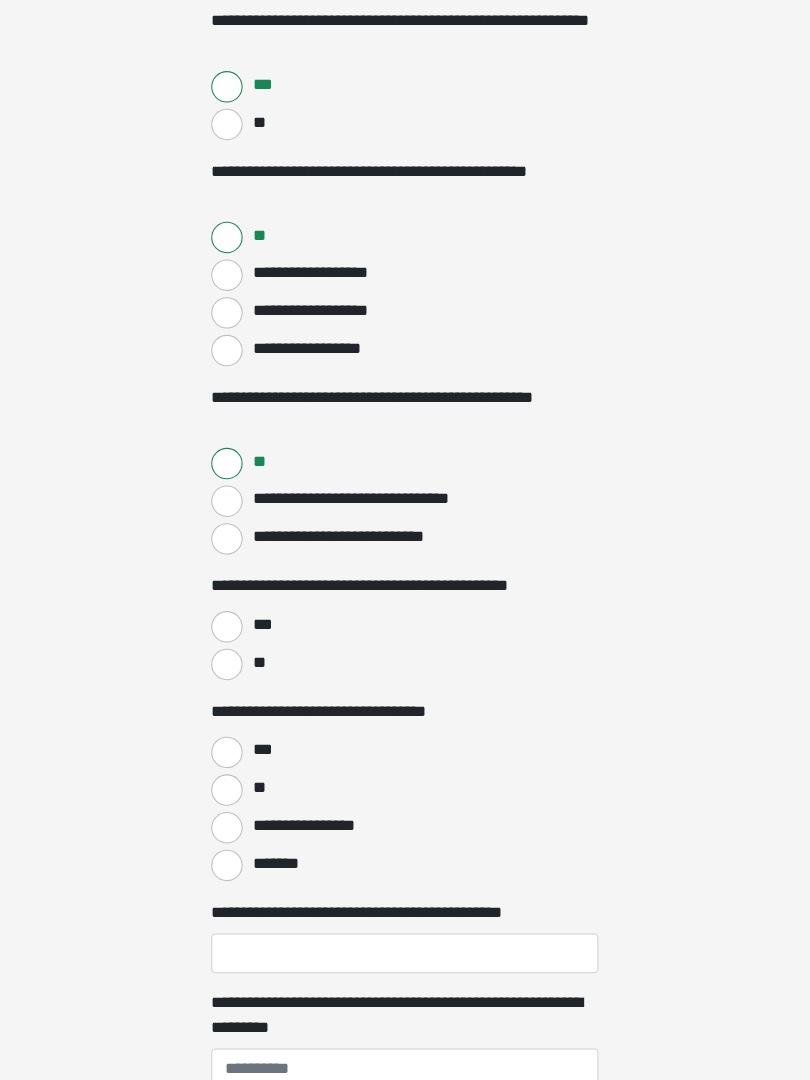 scroll, scrollTop: 690, scrollLeft: 0, axis: vertical 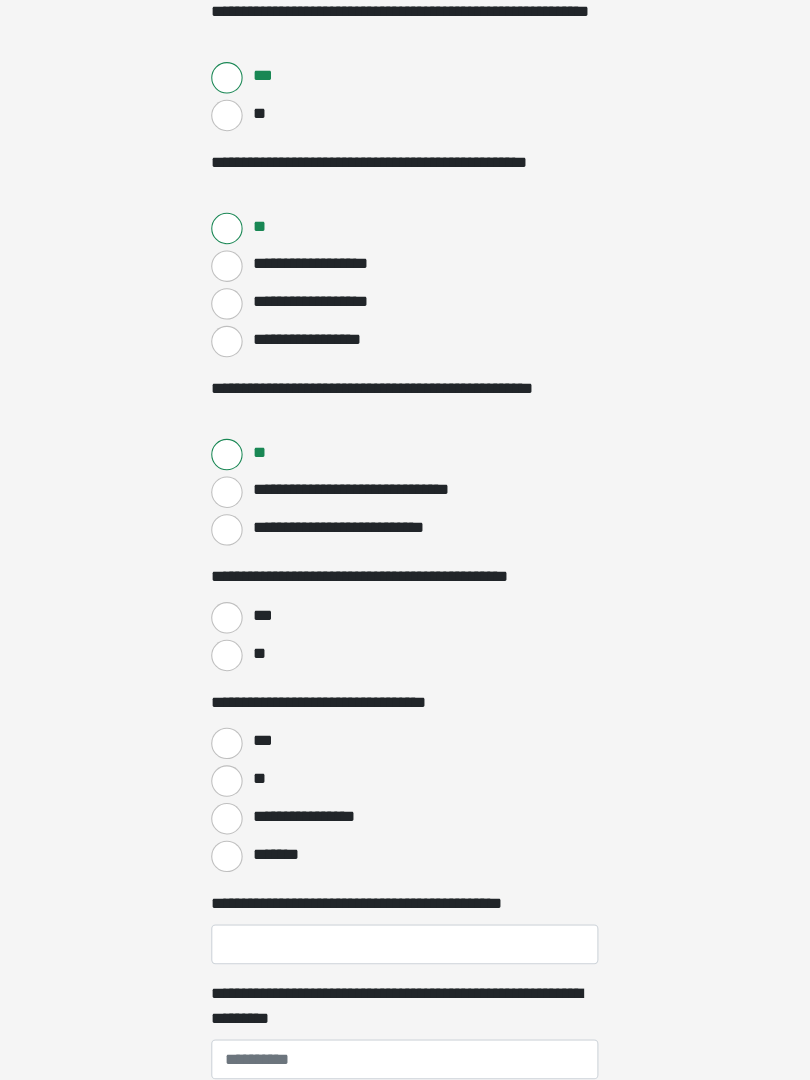 click on "***" at bounding box center [235, 638] 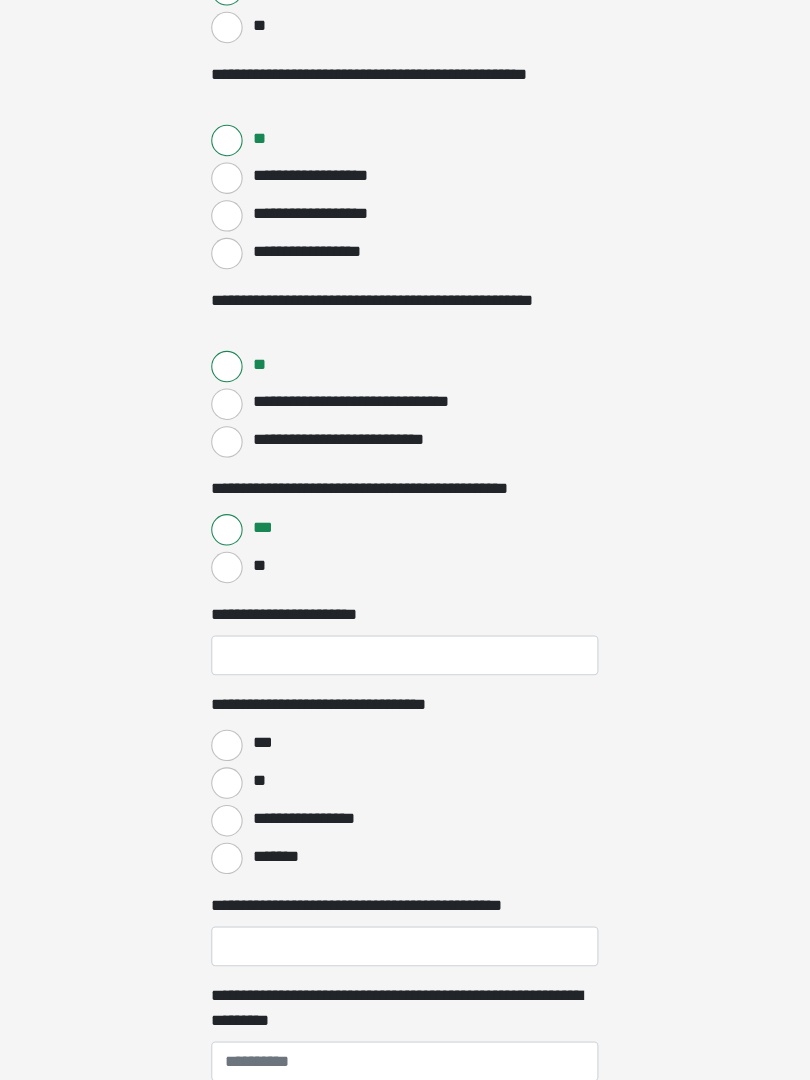 scroll, scrollTop: 776, scrollLeft: 0, axis: vertical 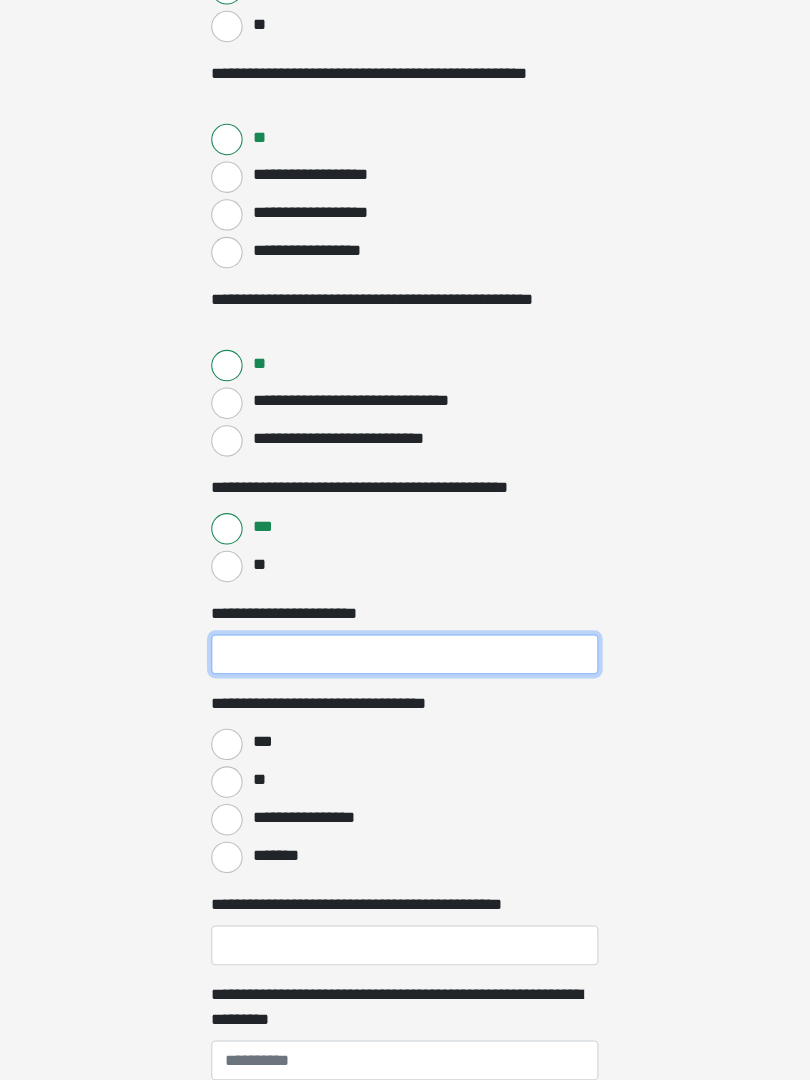 click on "**********" at bounding box center [405, 673] 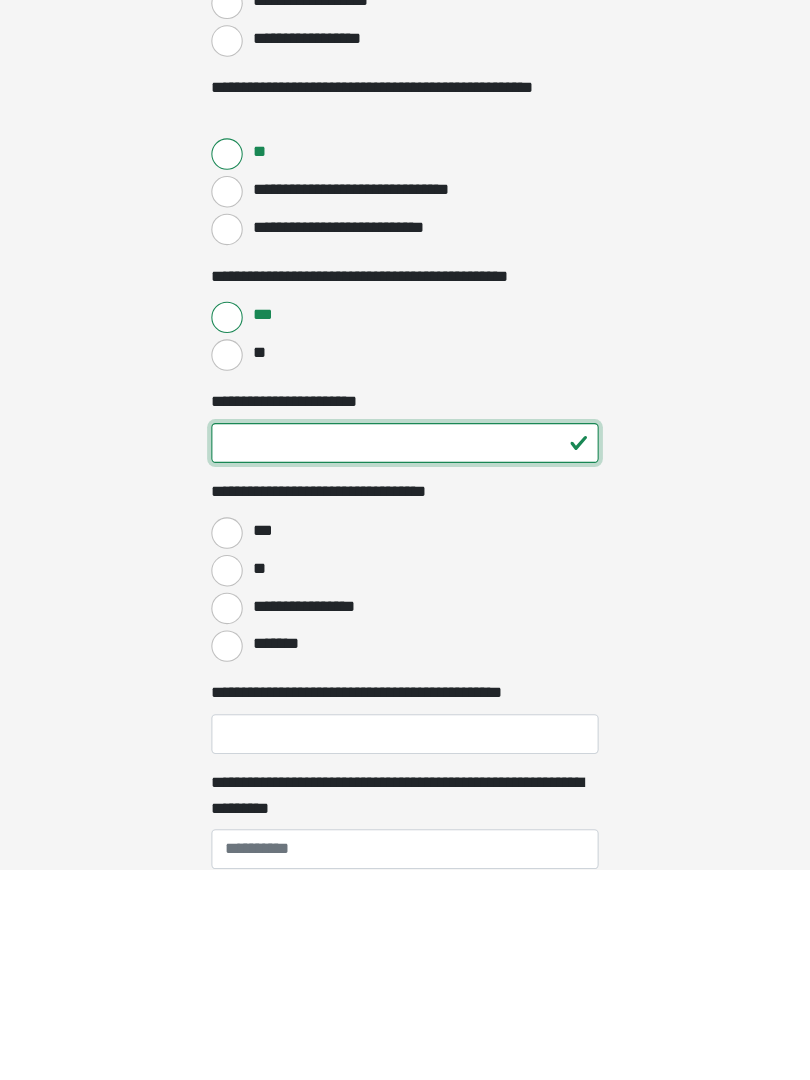 type on "**" 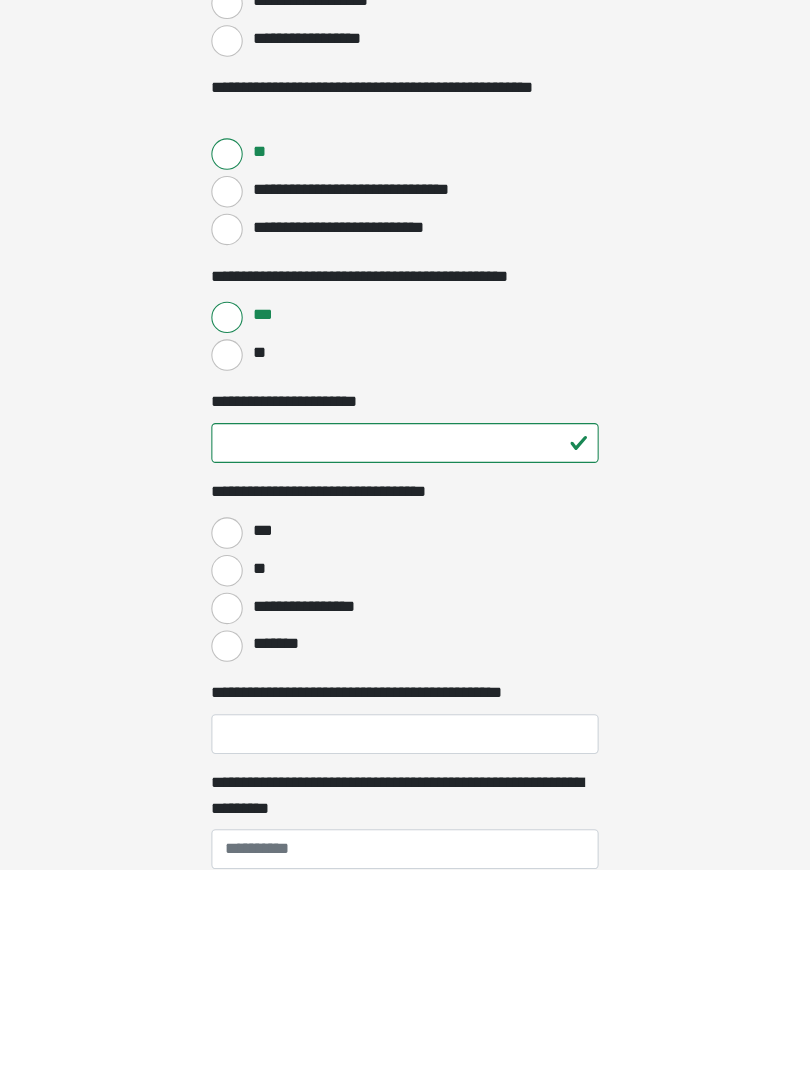 click on "***" at bounding box center (235, 759) 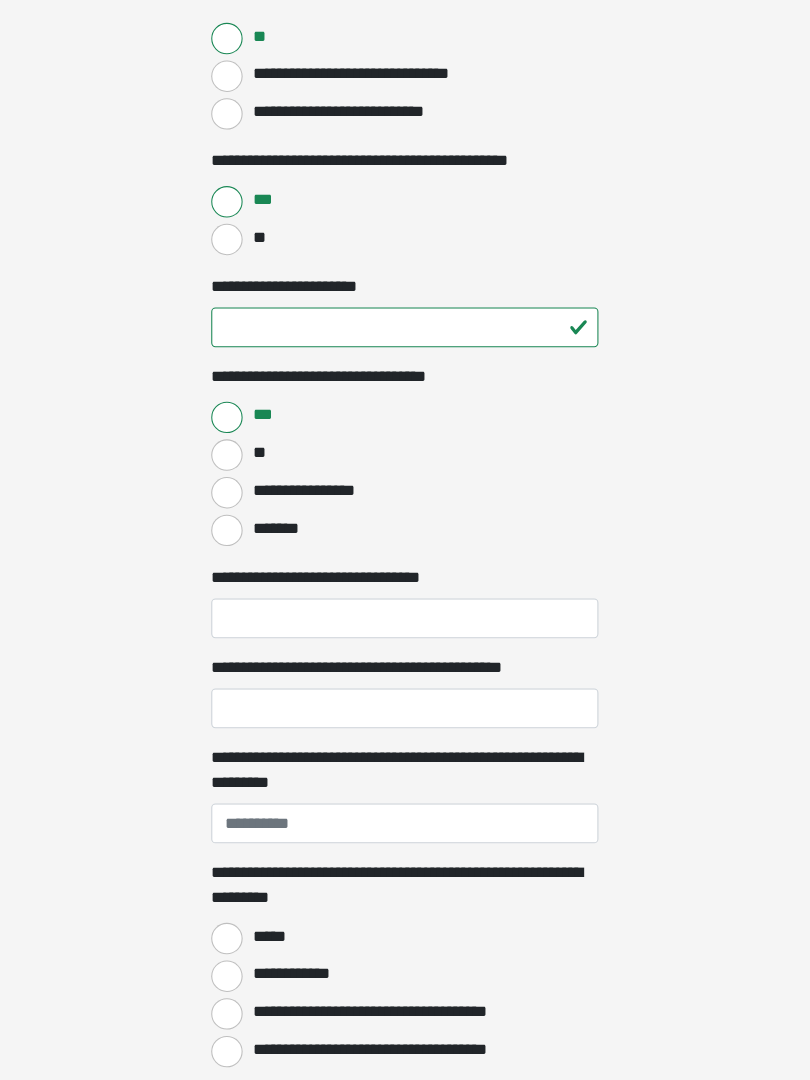 scroll, scrollTop: 1090, scrollLeft: 0, axis: vertical 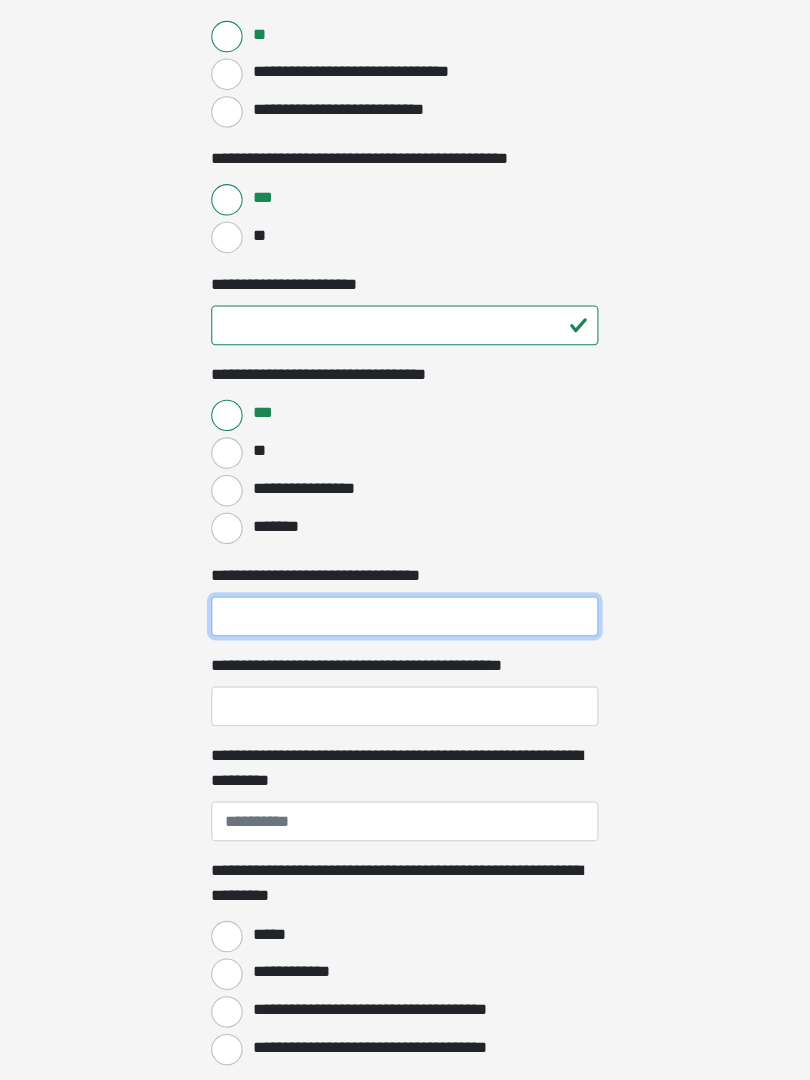 click on "**********" at bounding box center (405, 637) 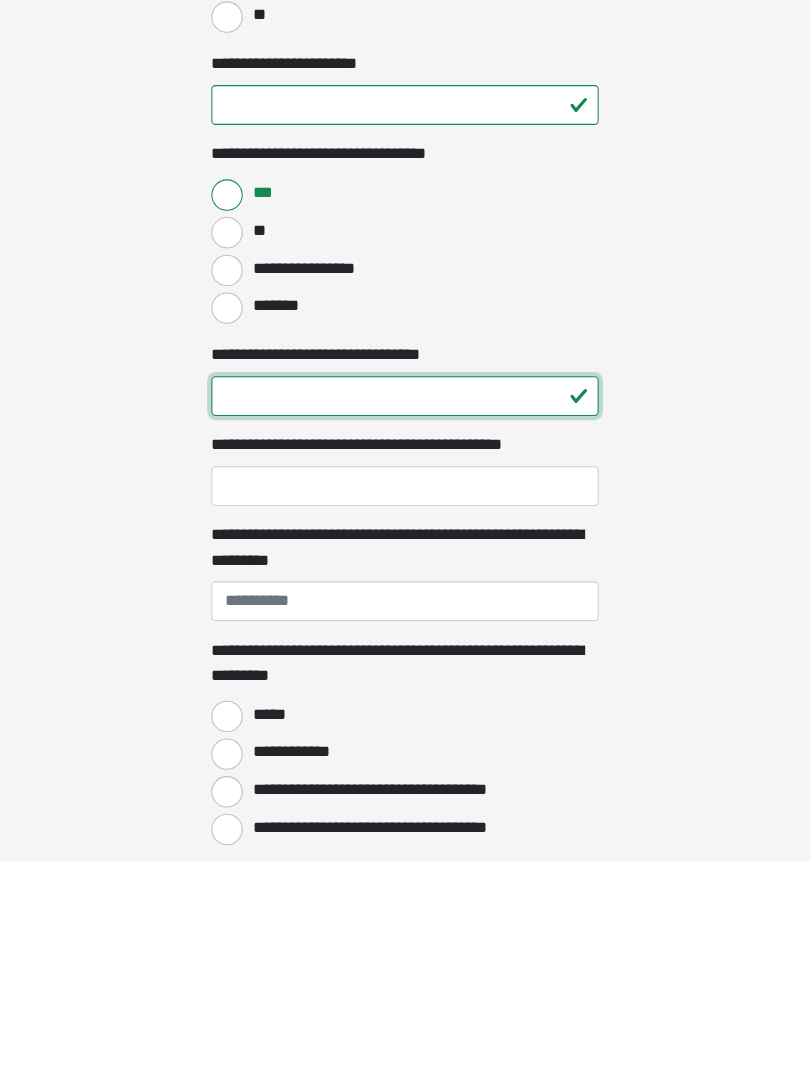 type on "**" 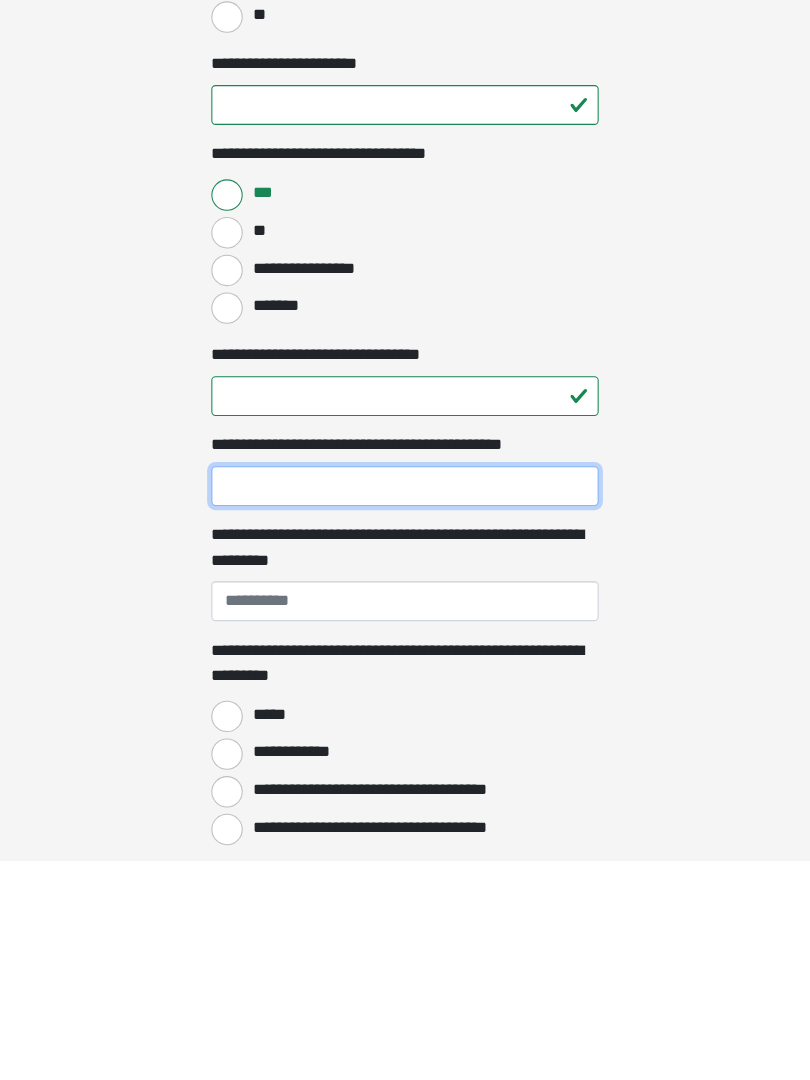 click on "**********" at bounding box center [405, 723] 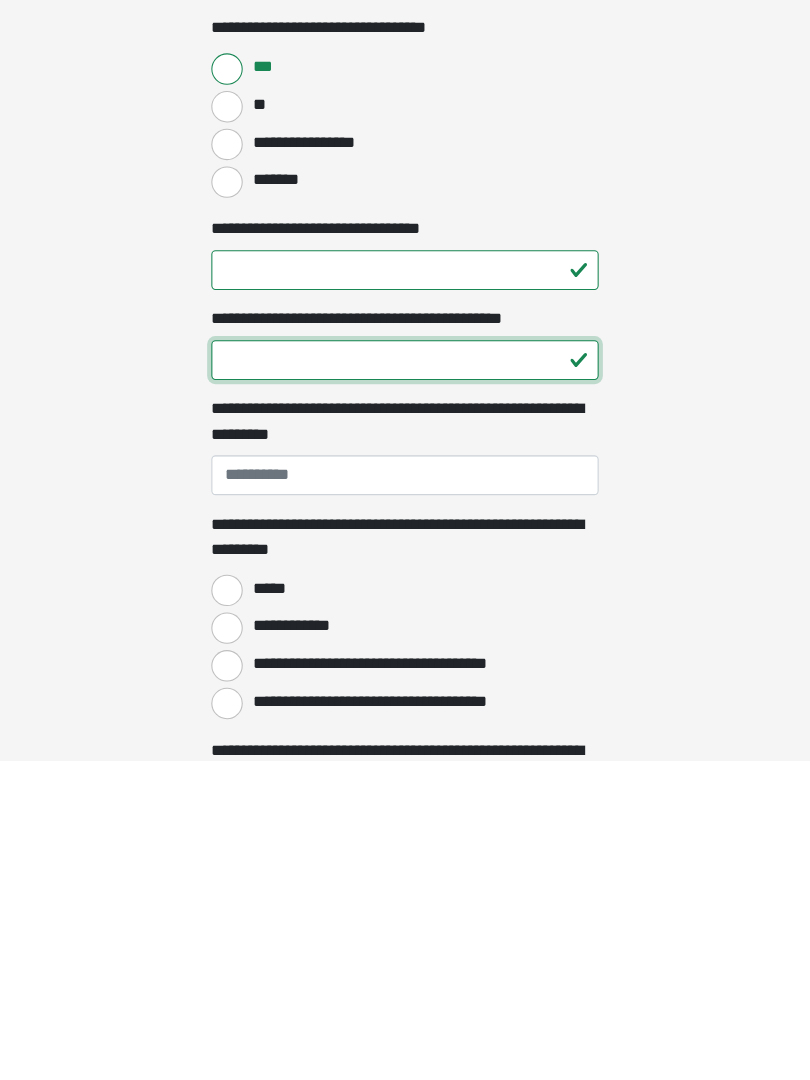 scroll, scrollTop: 1117, scrollLeft: 0, axis: vertical 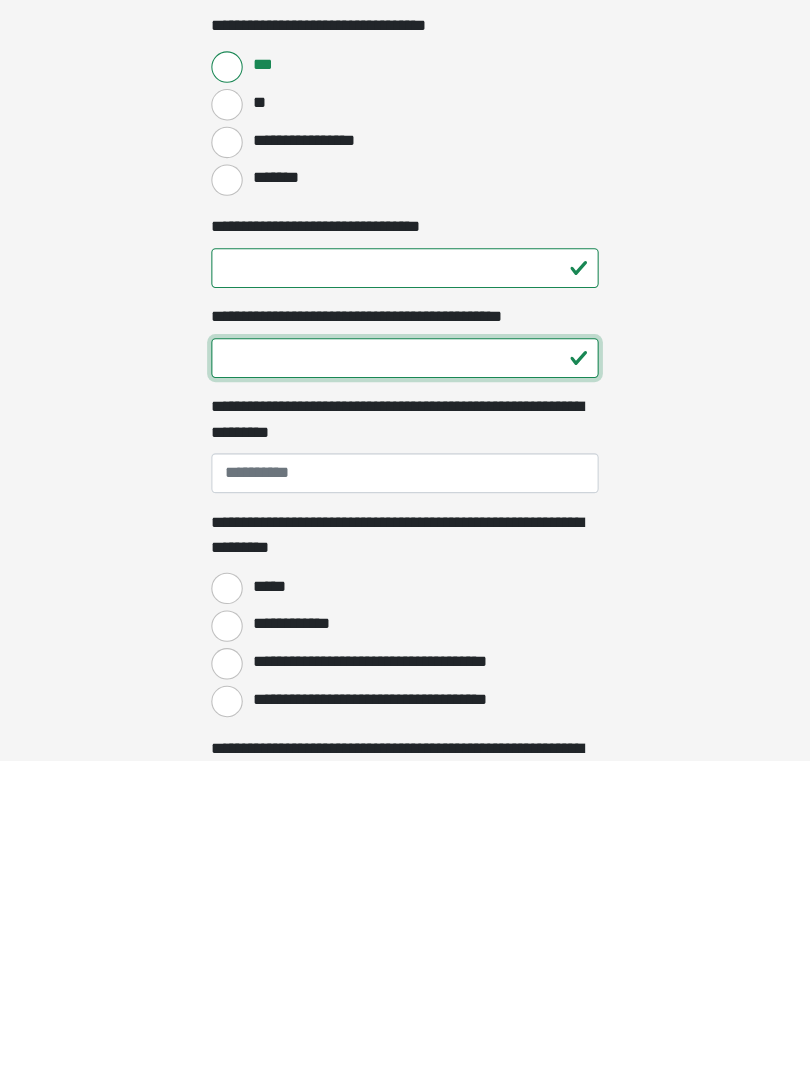 type on "**" 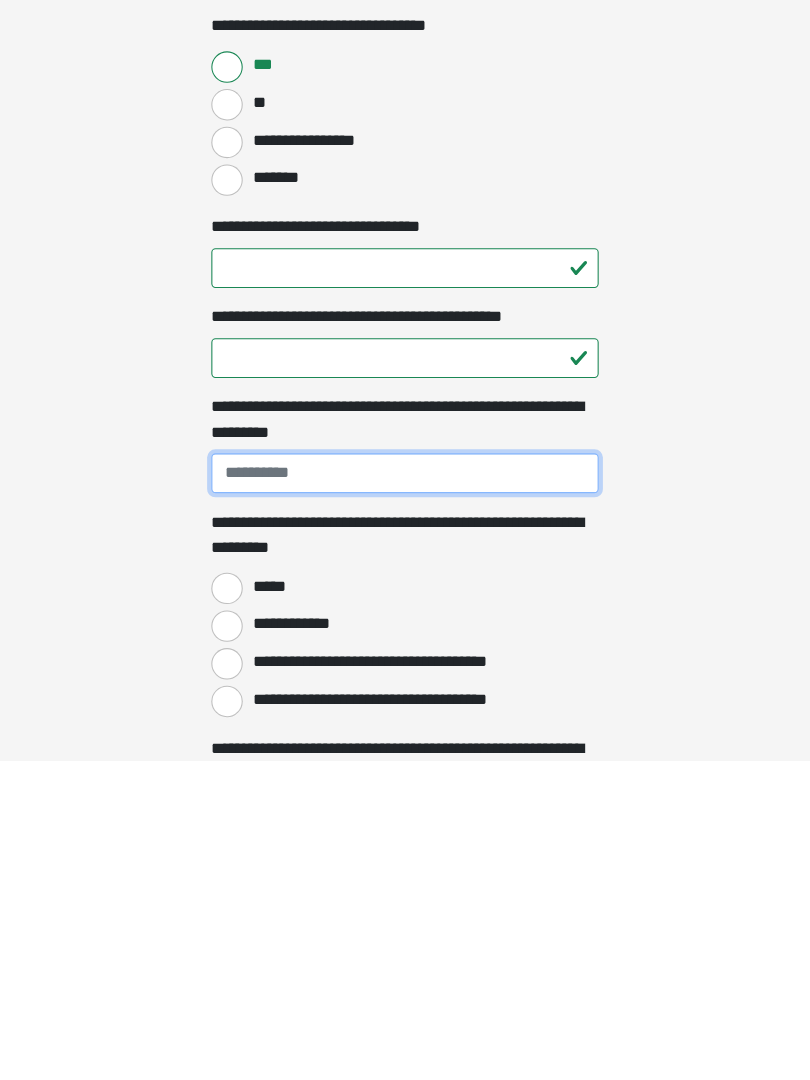 click on "**********" at bounding box center [405, 806] 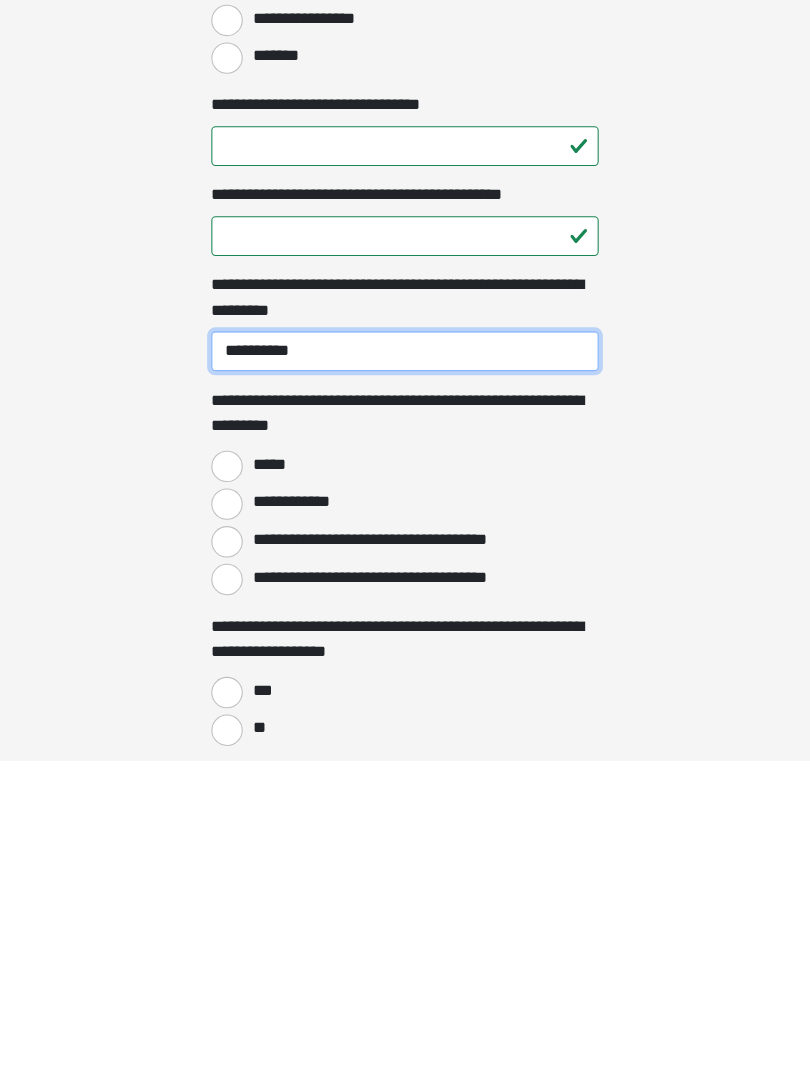 scroll, scrollTop: 1242, scrollLeft: 0, axis: vertical 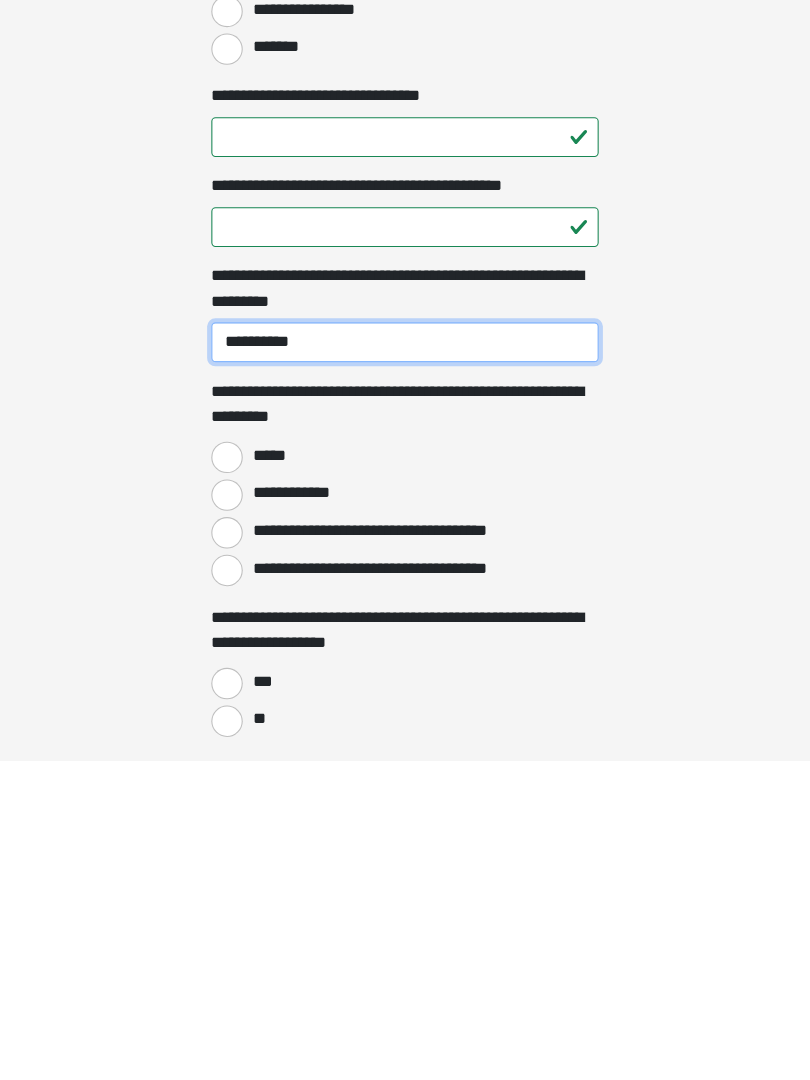 type on "**********" 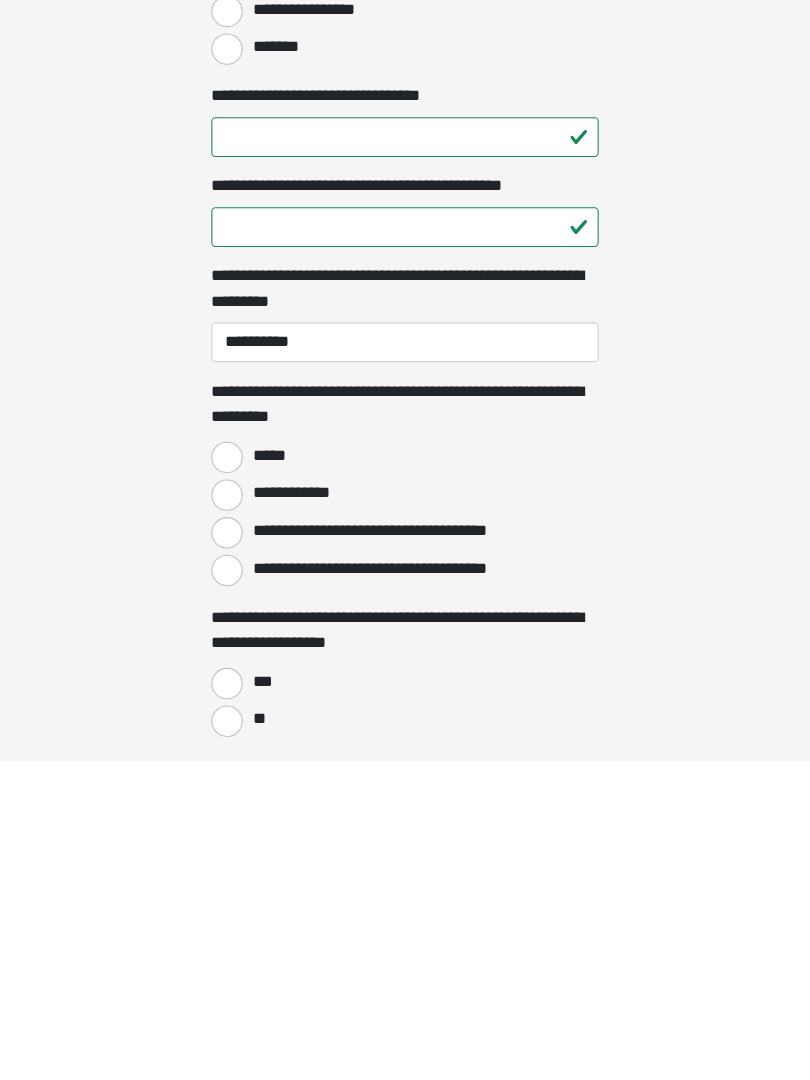 click on "**********" at bounding box center (235, 827) 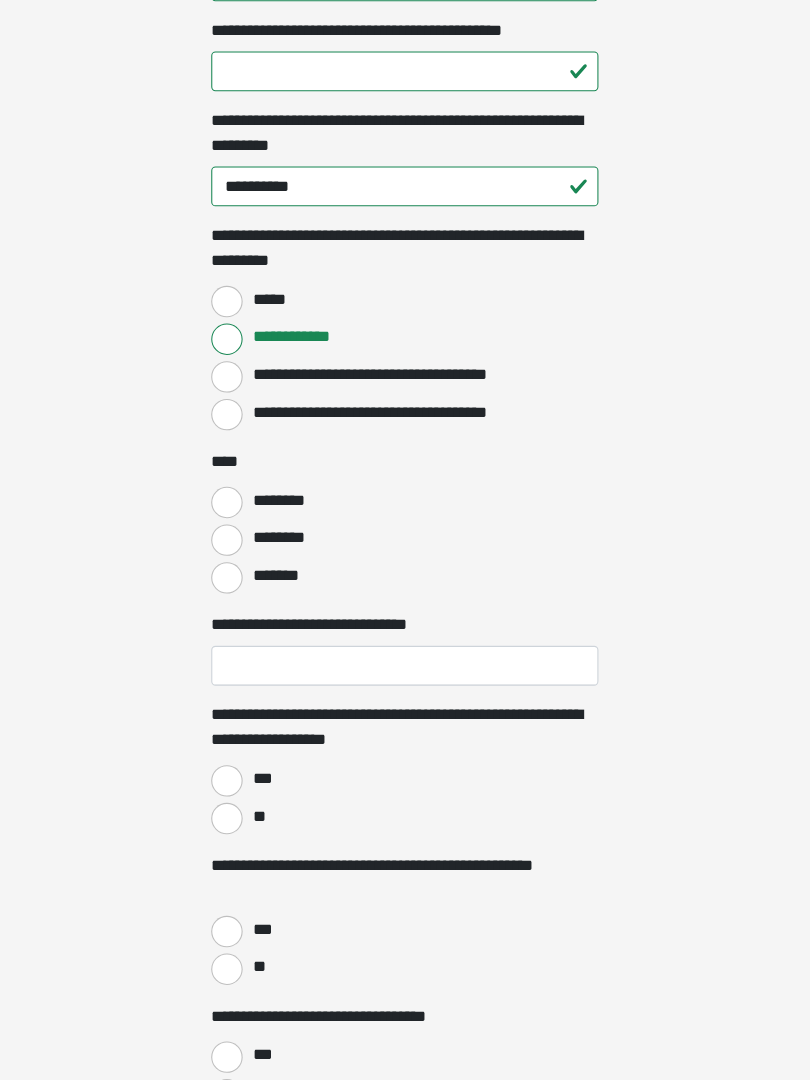 scroll, scrollTop: 1697, scrollLeft: 0, axis: vertical 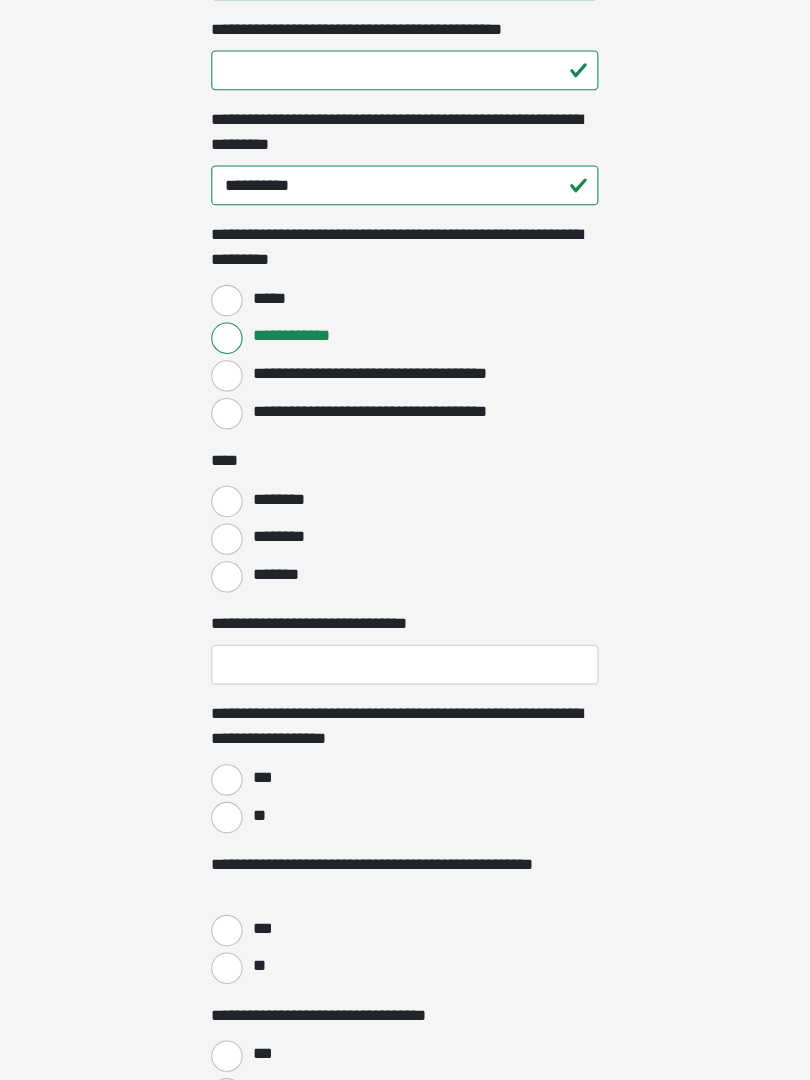 click on "*******" at bounding box center [235, 599] 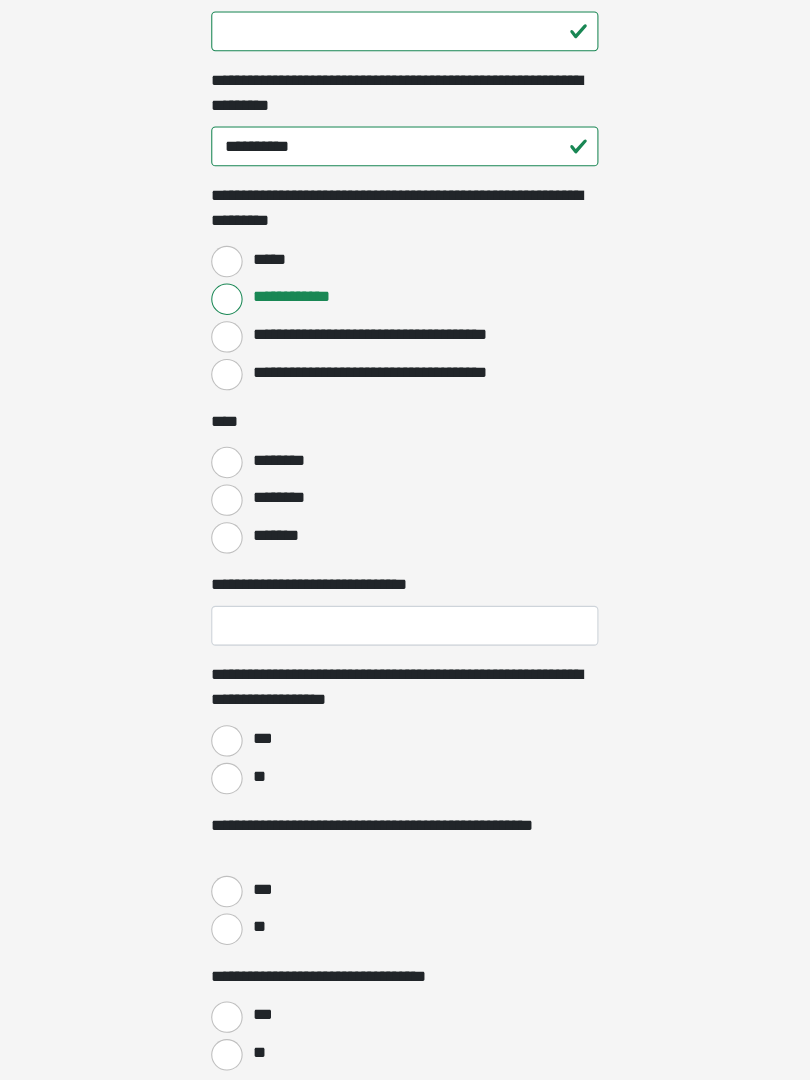scroll, scrollTop: 1737, scrollLeft: 0, axis: vertical 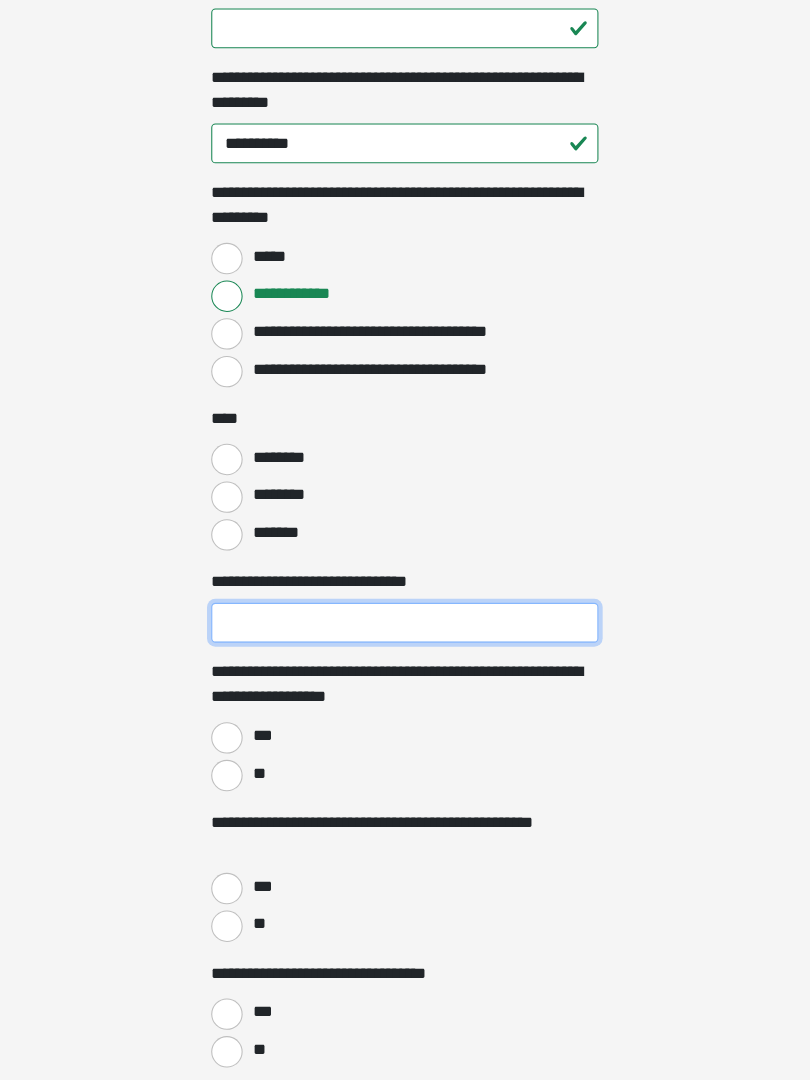 click on "**********" at bounding box center (405, 644) 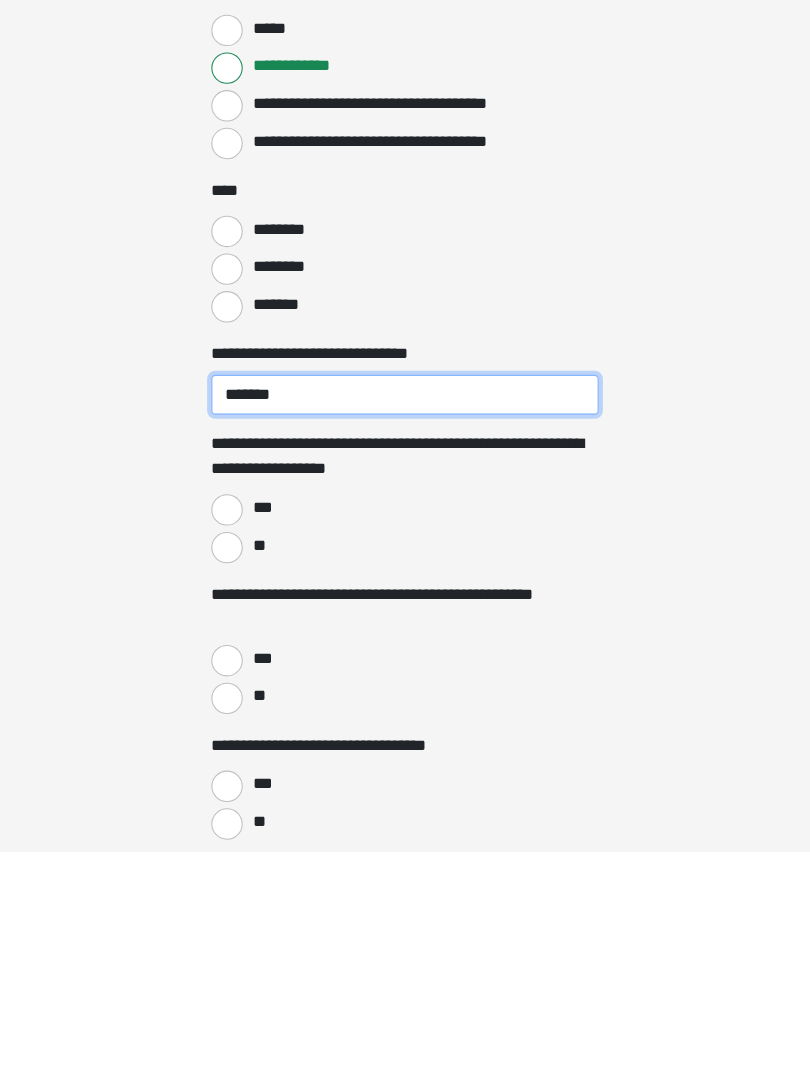 type on "*******" 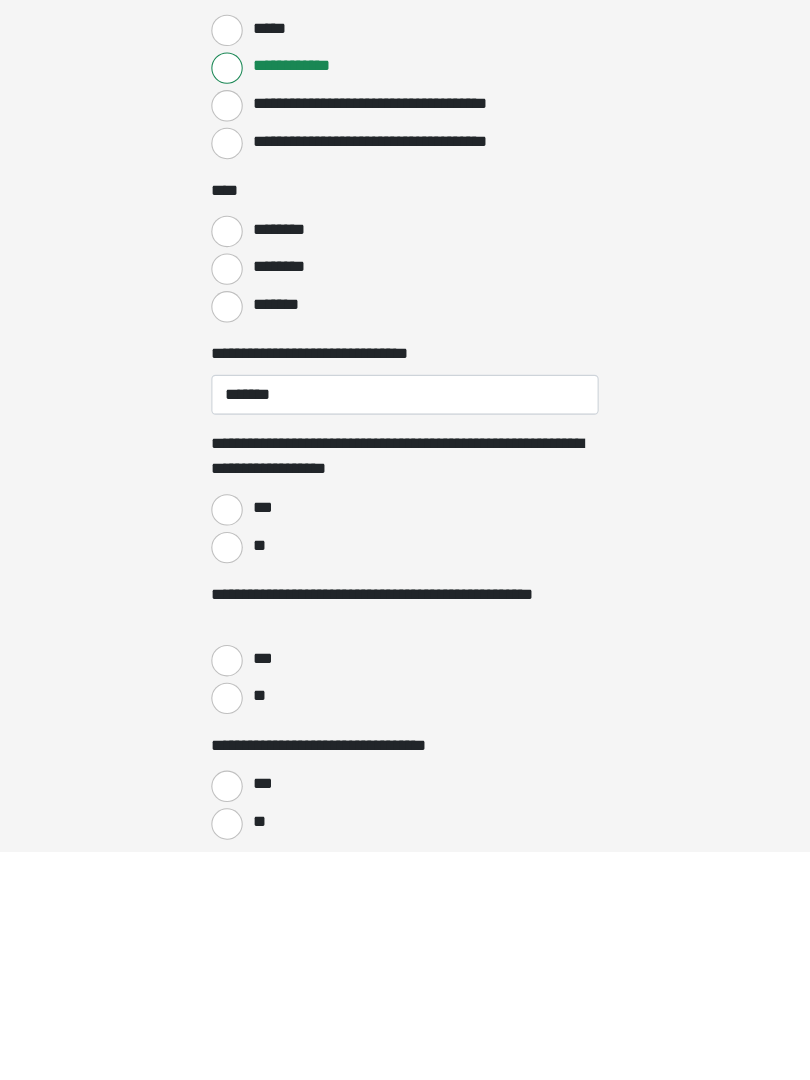 click on "**" at bounding box center [235, 790] 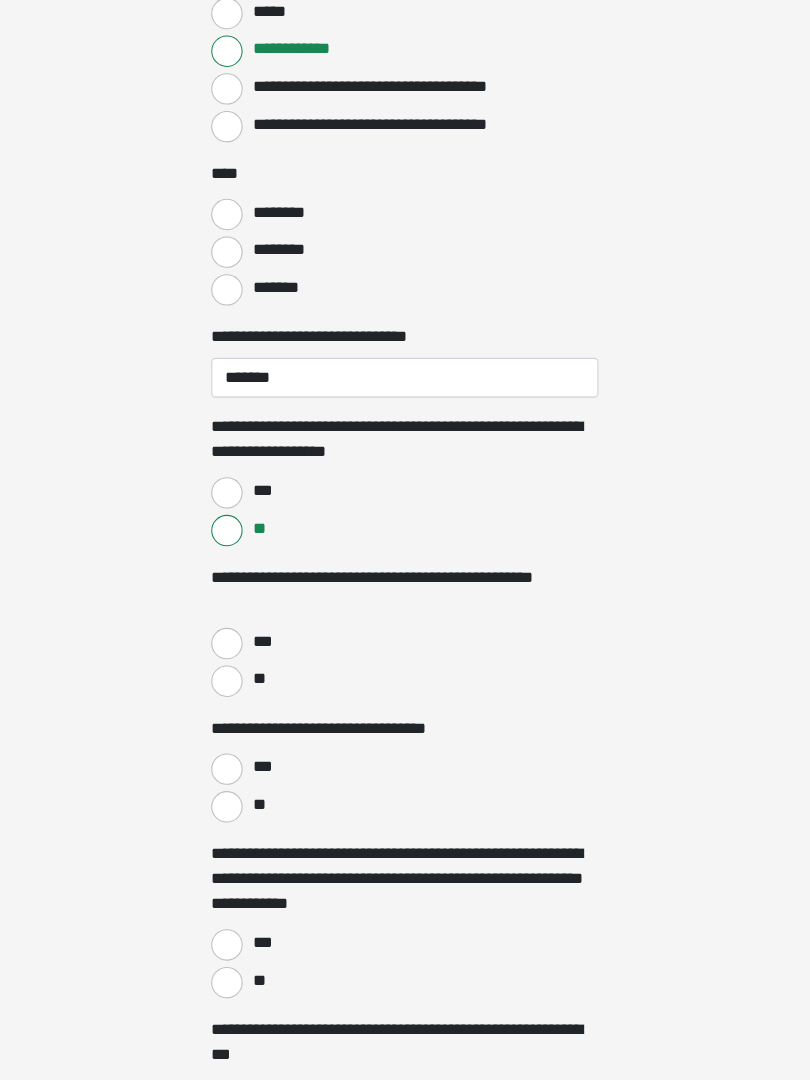scroll, scrollTop: 2026, scrollLeft: 0, axis: vertical 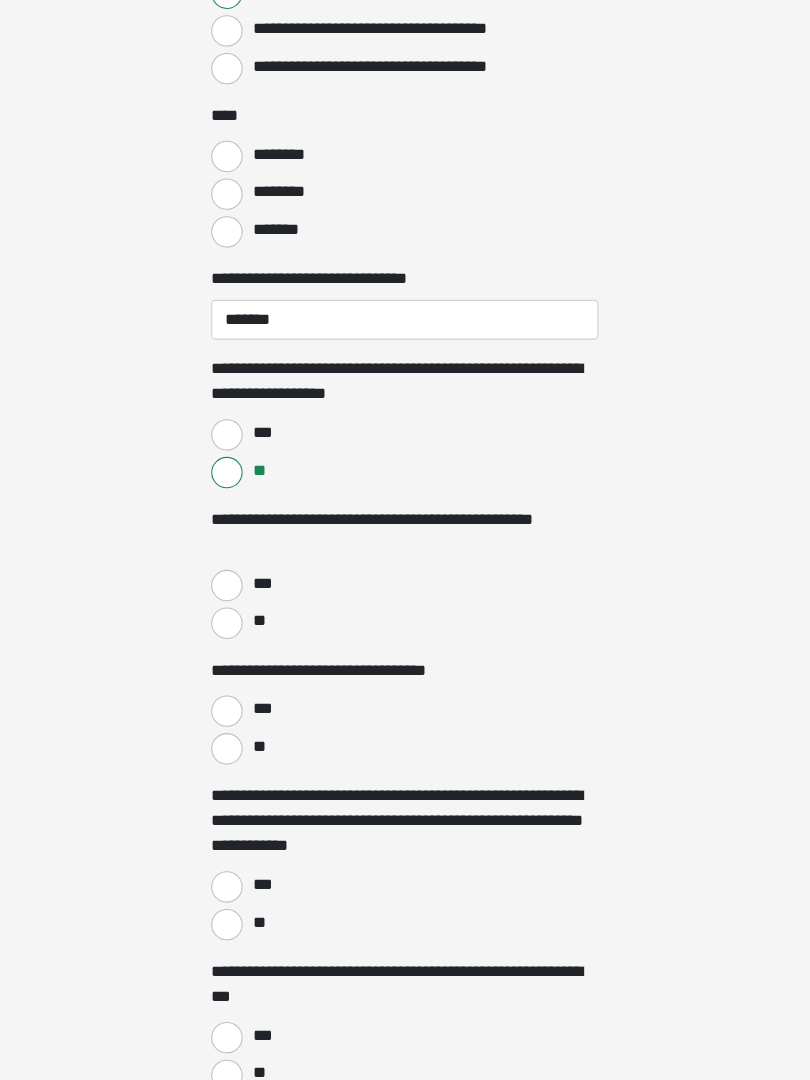 click on "**" at bounding box center (235, 644) 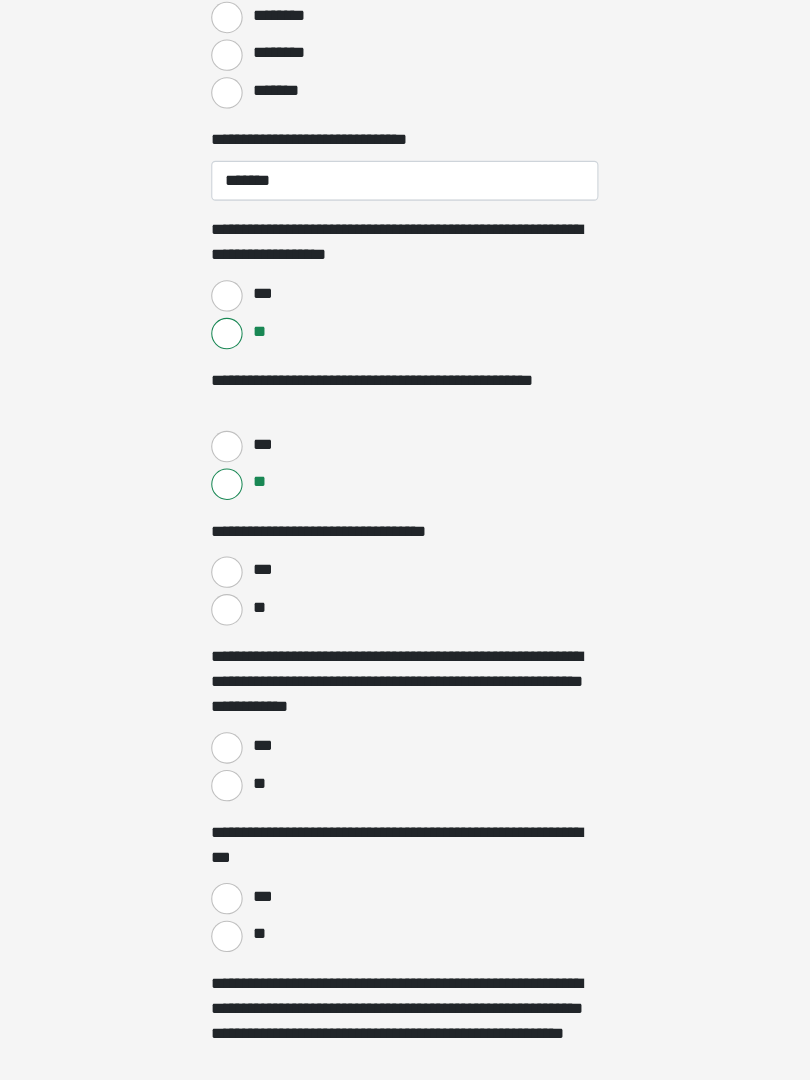 click on "**" at bounding box center (235, 631) 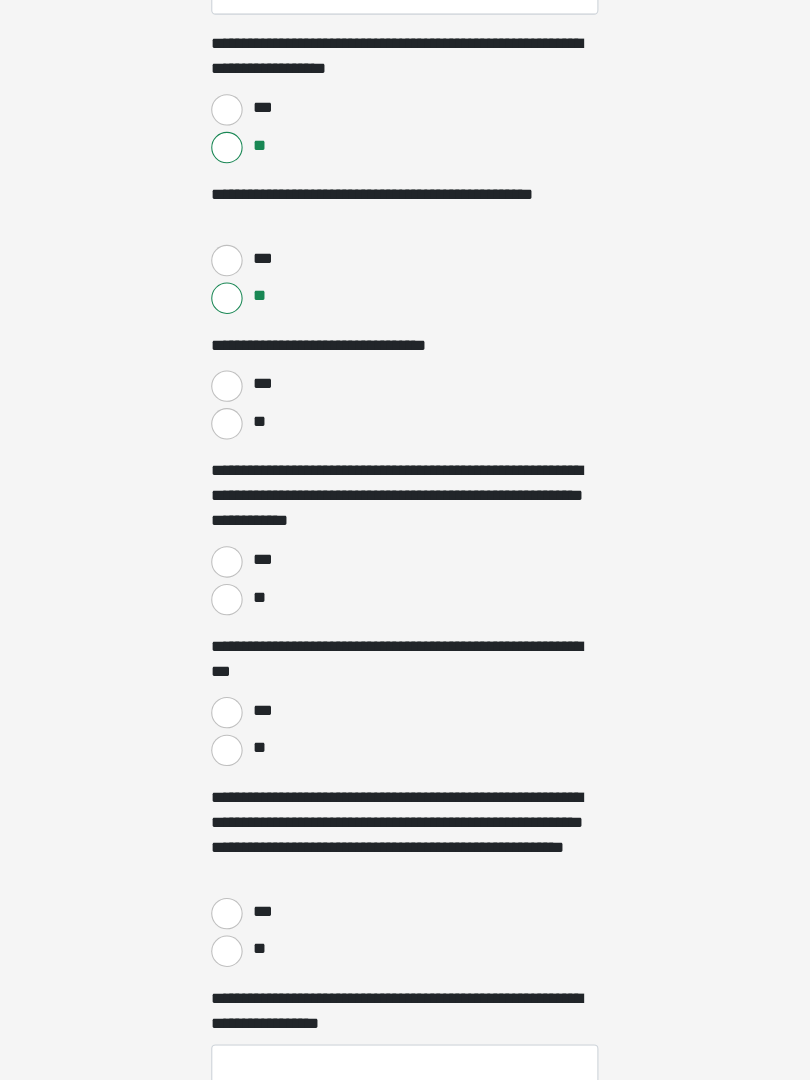 scroll, scrollTop: 2341, scrollLeft: 0, axis: vertical 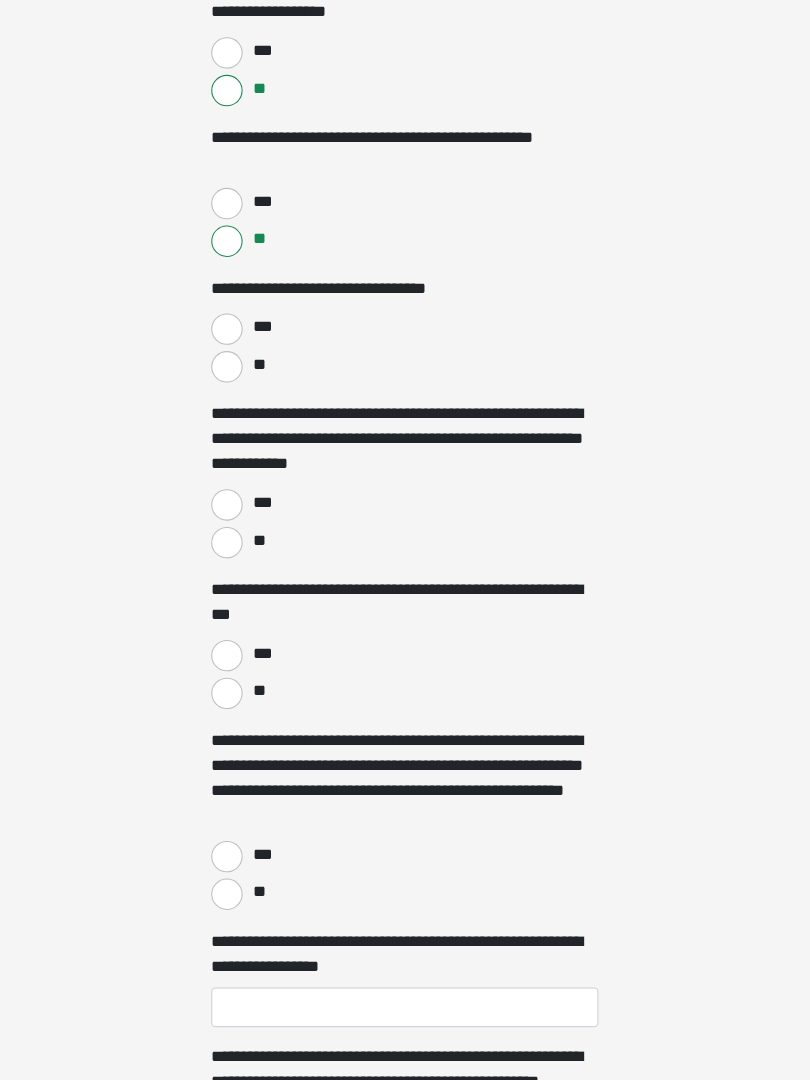 click on "**" at bounding box center (235, 567) 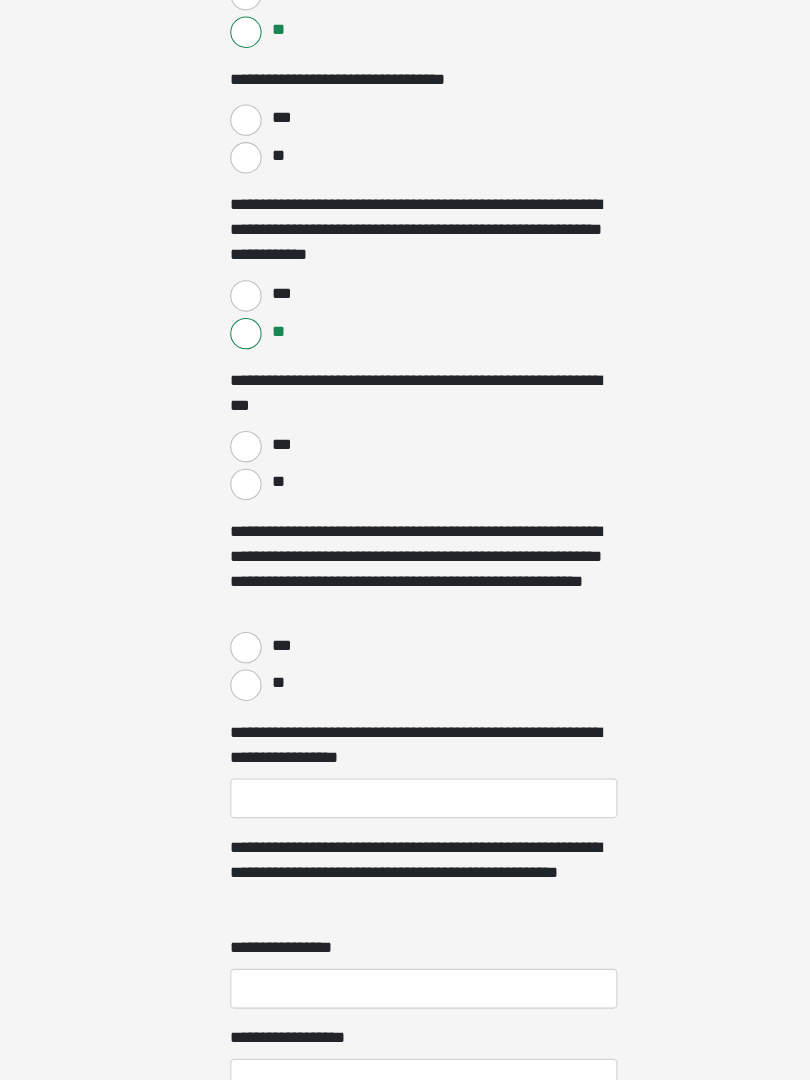 scroll, scrollTop: 2592, scrollLeft: 0, axis: vertical 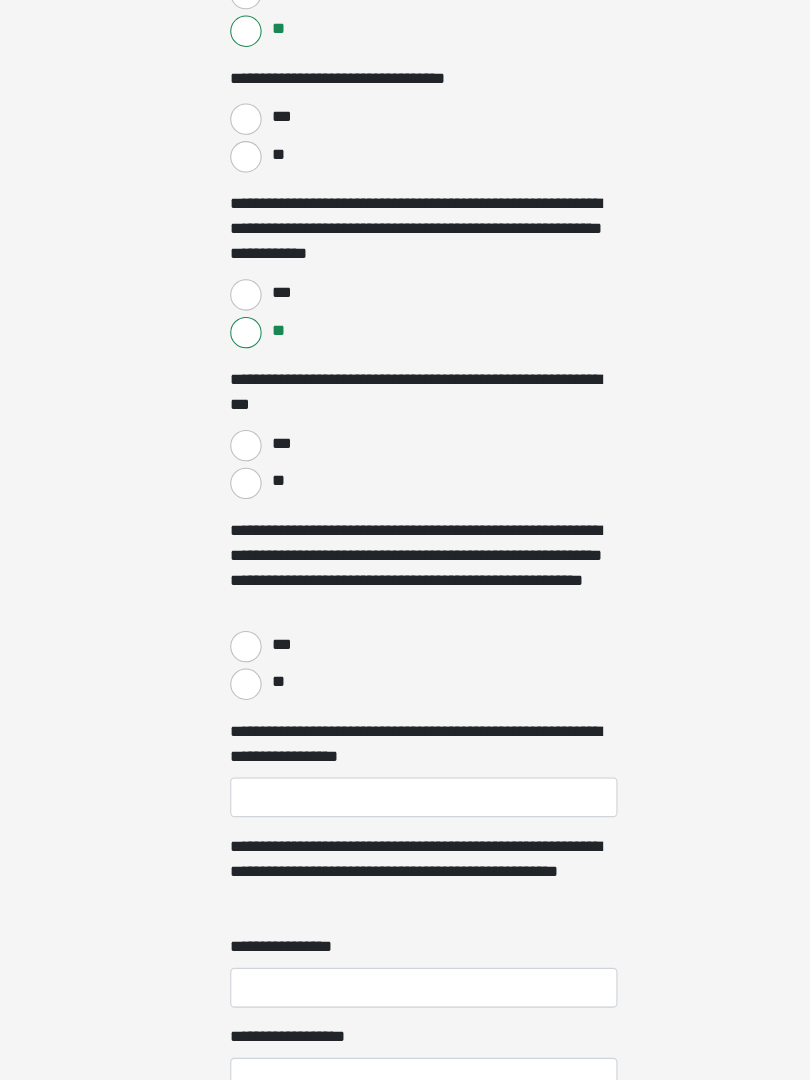 click on "**" at bounding box center (235, 511) 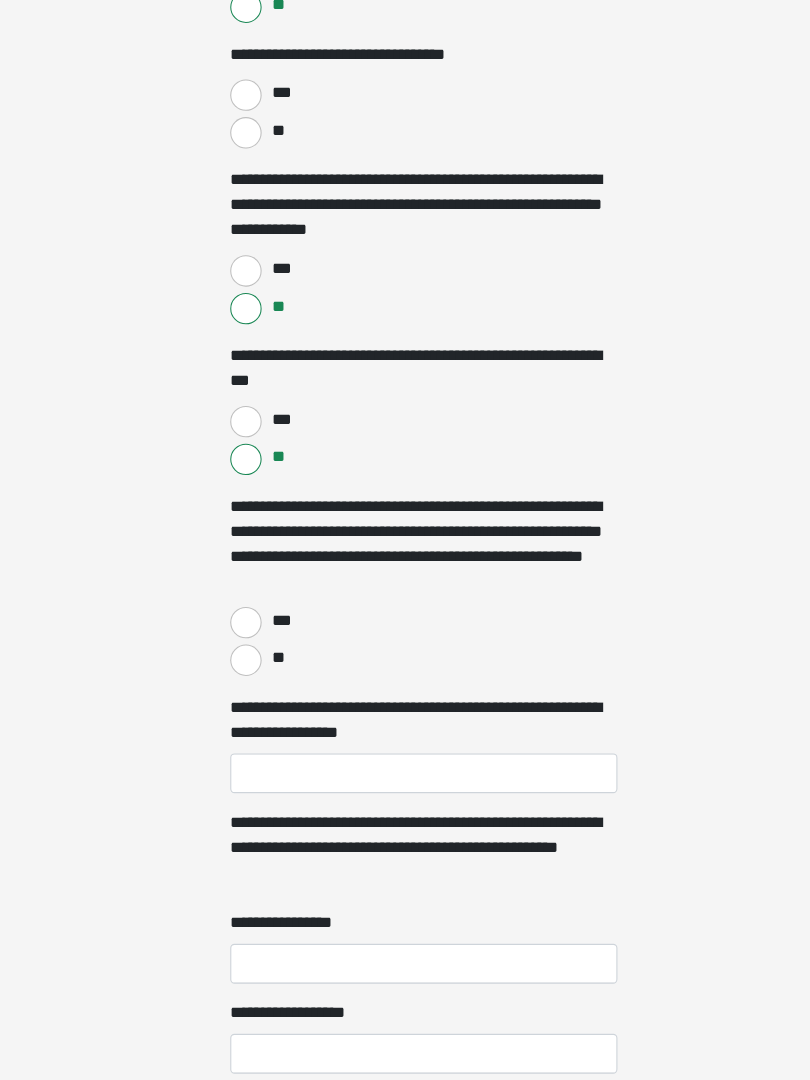 scroll, scrollTop: 2705, scrollLeft: 0, axis: vertical 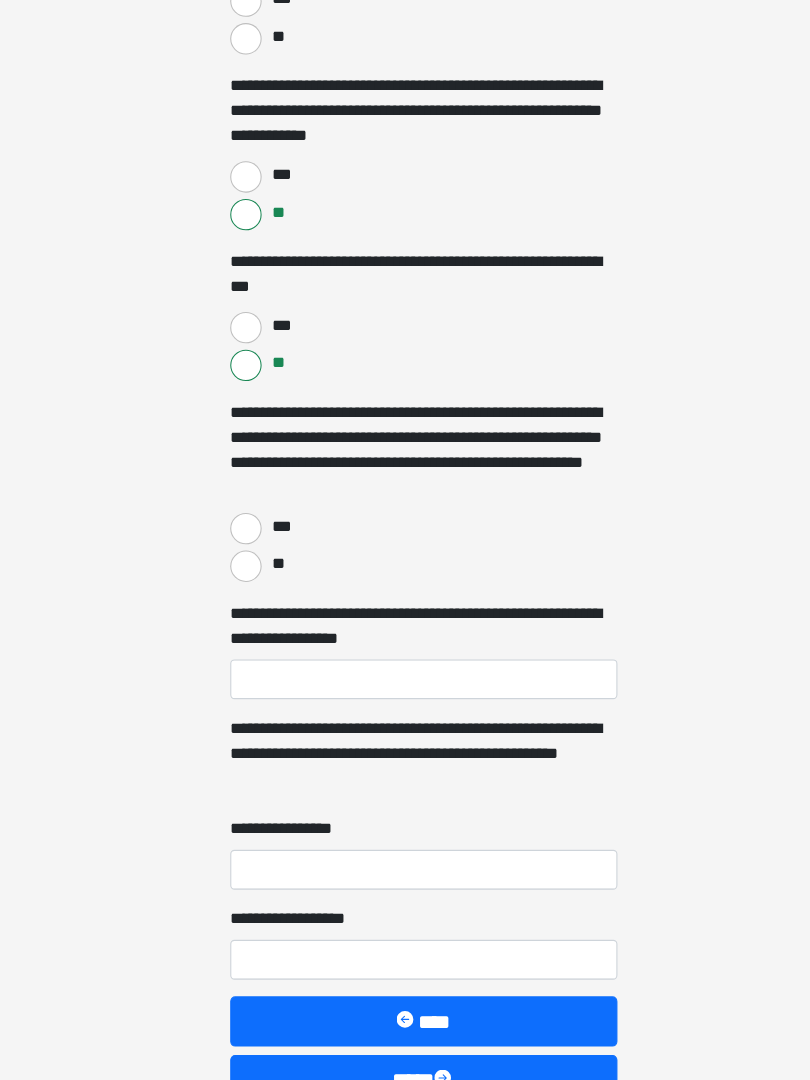 click on "**" at bounding box center (235, 590) 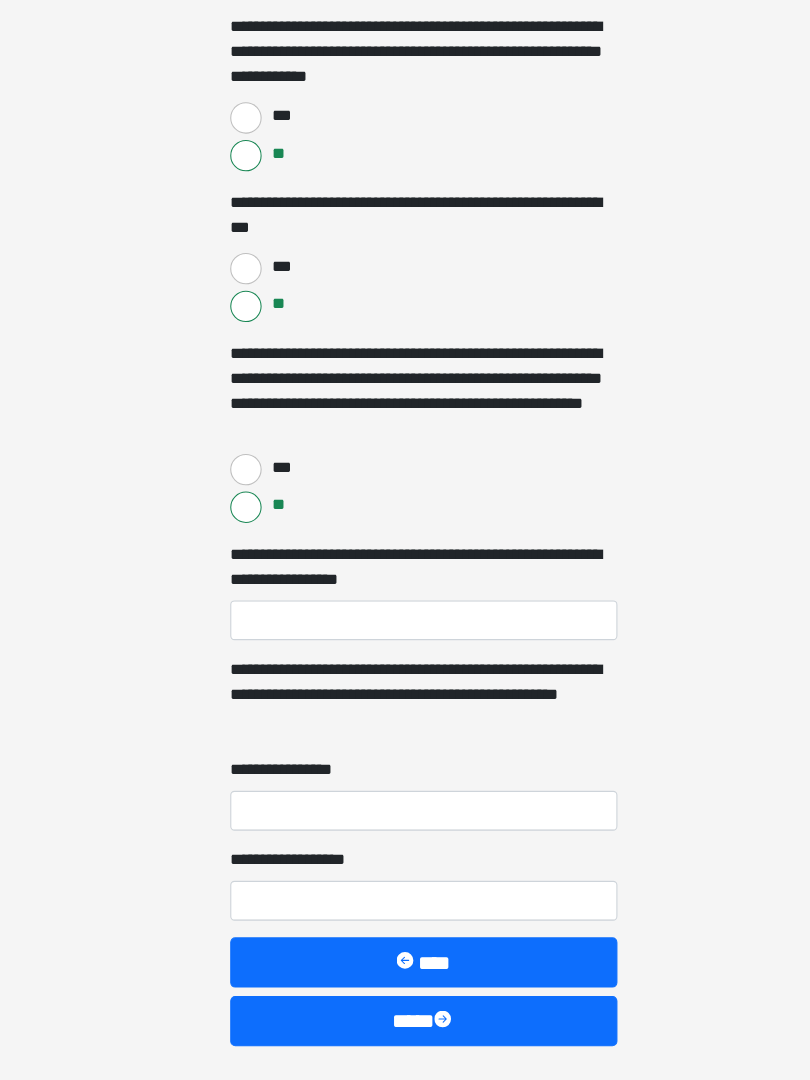 scroll, scrollTop: 2832, scrollLeft: 0, axis: vertical 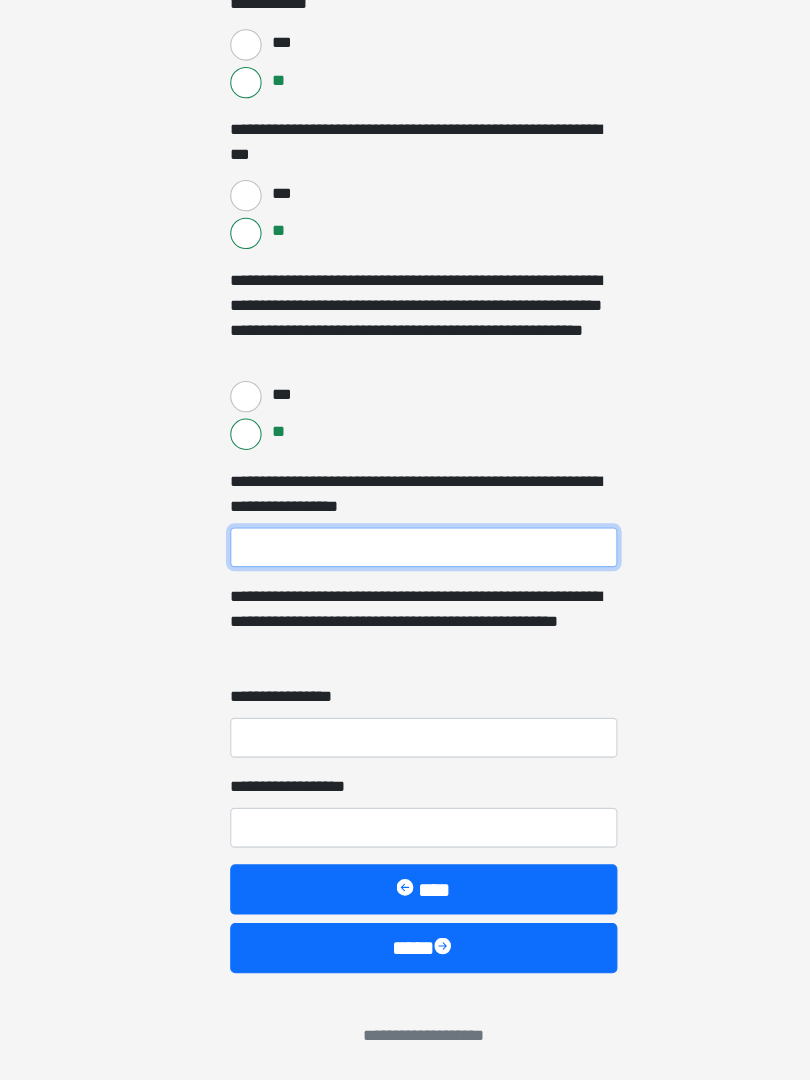 click on "**********" at bounding box center [405, 571] 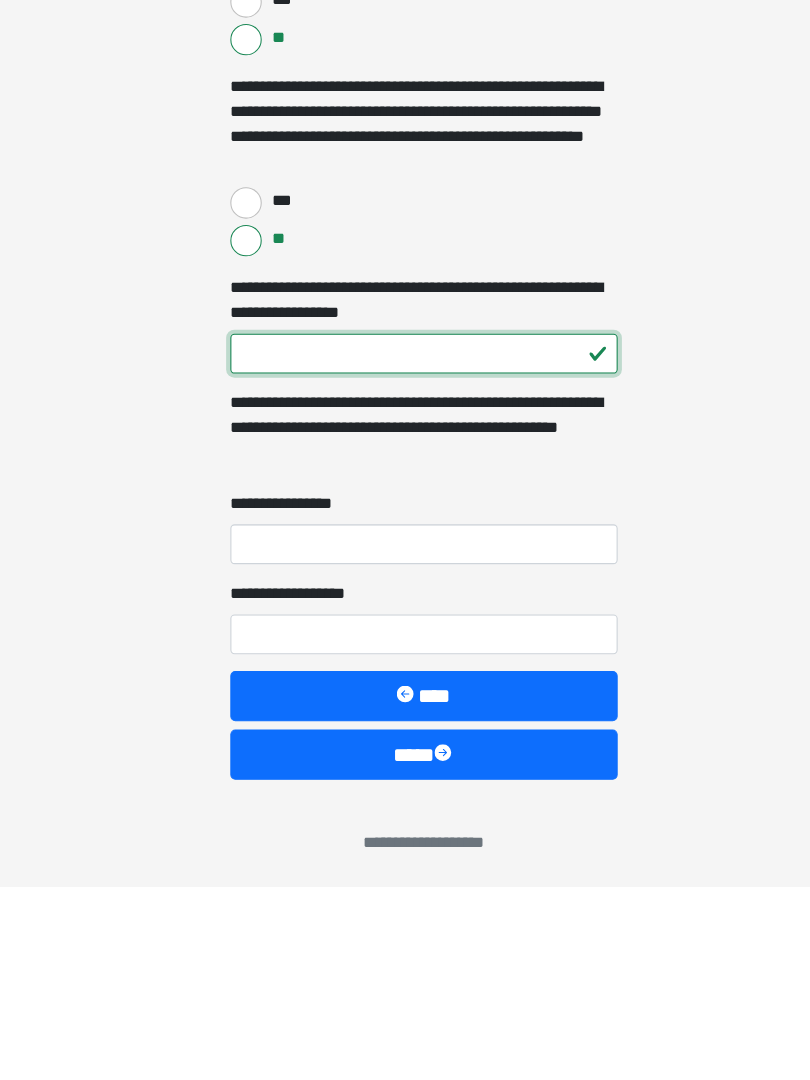 type on "***" 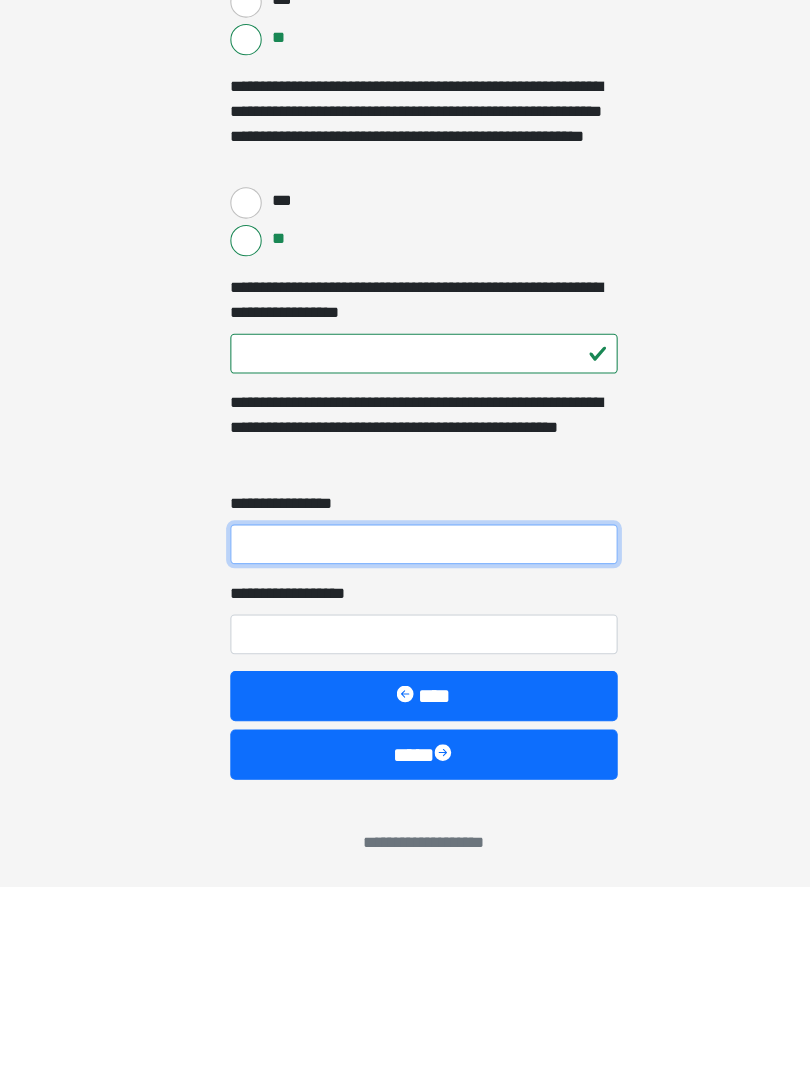 click on "**********" at bounding box center [405, 753] 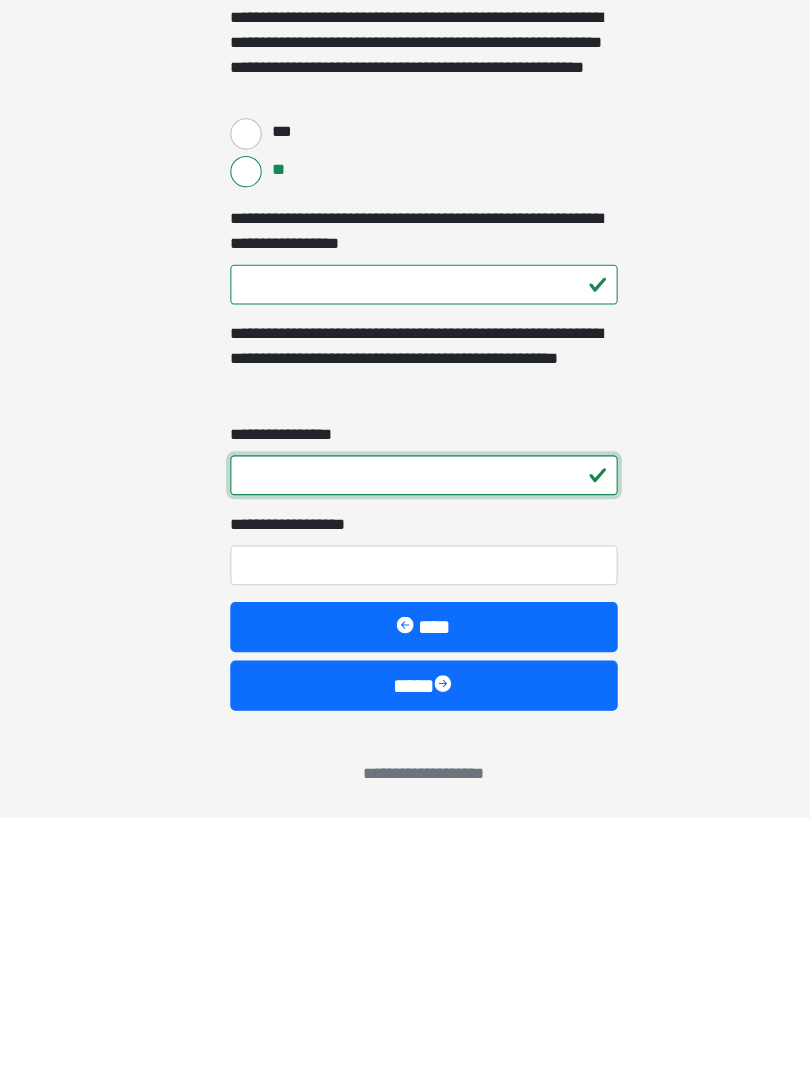 type on "*" 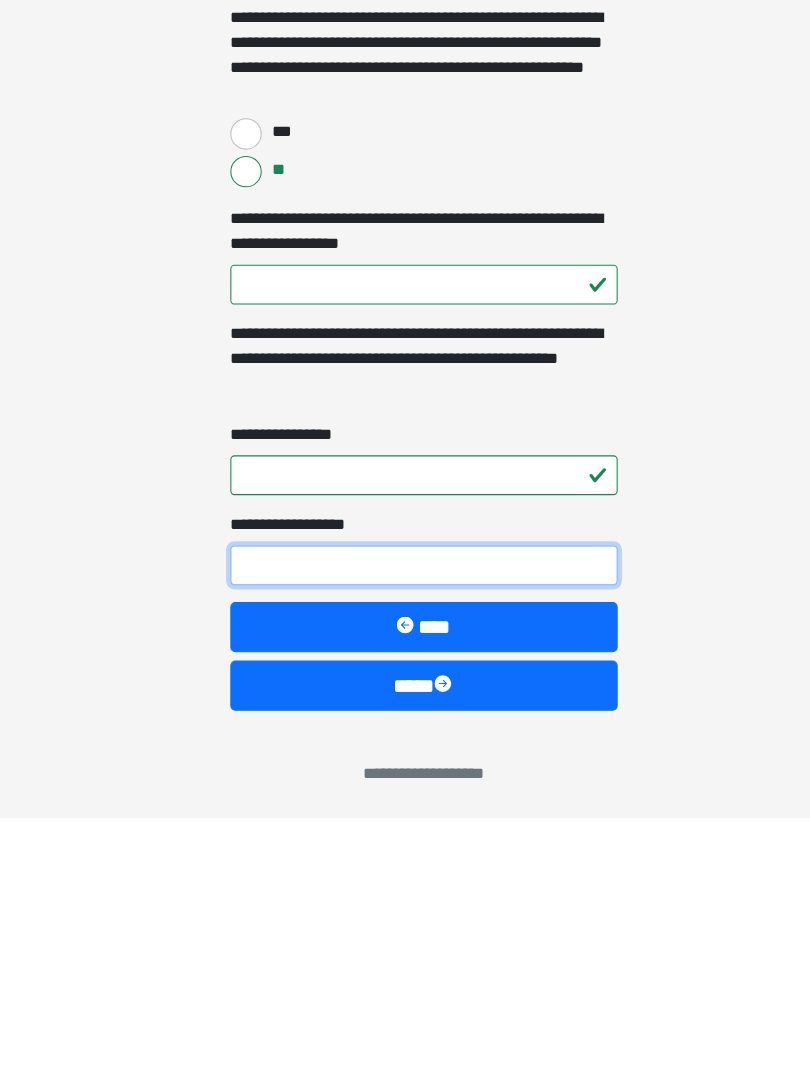 click on "**********" at bounding box center [405, 839] 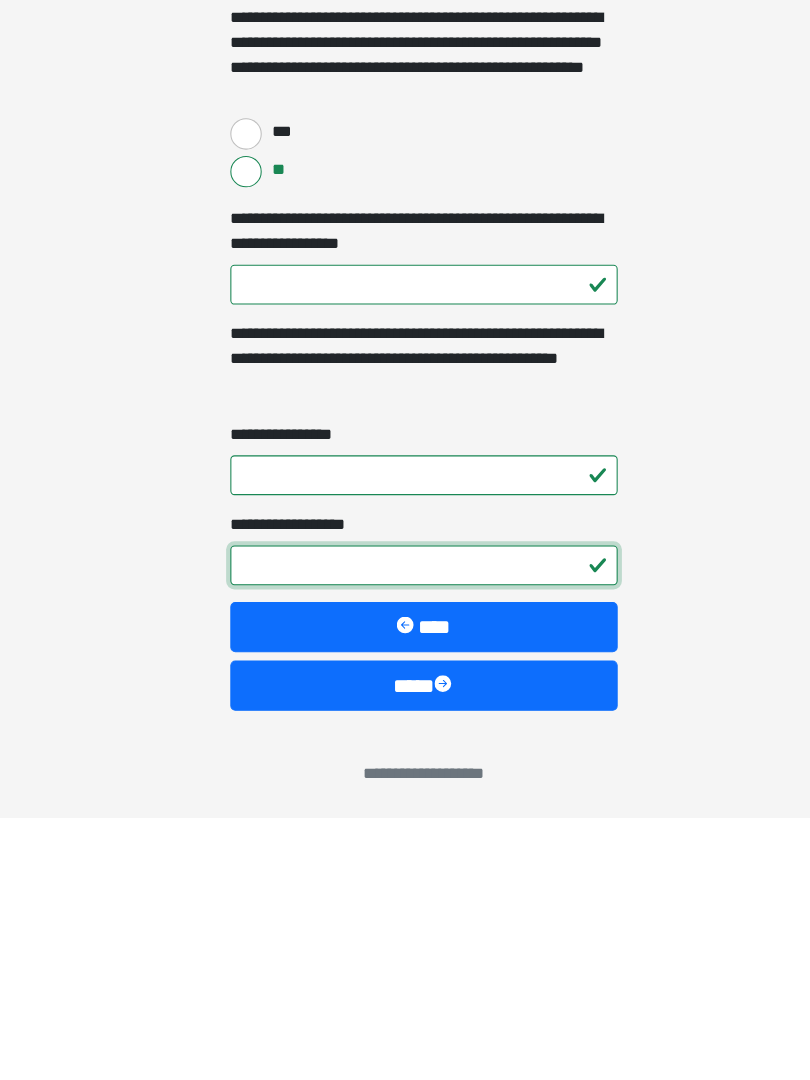type on "*" 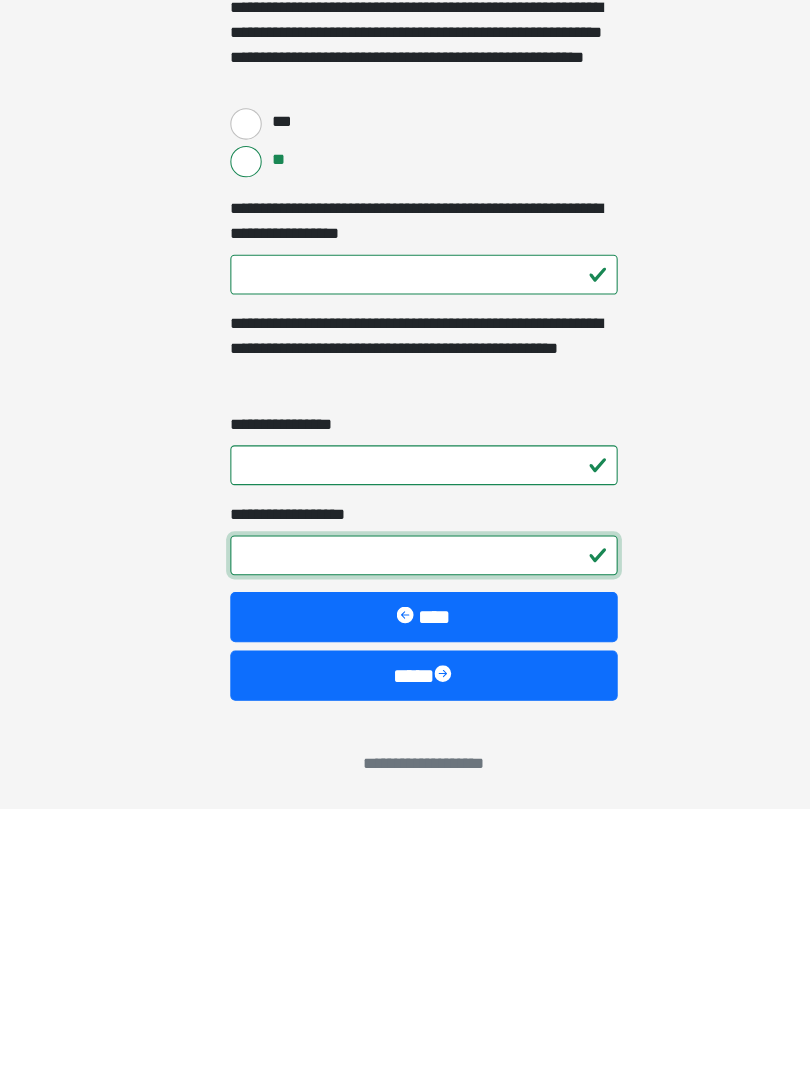 scroll, scrollTop: 2832, scrollLeft: 0, axis: vertical 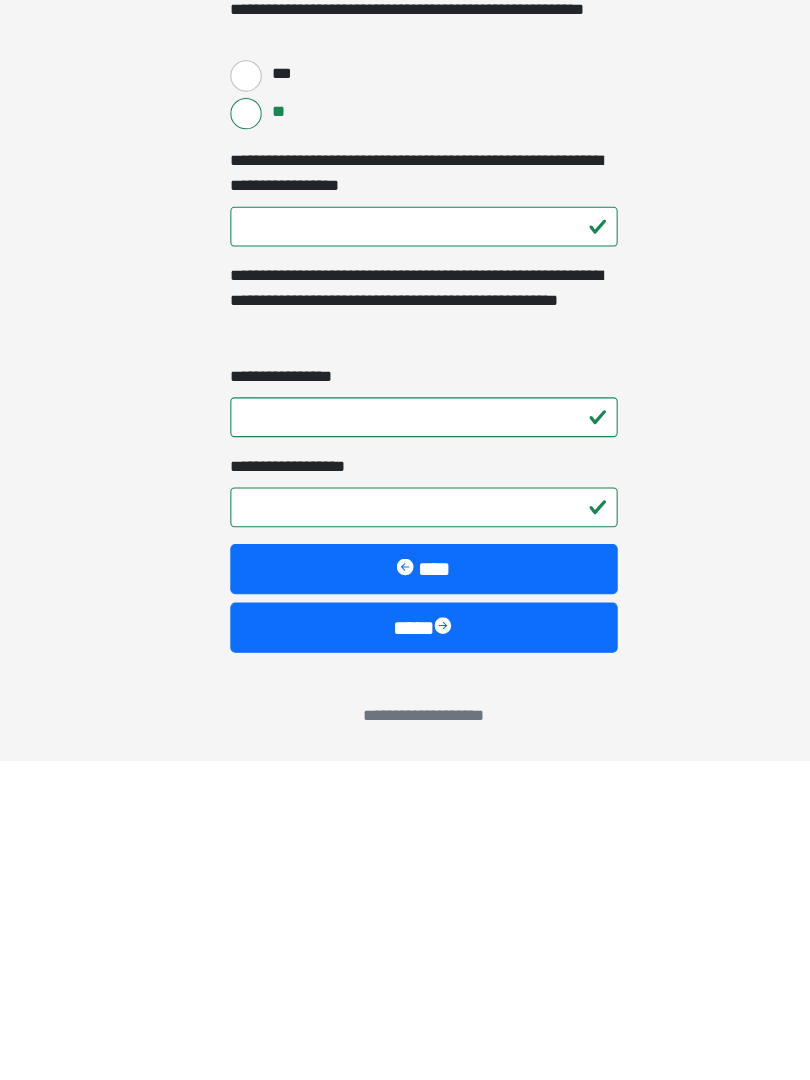 click on "****" at bounding box center (405, 954) 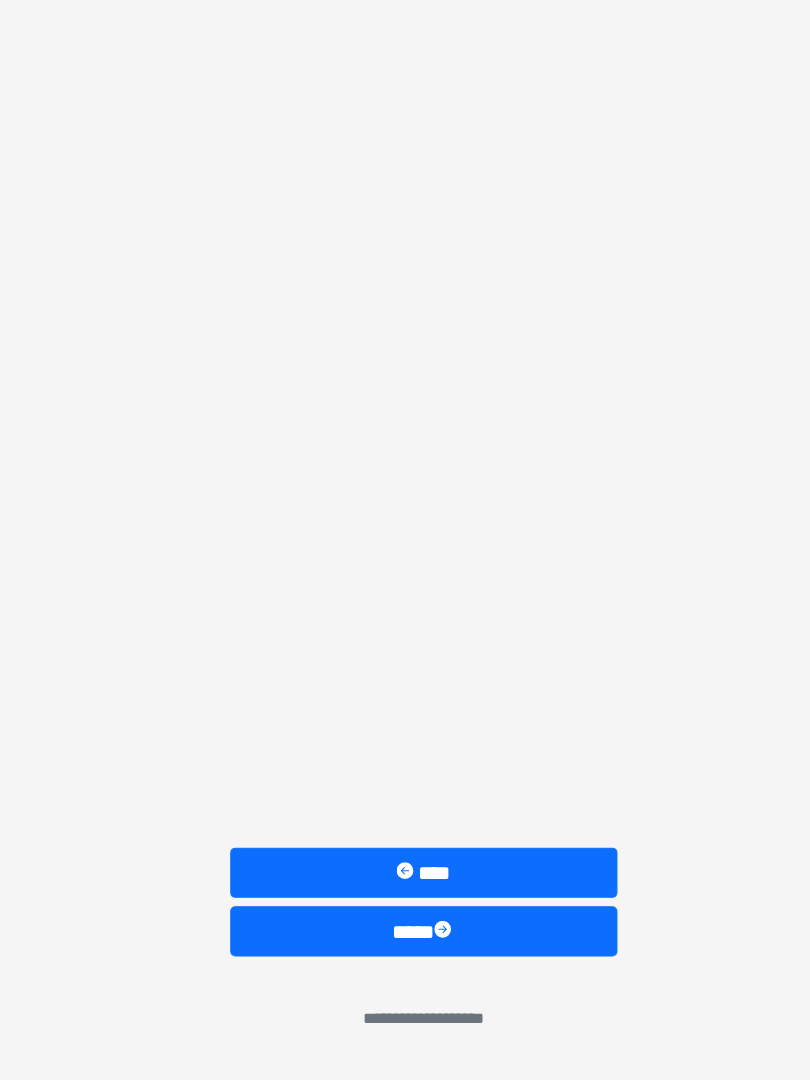 scroll, scrollTop: 0, scrollLeft: 0, axis: both 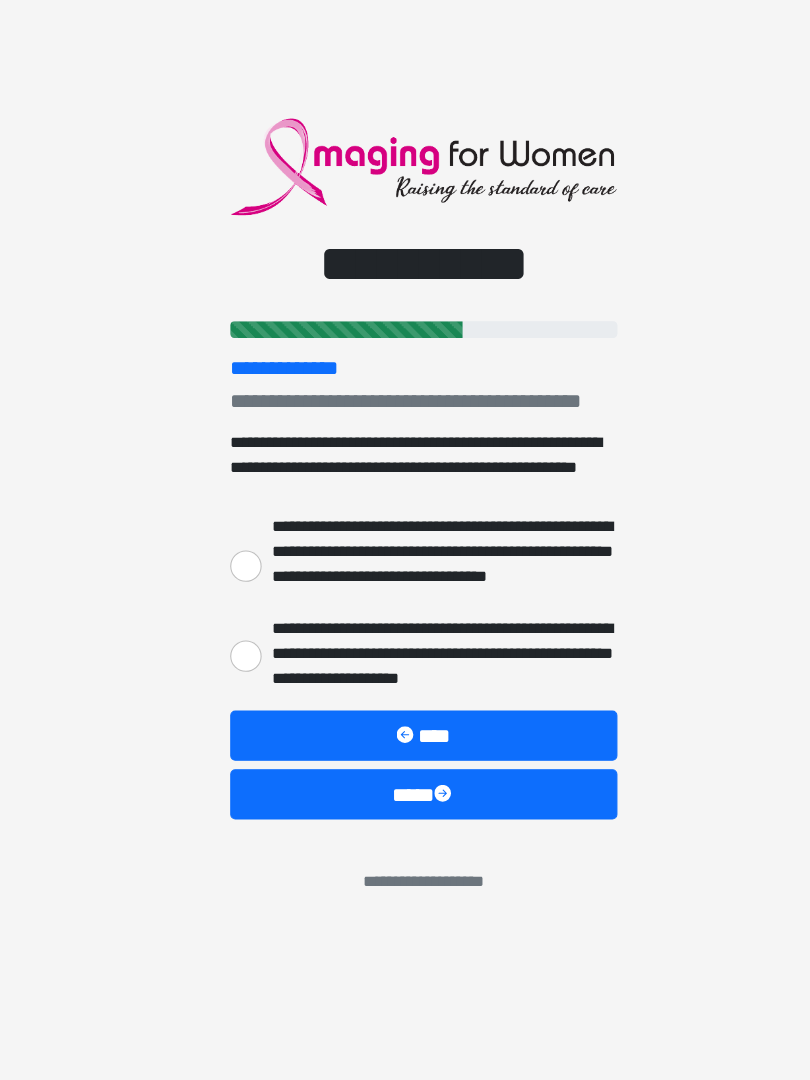 click on "**********" at bounding box center (235, 589) 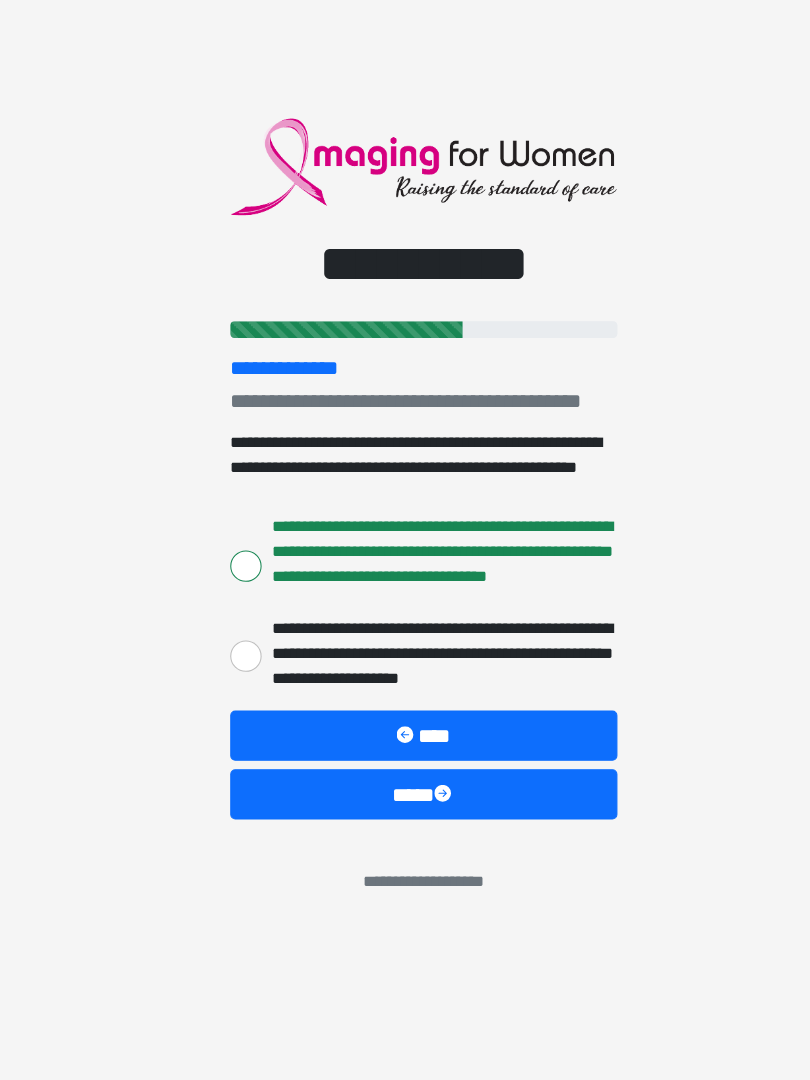 click at bounding box center (425, 808) 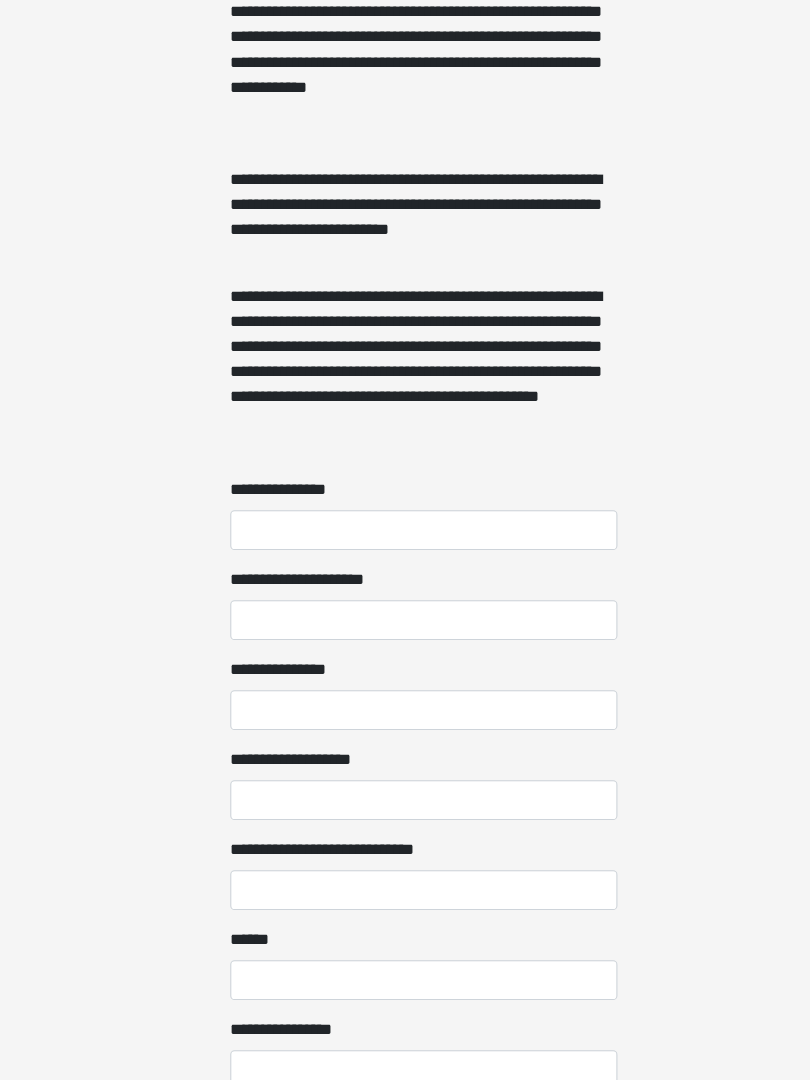 scroll, scrollTop: 1236, scrollLeft: 0, axis: vertical 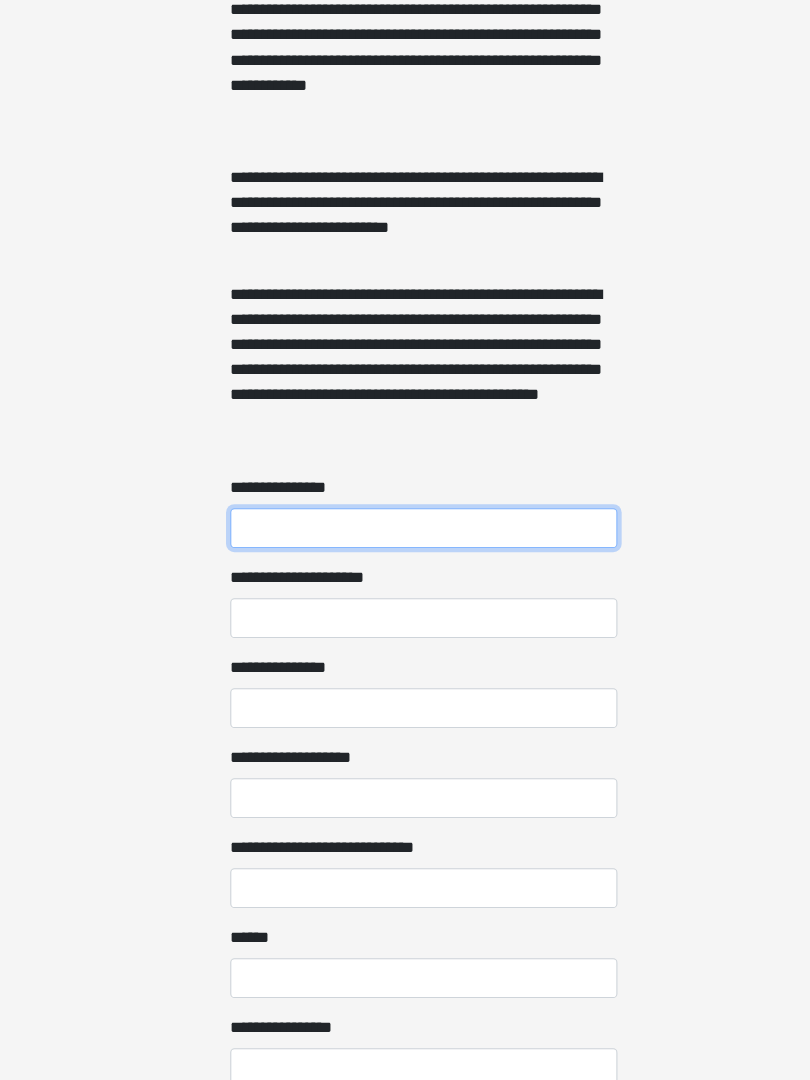 click on "**********" at bounding box center [405, 553] 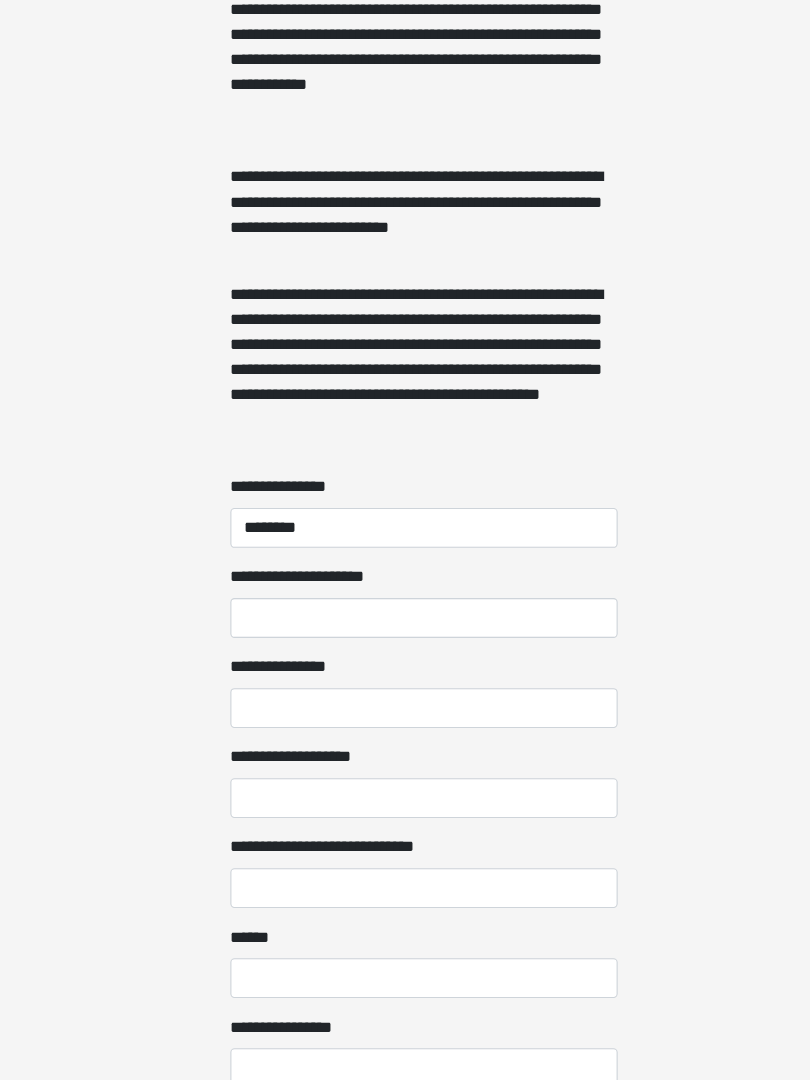 click on "**********" at bounding box center [405, 639] 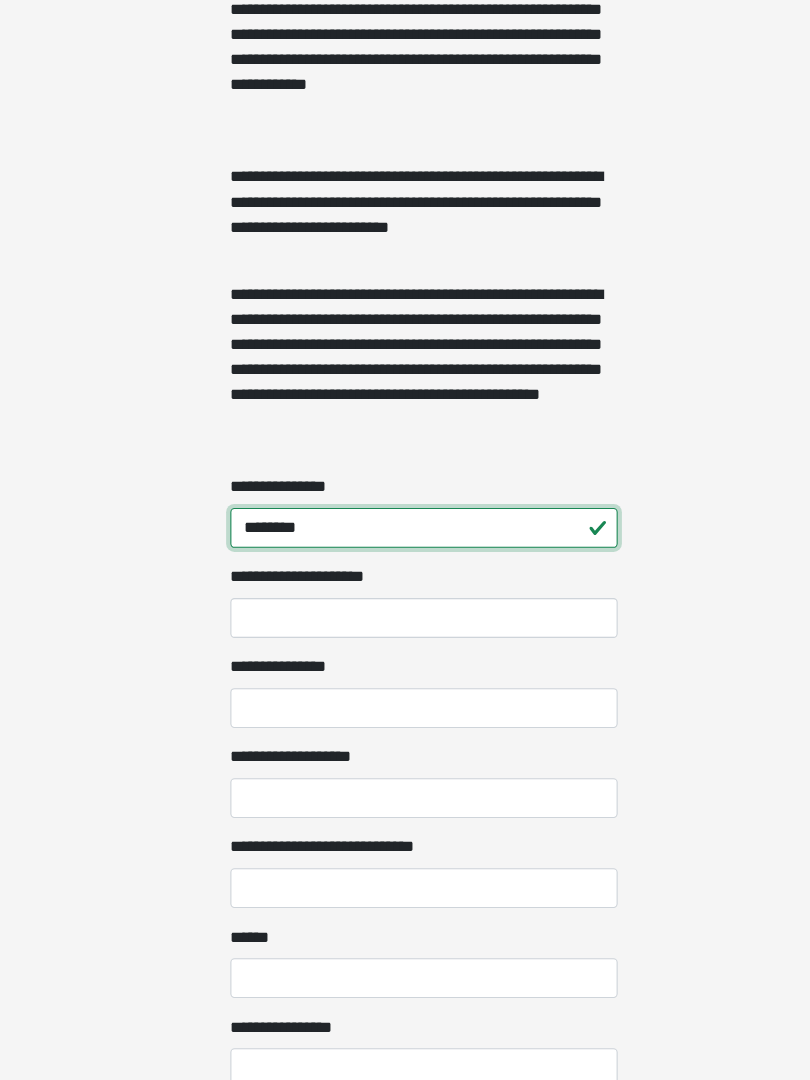 click on "********" at bounding box center [405, 553] 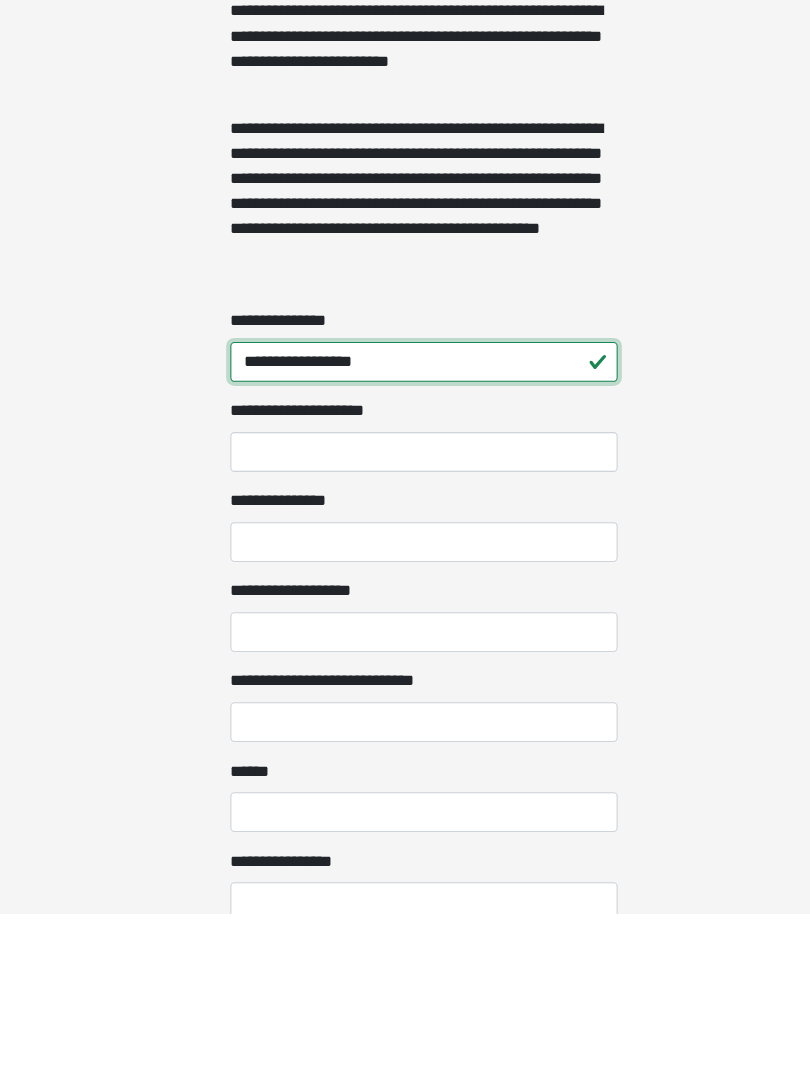 type on "**********" 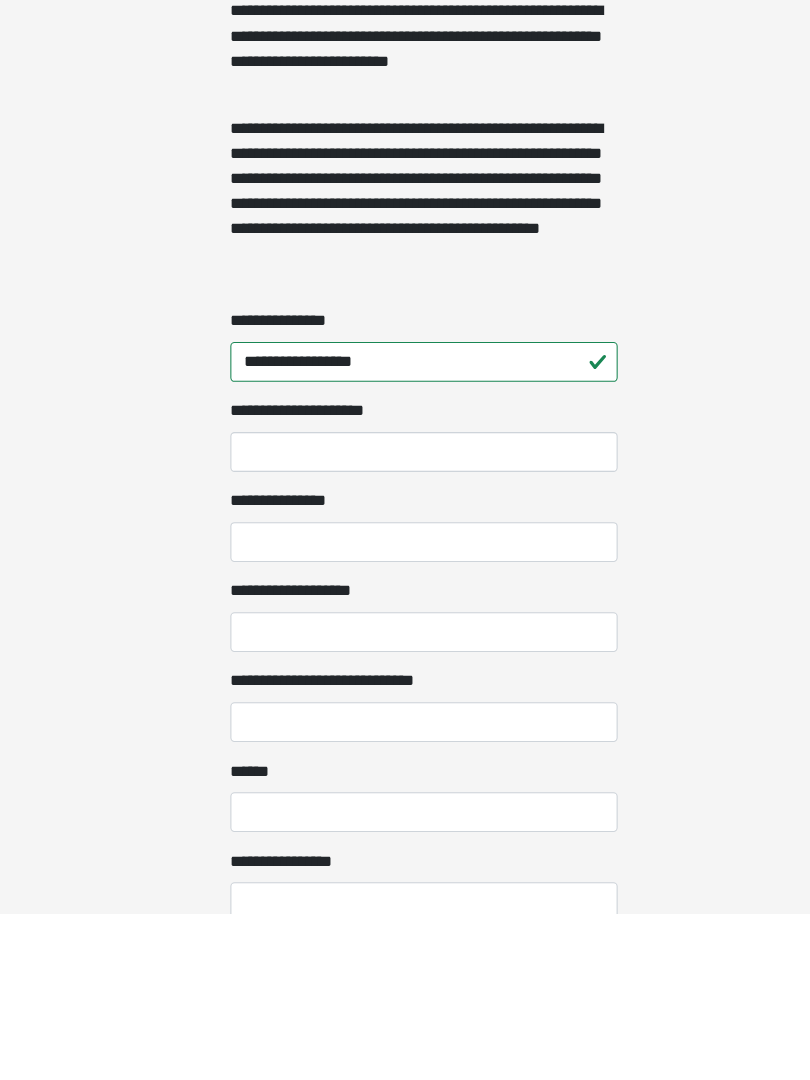 click on "**********" at bounding box center (405, 725) 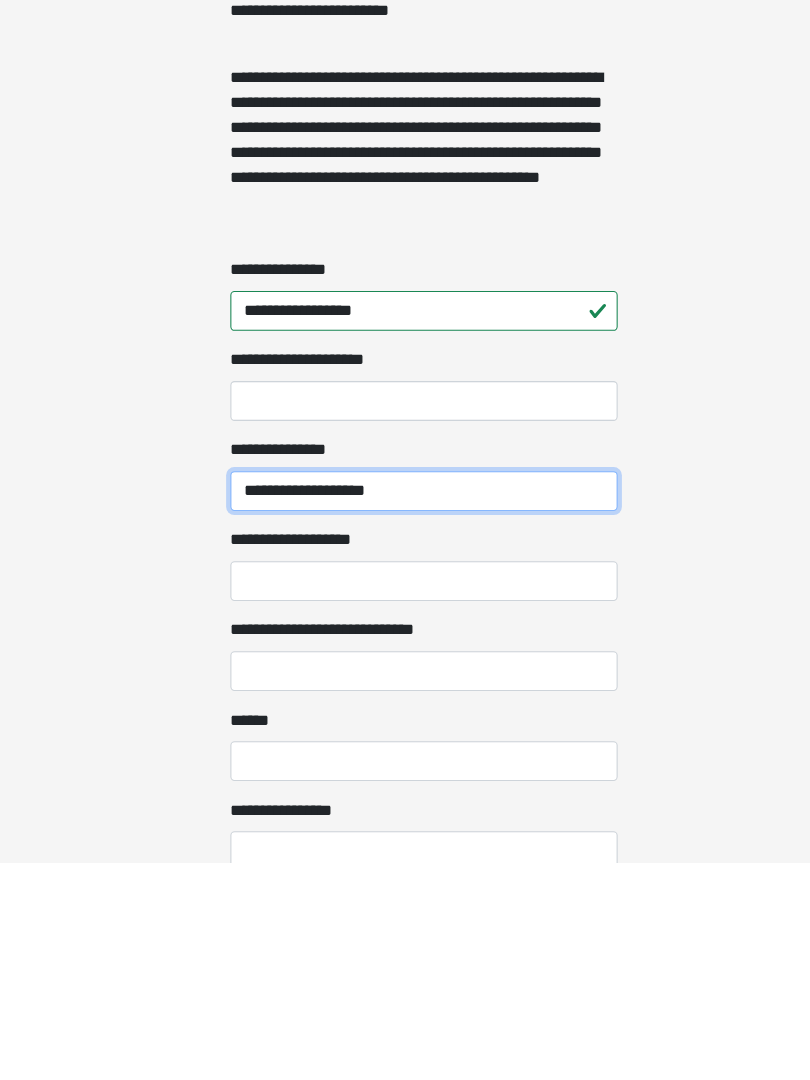 type on "**********" 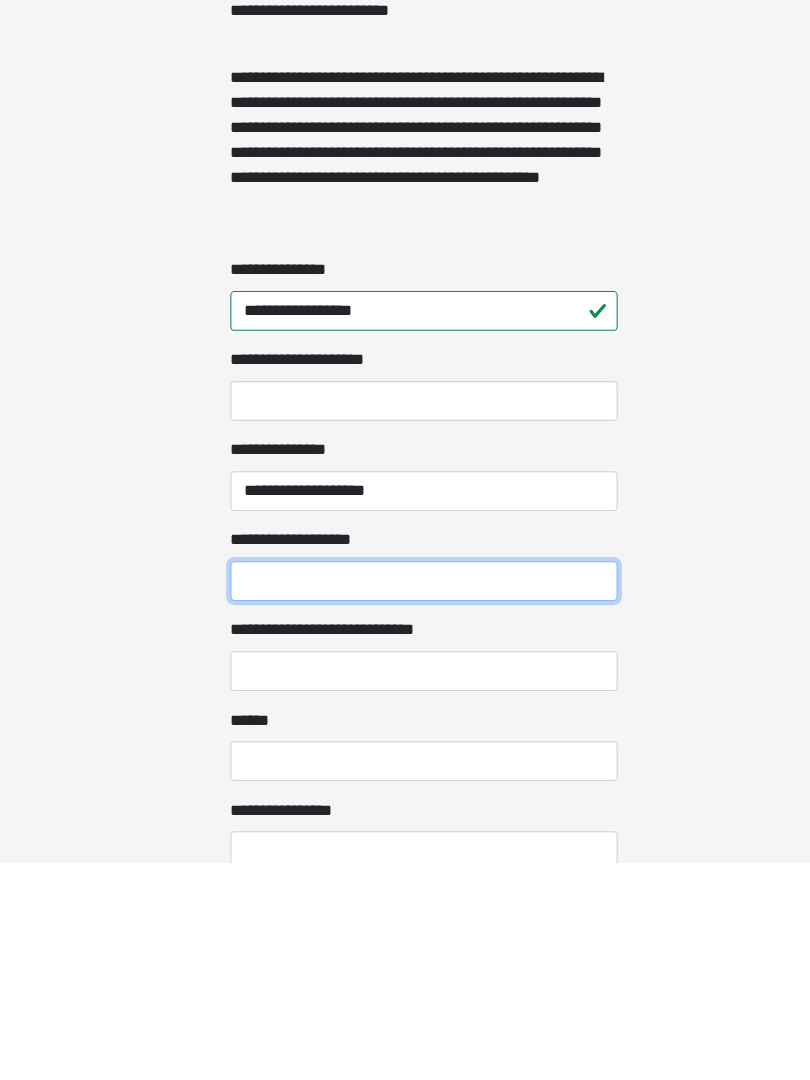 click on "**********" at bounding box center [405, 811] 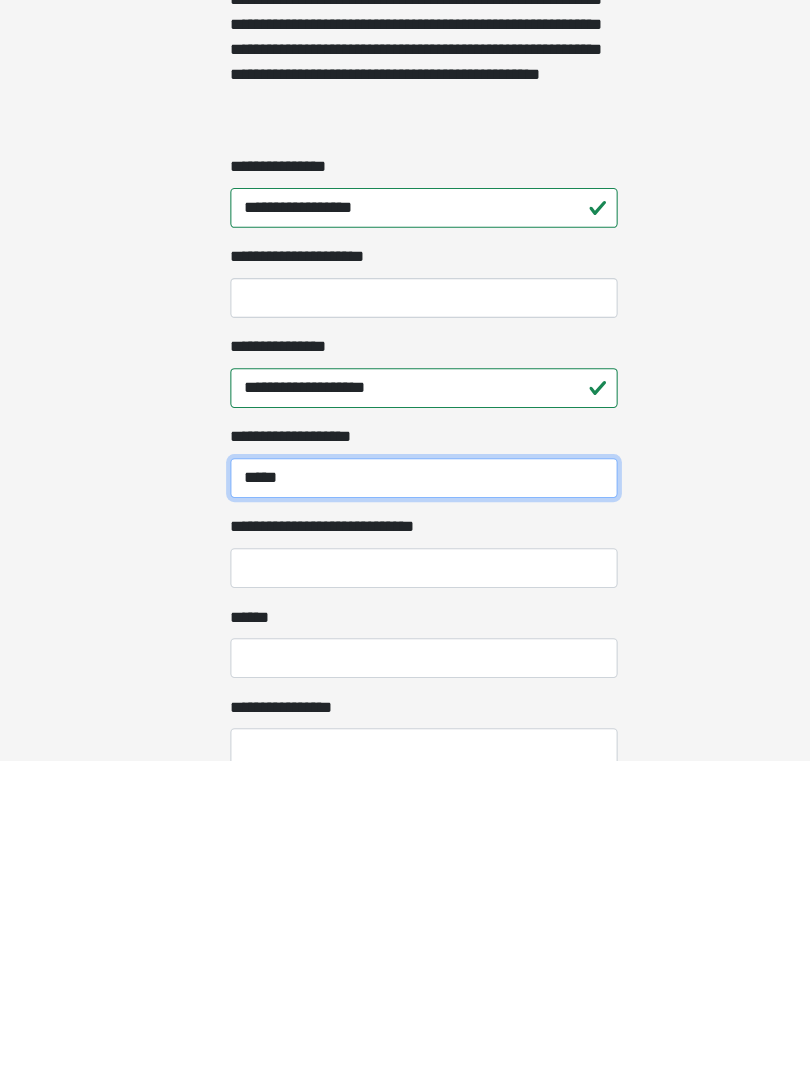 scroll, scrollTop: 1243, scrollLeft: 0, axis: vertical 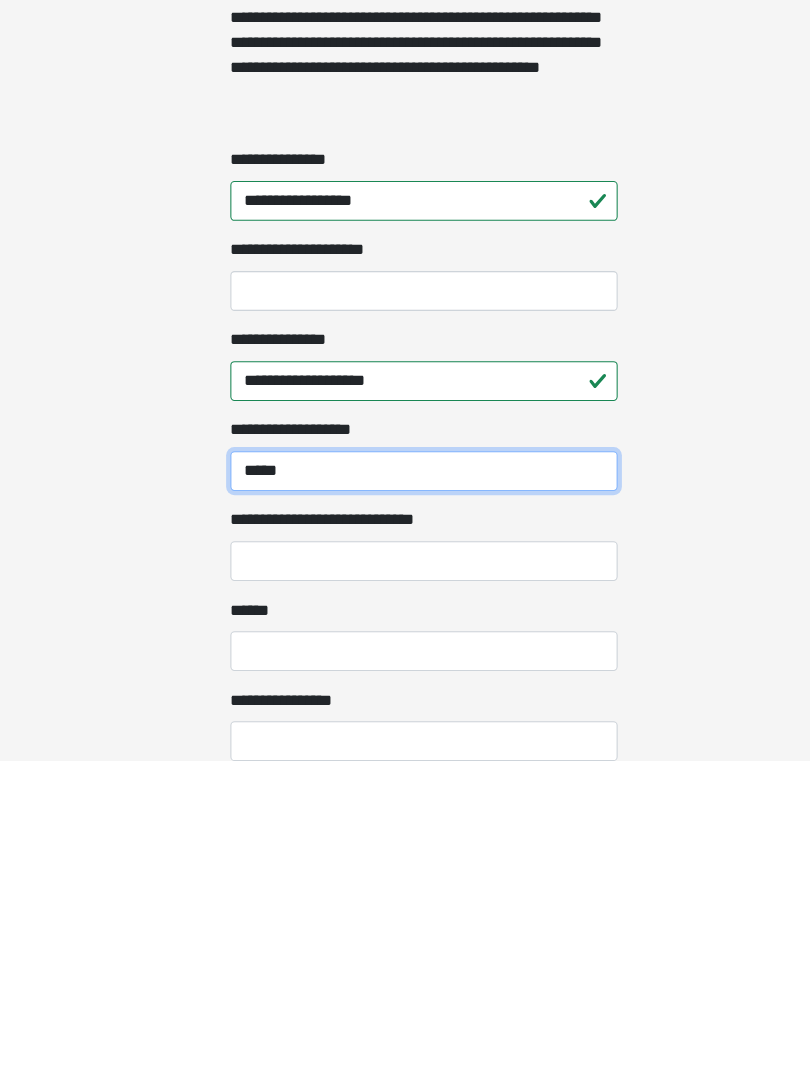 type on "*****" 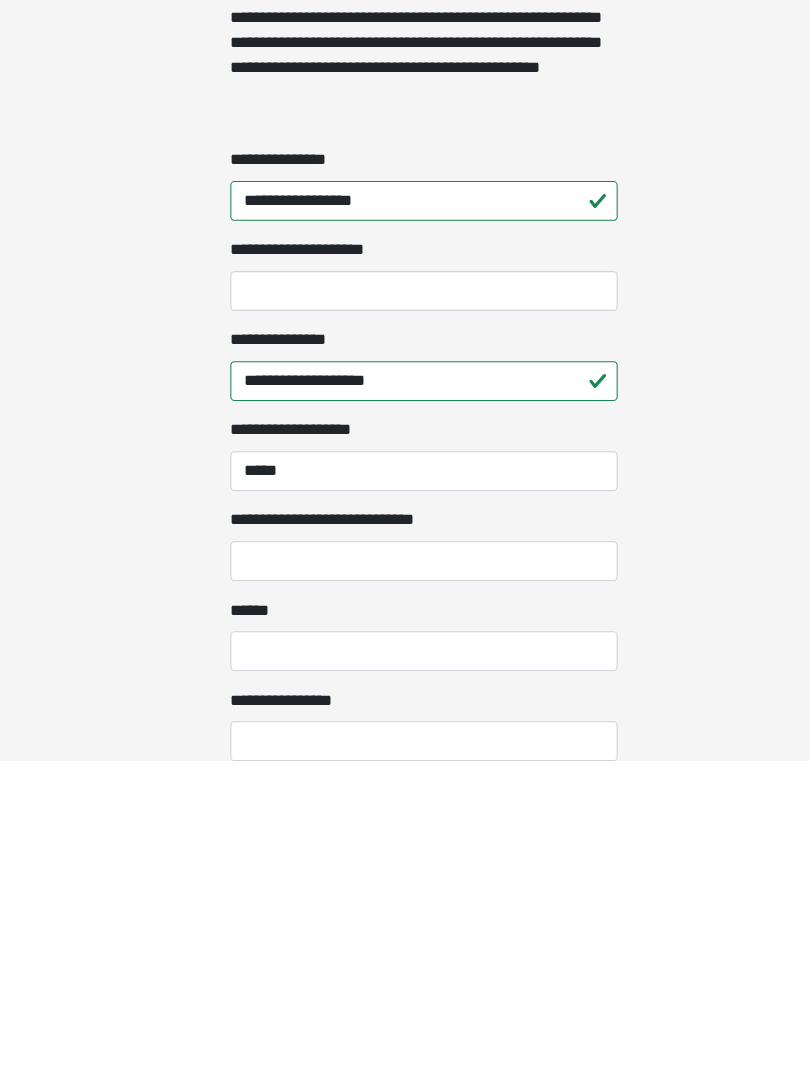 click on "**********" at bounding box center (405, 890) 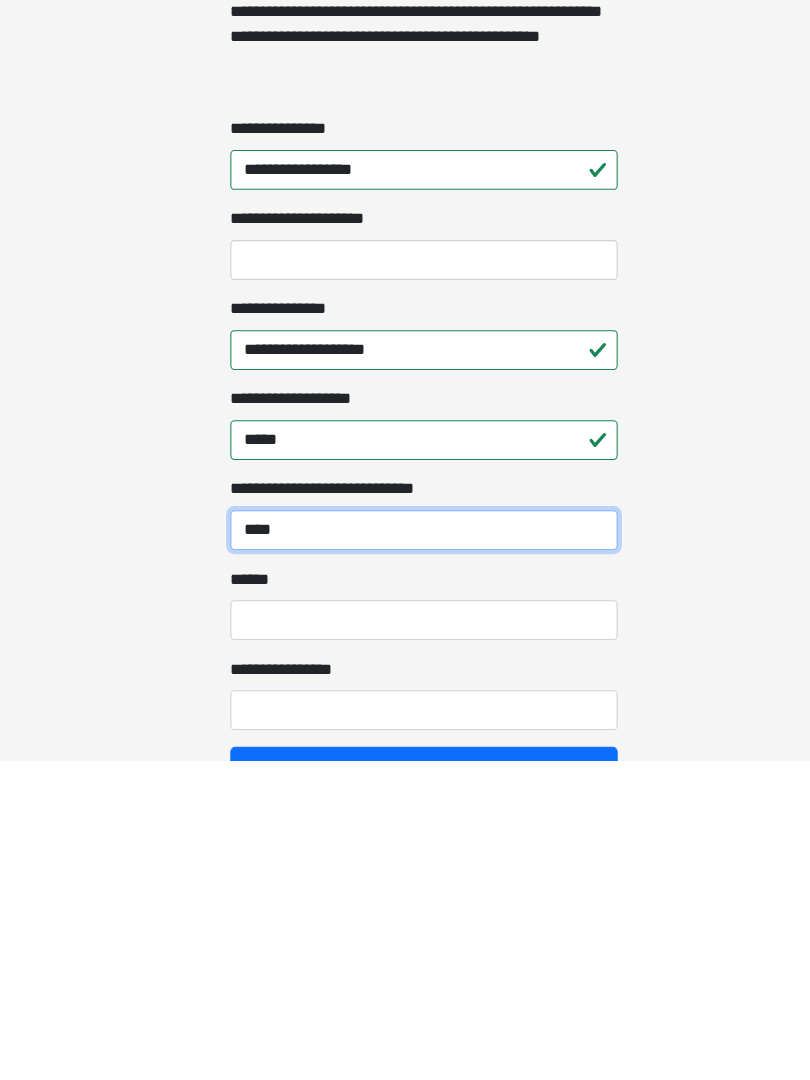 scroll, scrollTop: 1276, scrollLeft: 0, axis: vertical 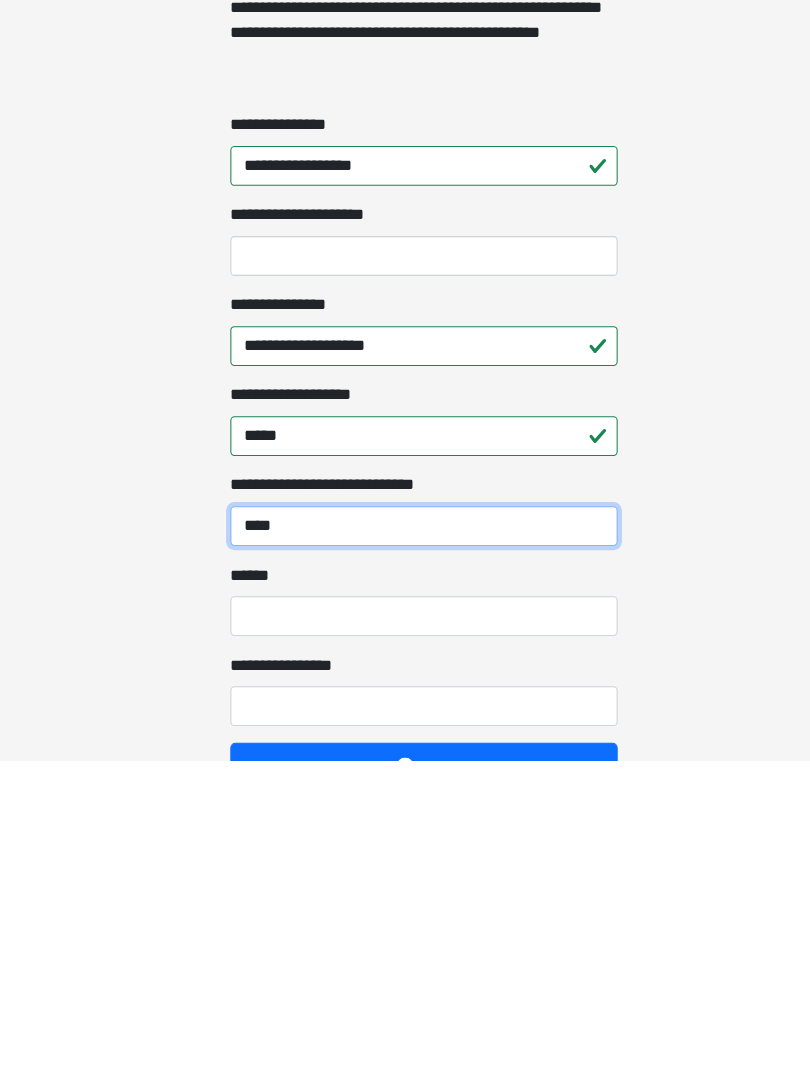 type on "****" 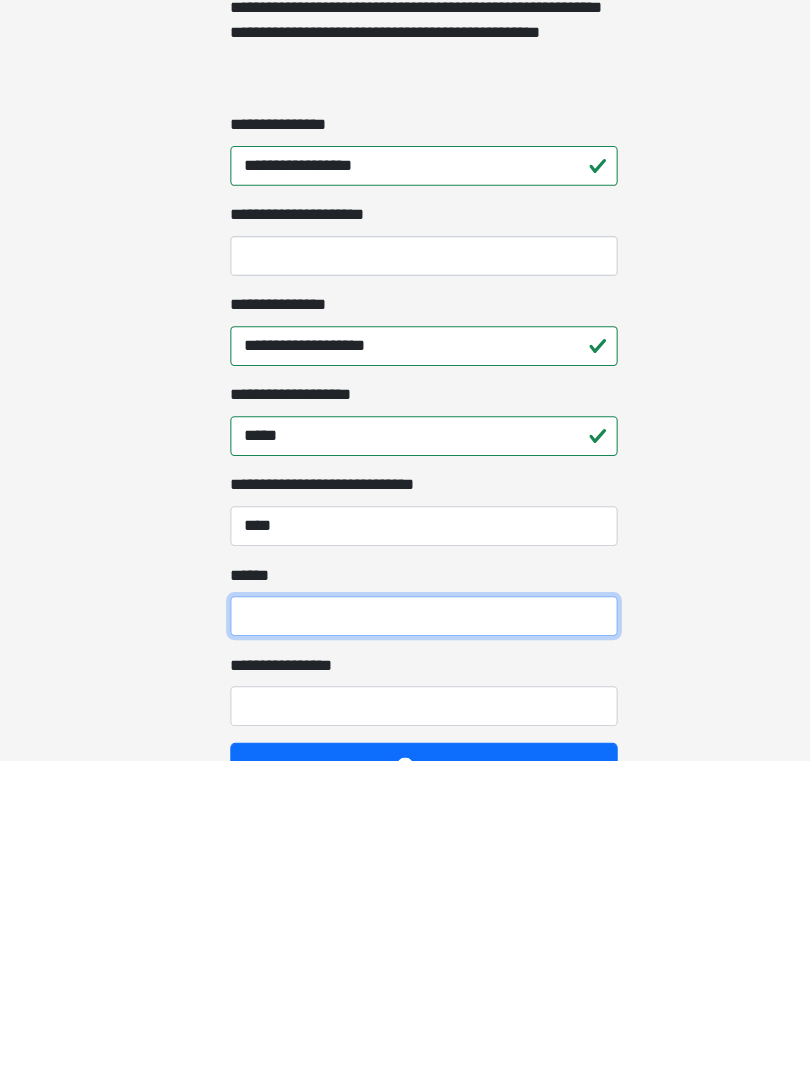 click on "**** *" at bounding box center (405, 943) 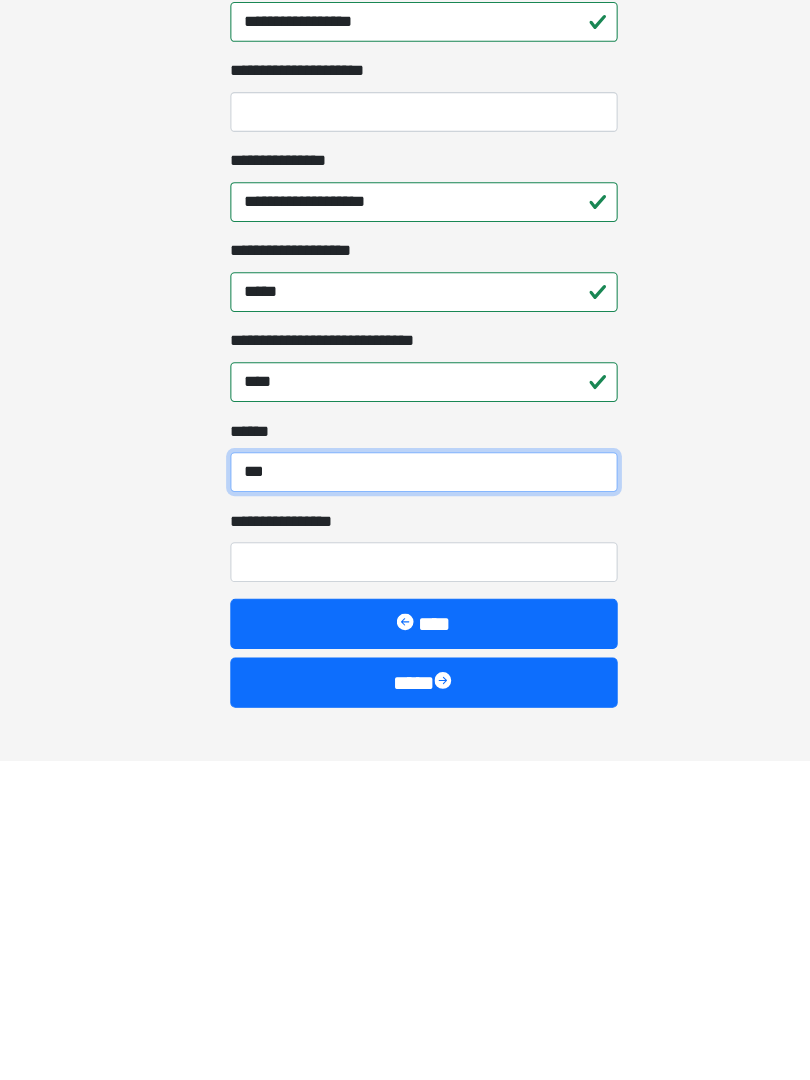 scroll, scrollTop: 1418, scrollLeft: 0, axis: vertical 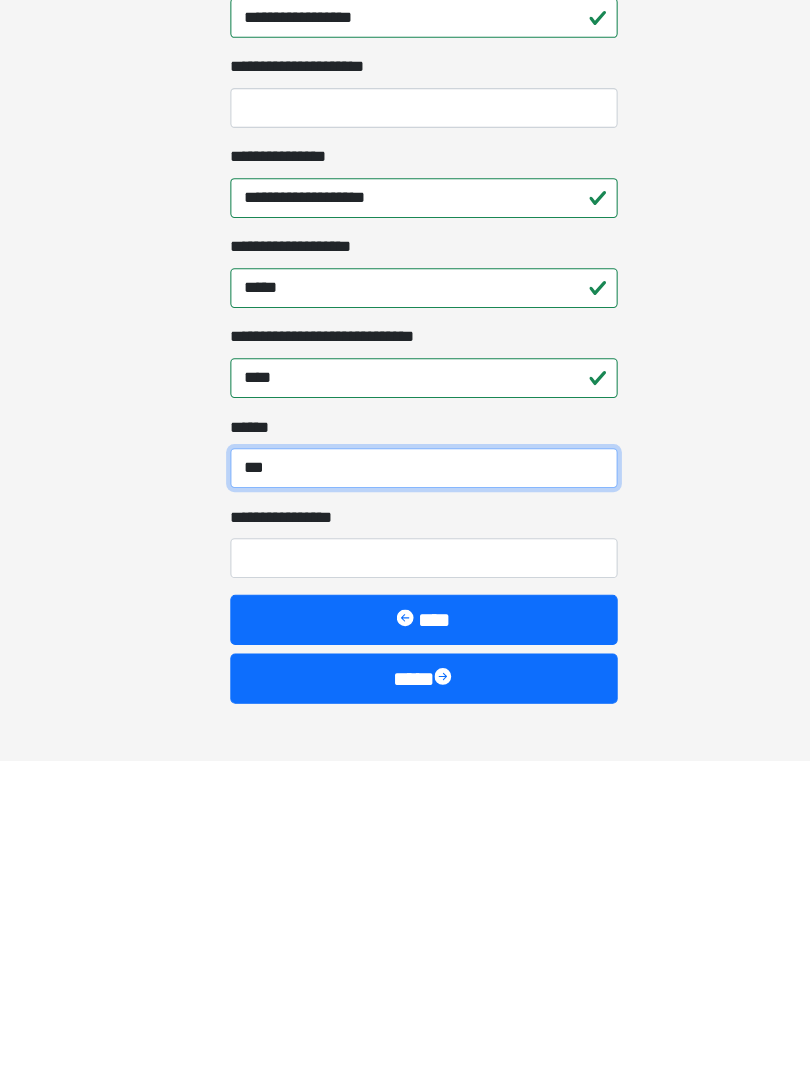 type on "***" 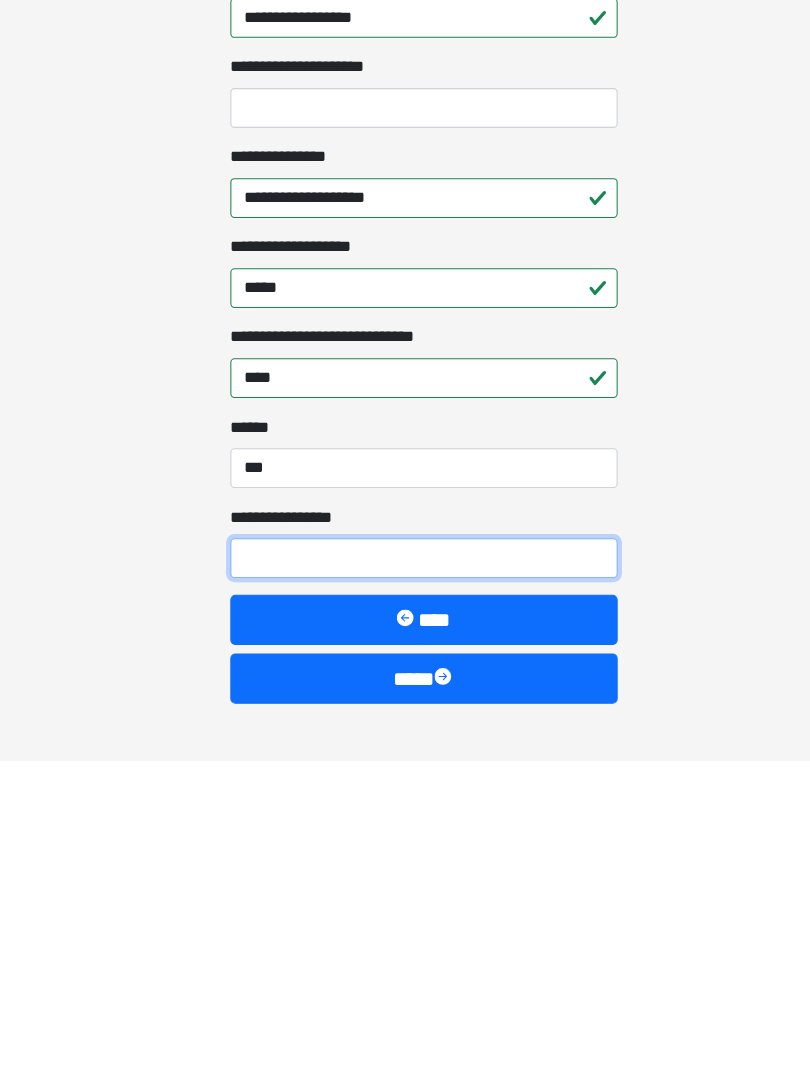 click on "**********" at bounding box center (405, 887) 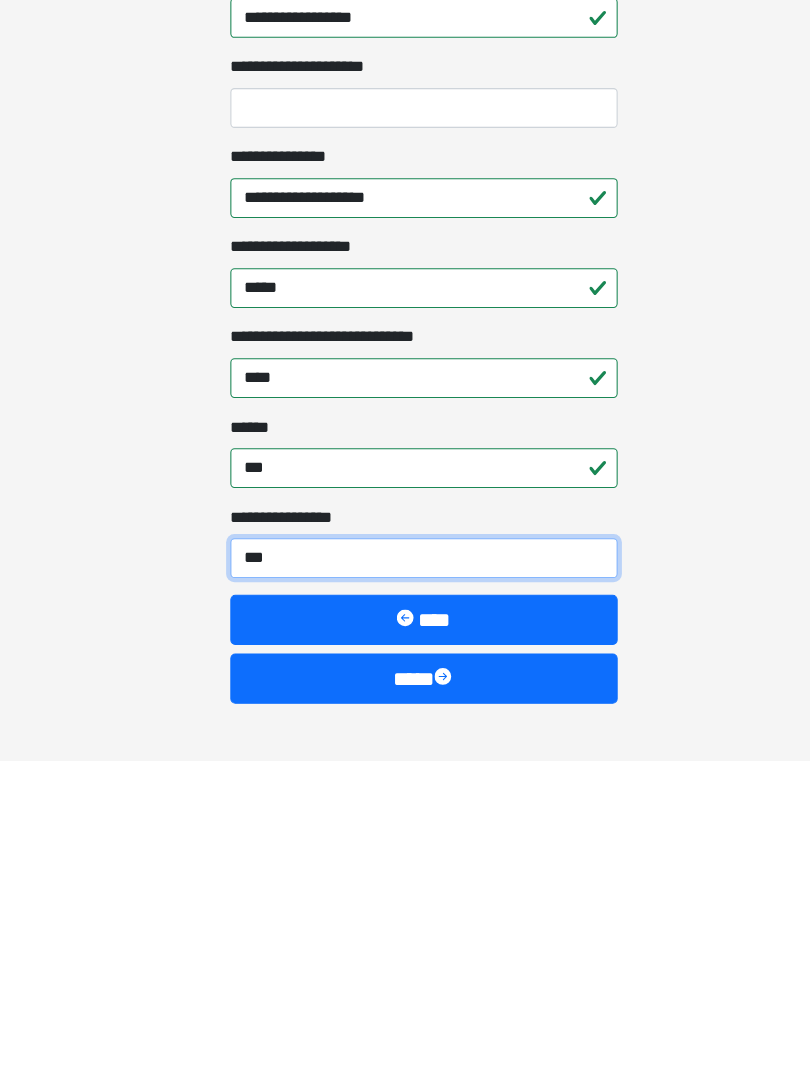 type on "****" 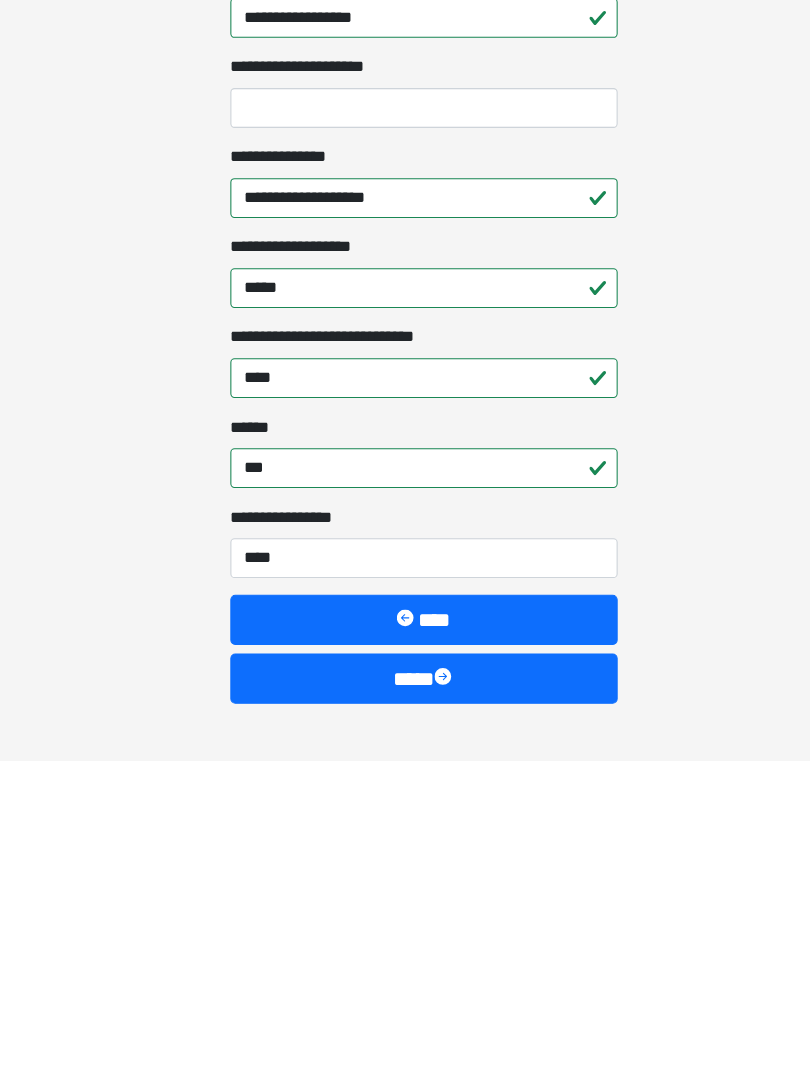 click on "****" at bounding box center [405, 1002] 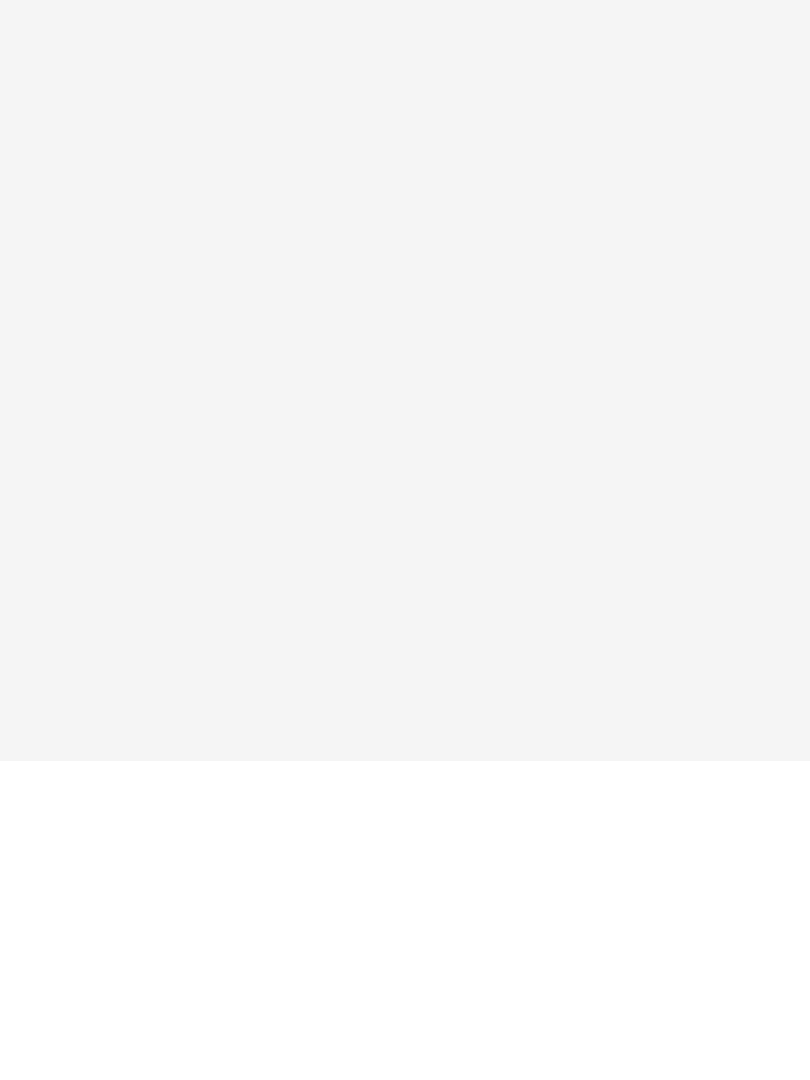 scroll, scrollTop: 0, scrollLeft: 0, axis: both 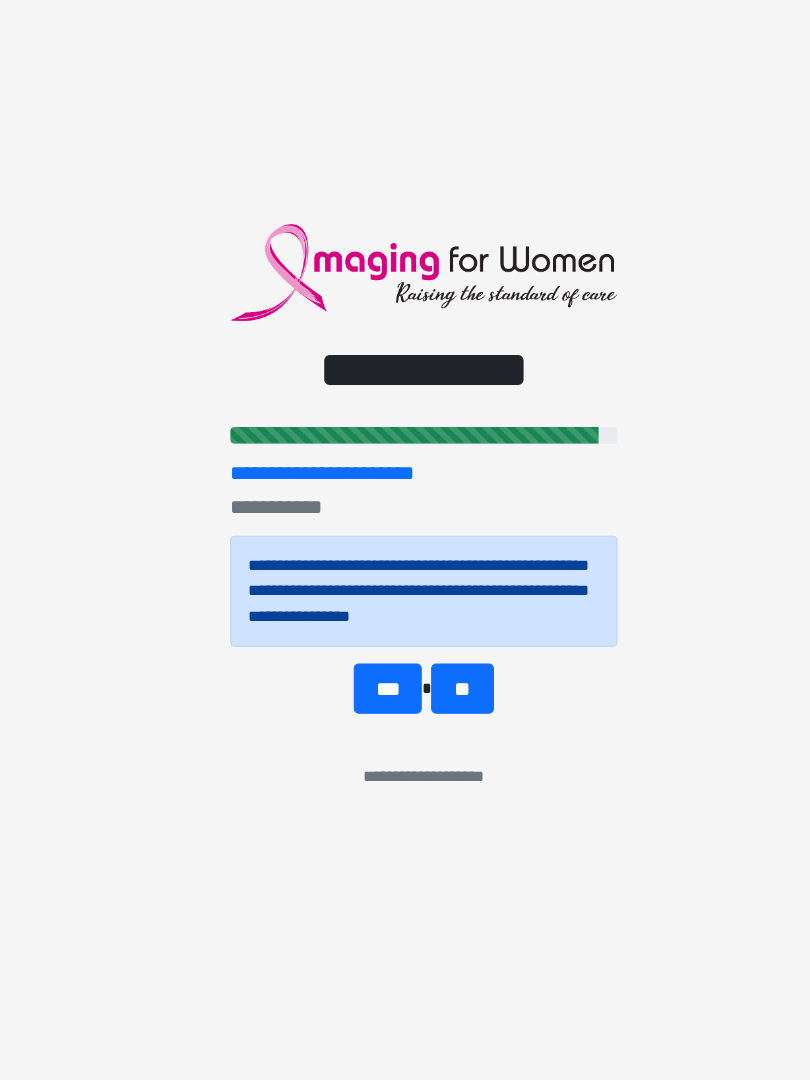 click on "***" at bounding box center (370, 706) 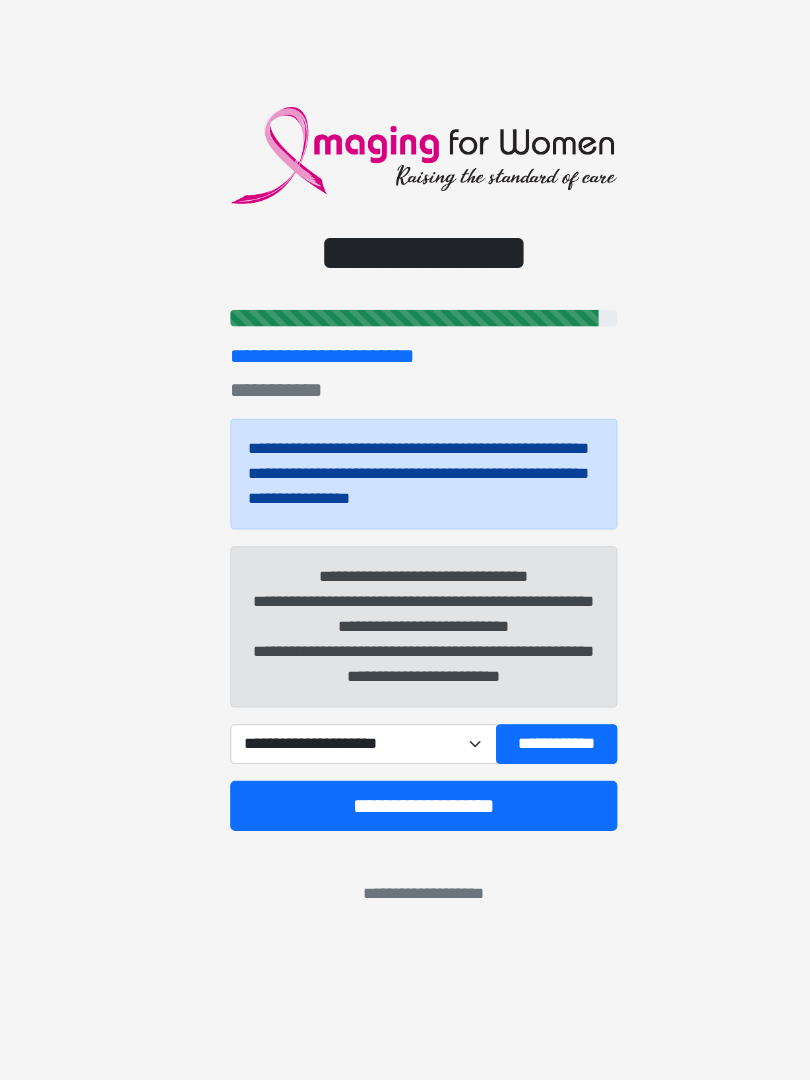click on "**********" at bounding box center [347, 759] 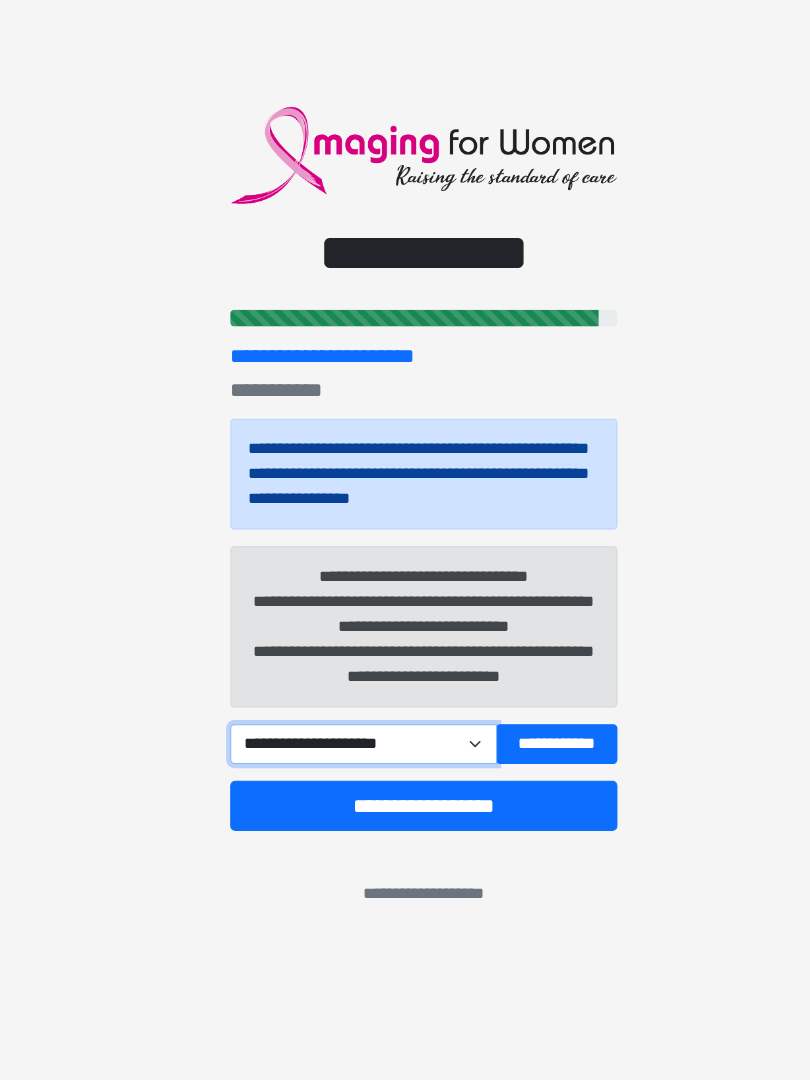 select on "*****" 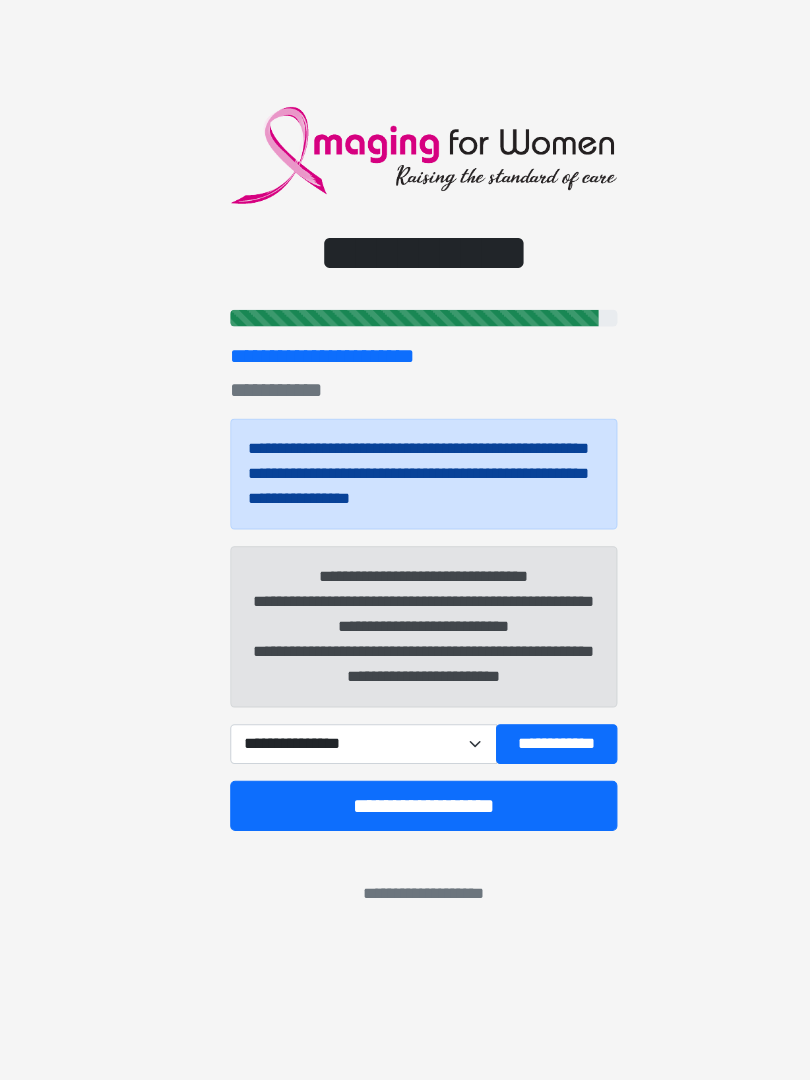 click on "**********" at bounding box center [532, 759] 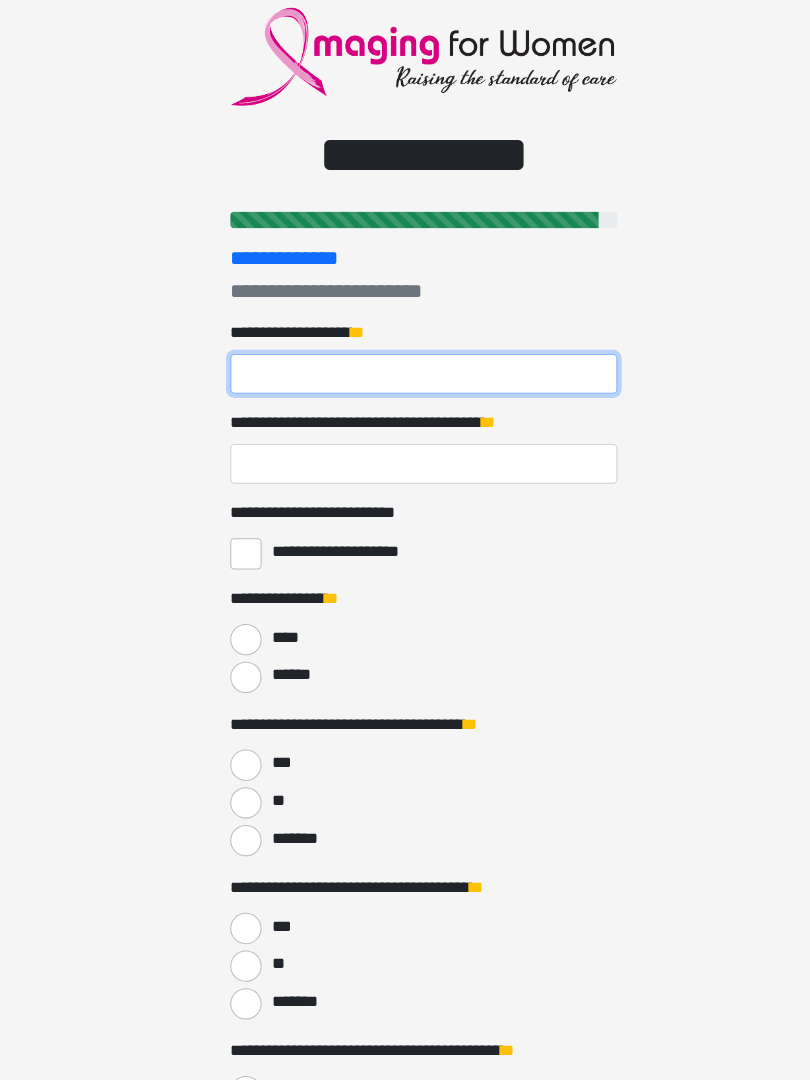 click on "**********" at bounding box center (405, 405) 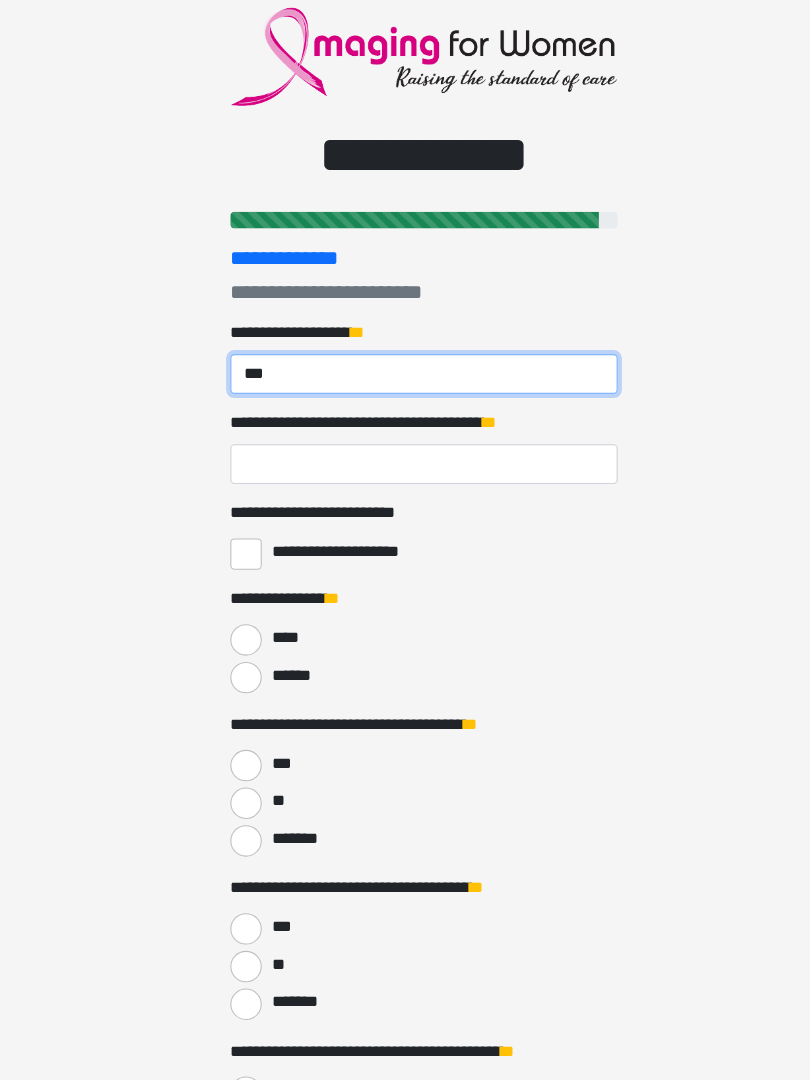type on "***" 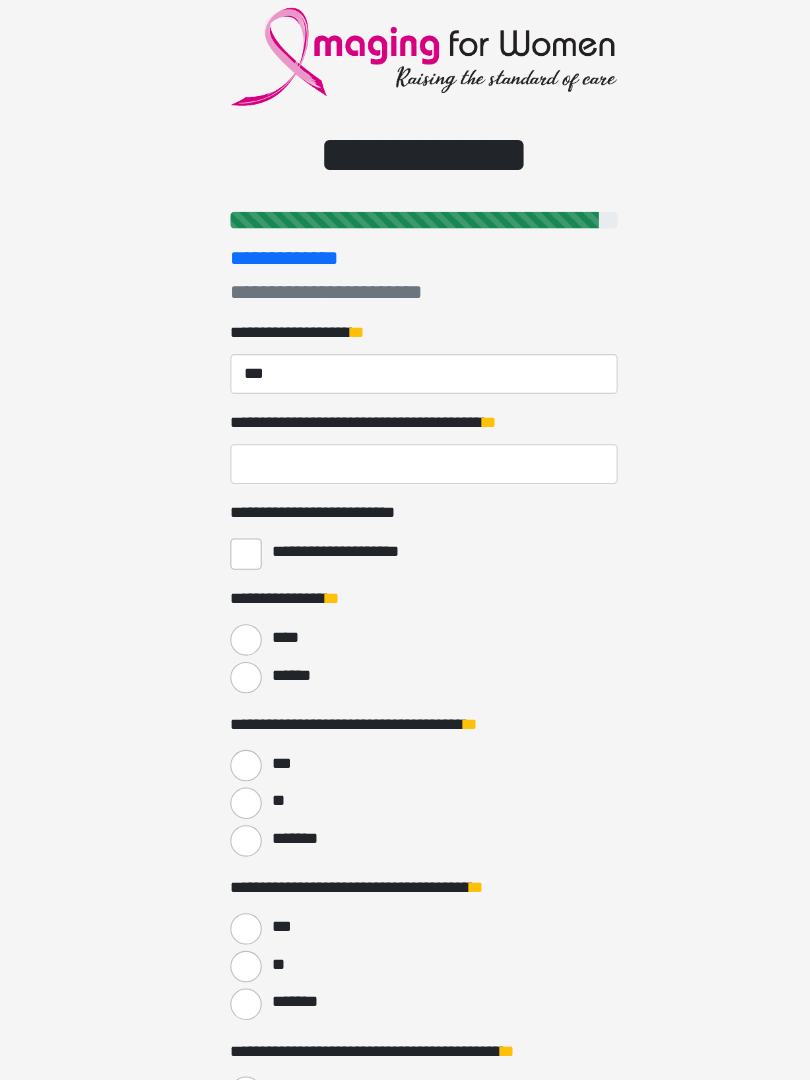 click on "**********" at bounding box center [405, 491] 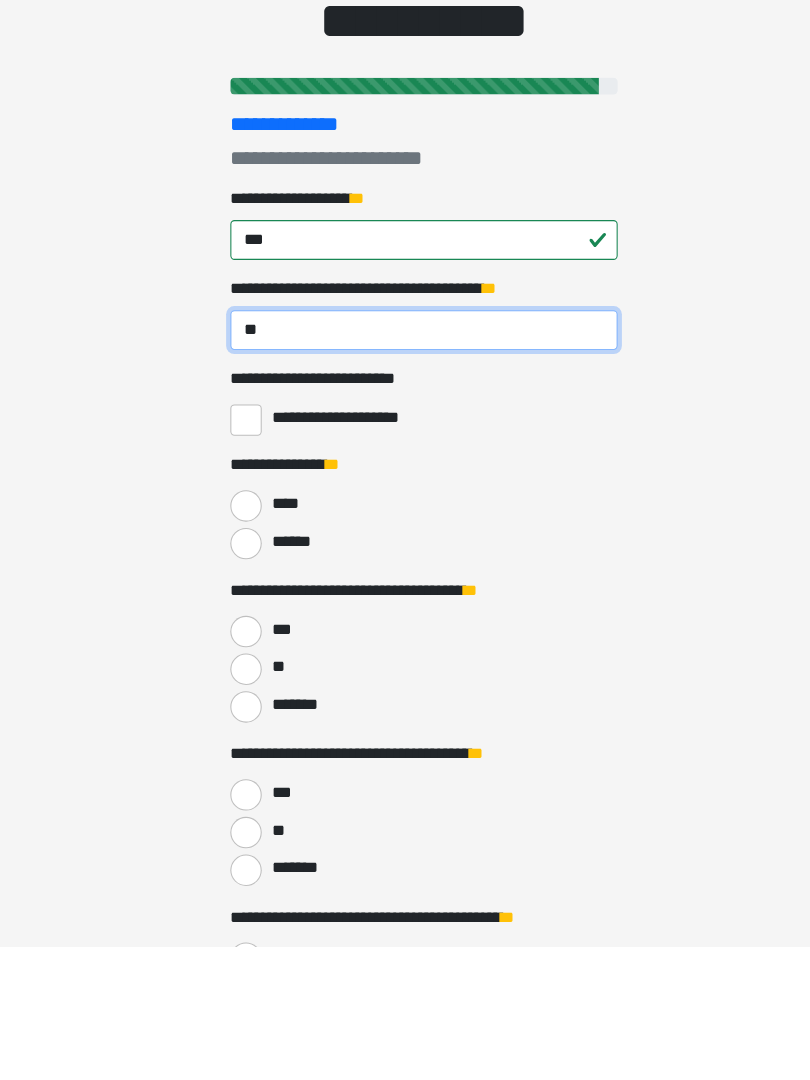 type on "**" 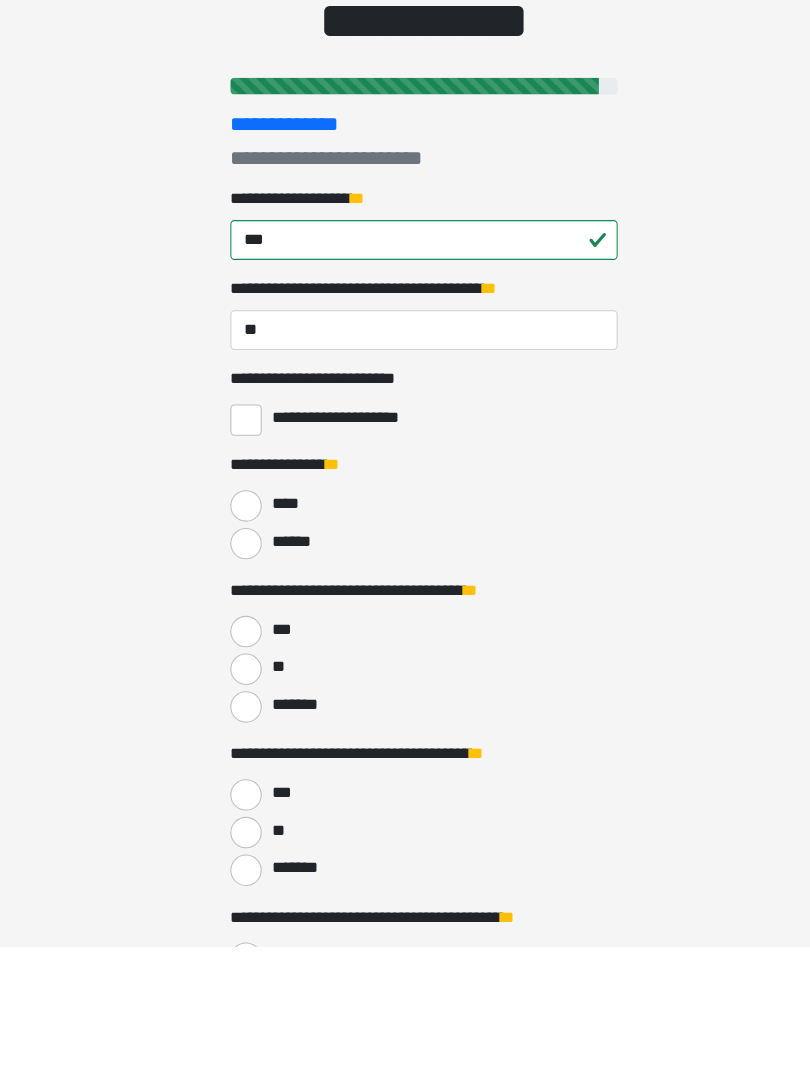 click on "**********" at bounding box center [235, 577] 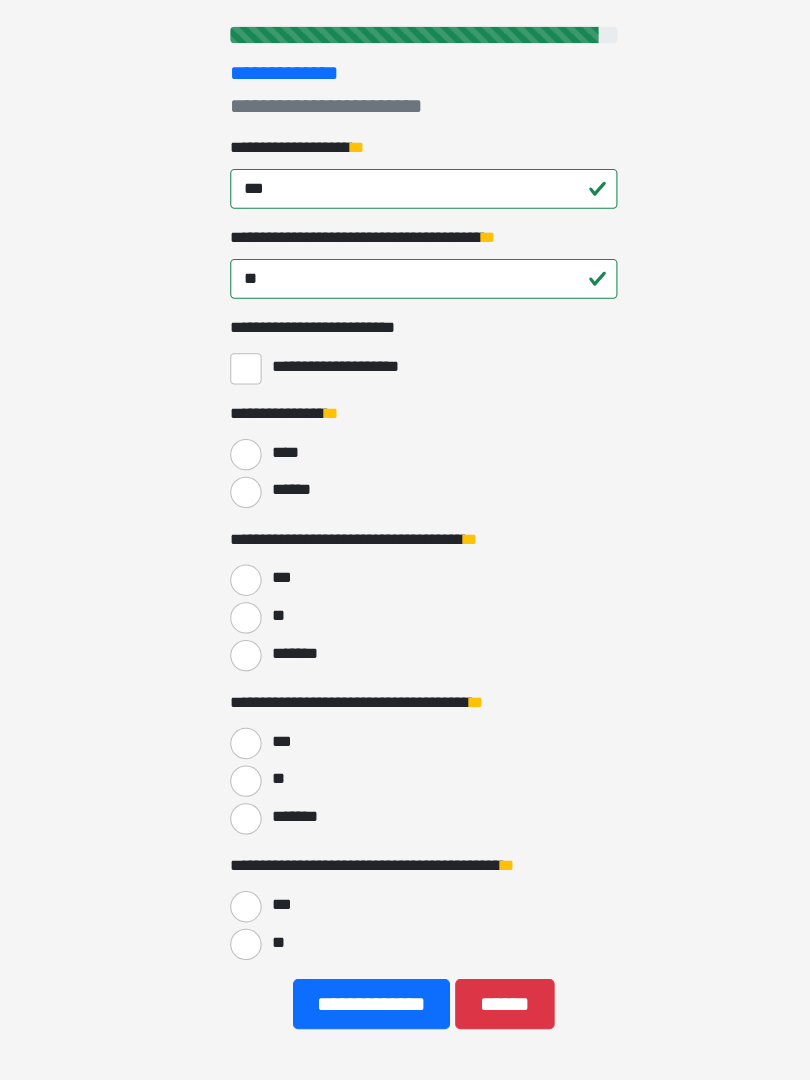 scroll, scrollTop: 186, scrollLeft: 0, axis: vertical 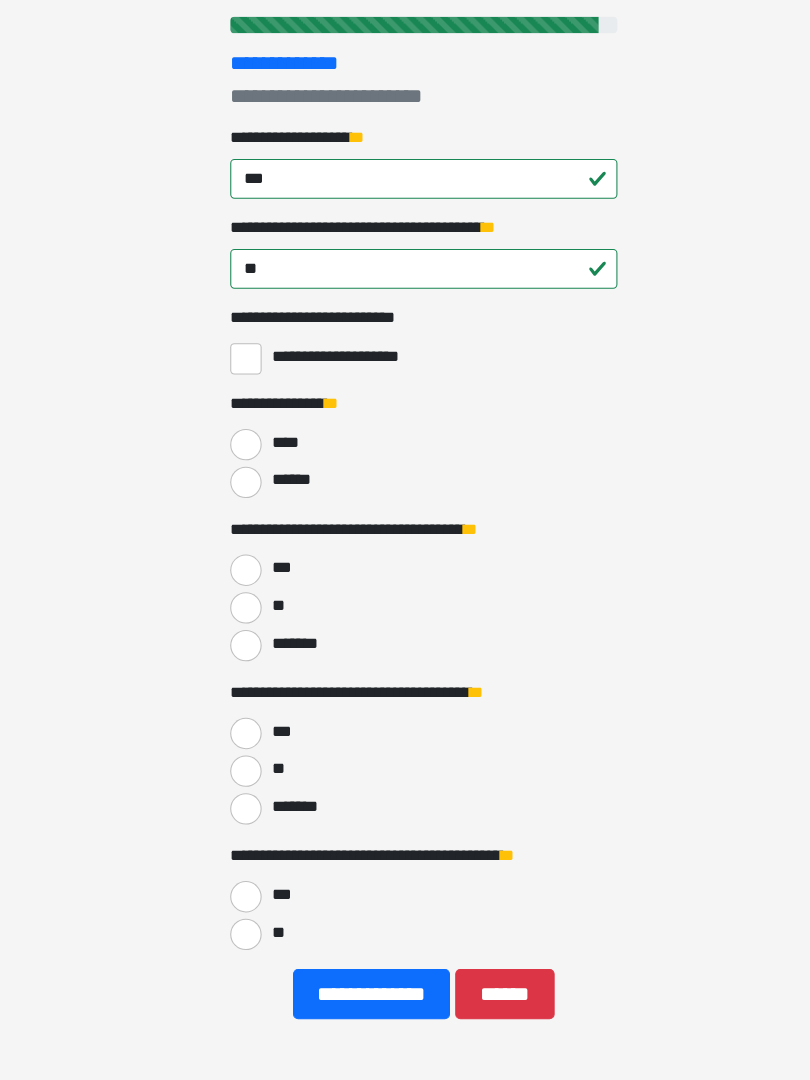 click on "******" at bounding box center (235, 509) 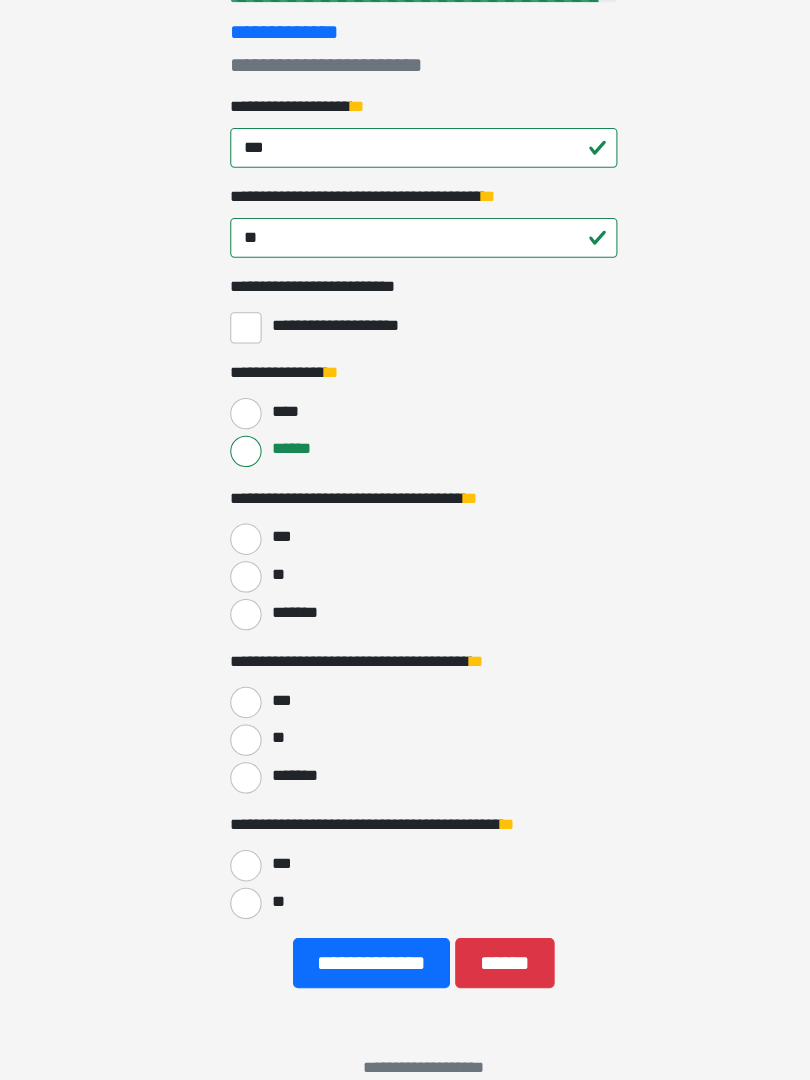 scroll, scrollTop: 246, scrollLeft: 0, axis: vertical 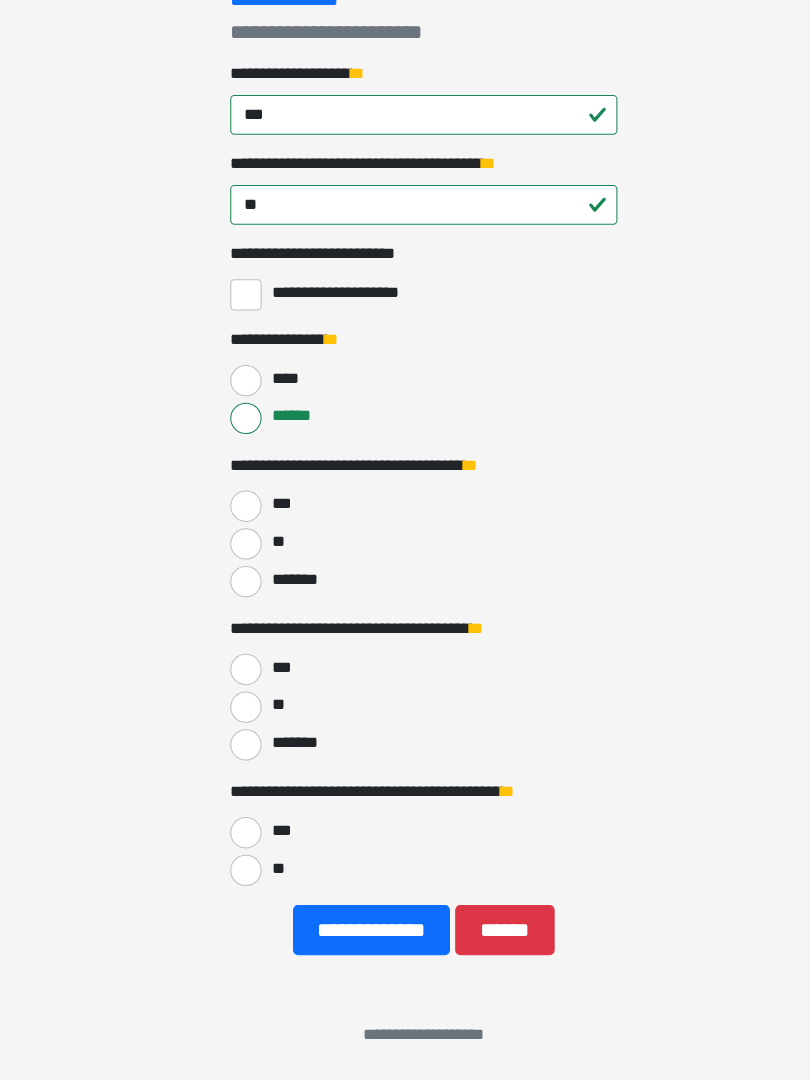 click on "***" at bounding box center [235, 532] 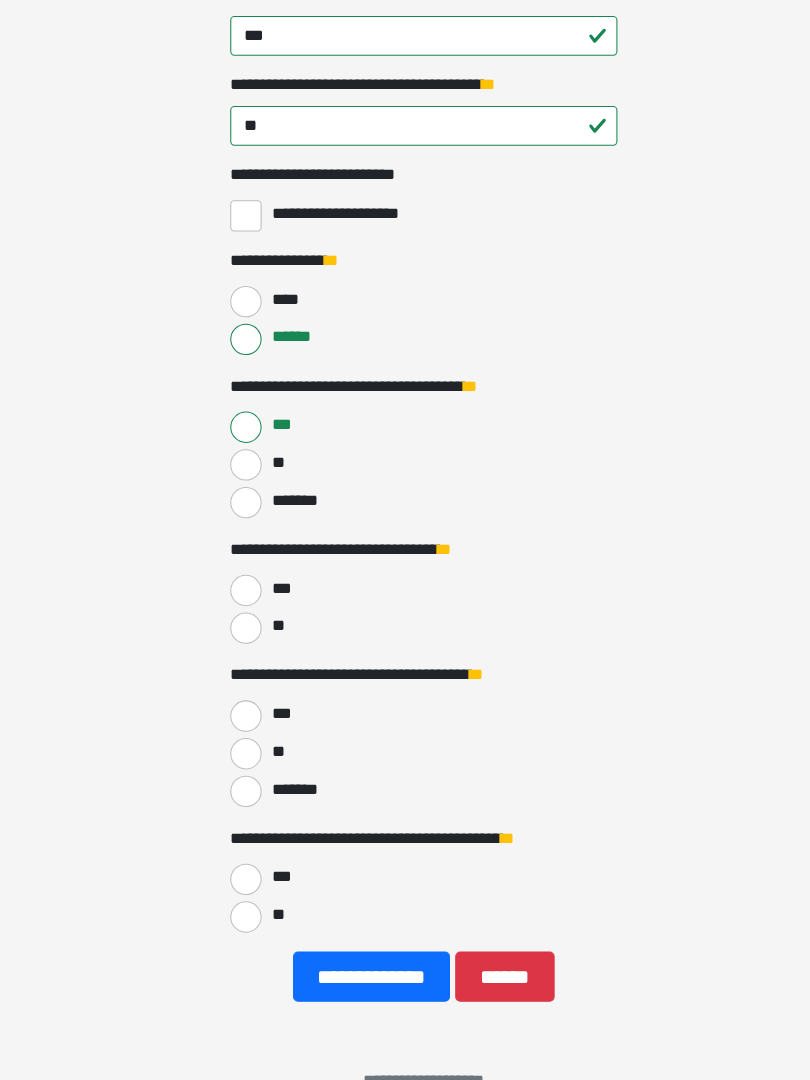 scroll, scrollTop: 324, scrollLeft: 0, axis: vertical 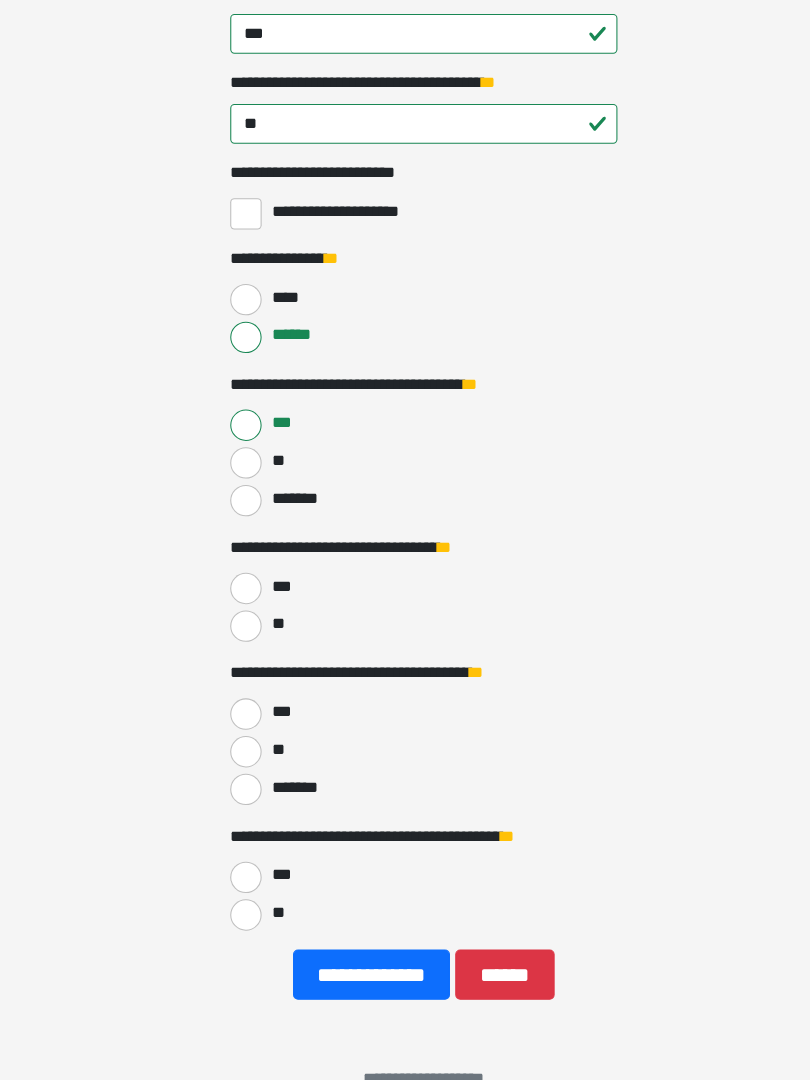 click on "**" at bounding box center [235, 647] 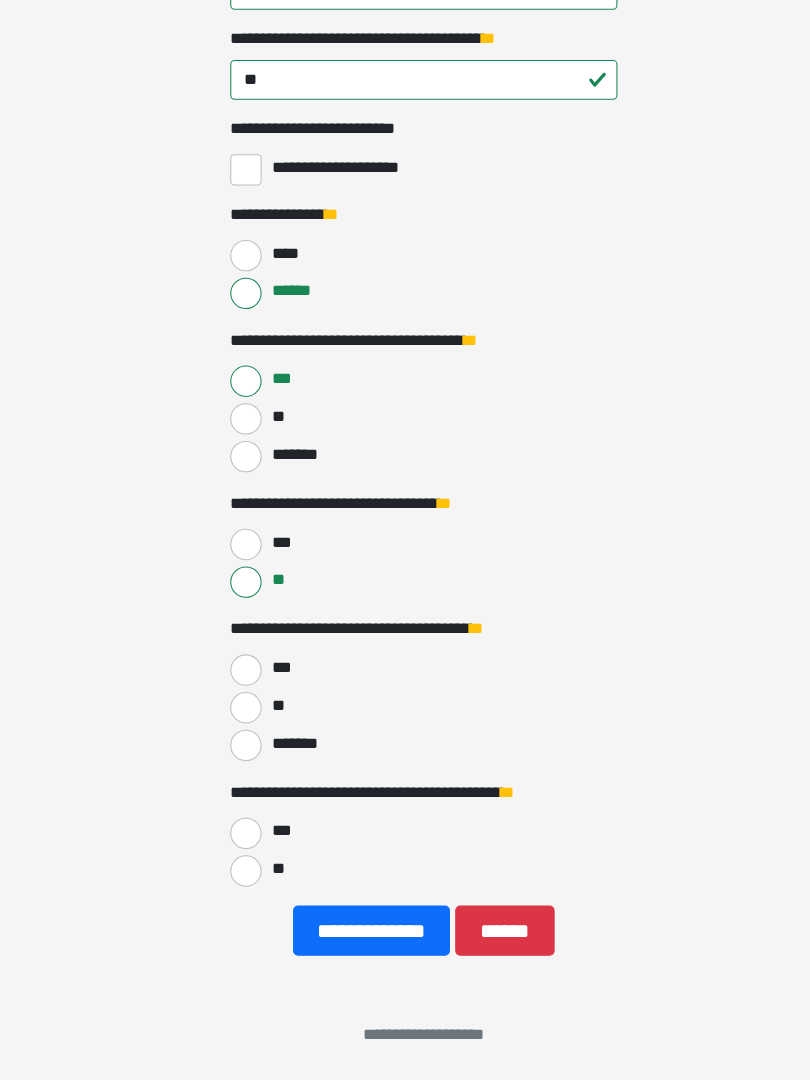 scroll, scrollTop: 367, scrollLeft: 0, axis: vertical 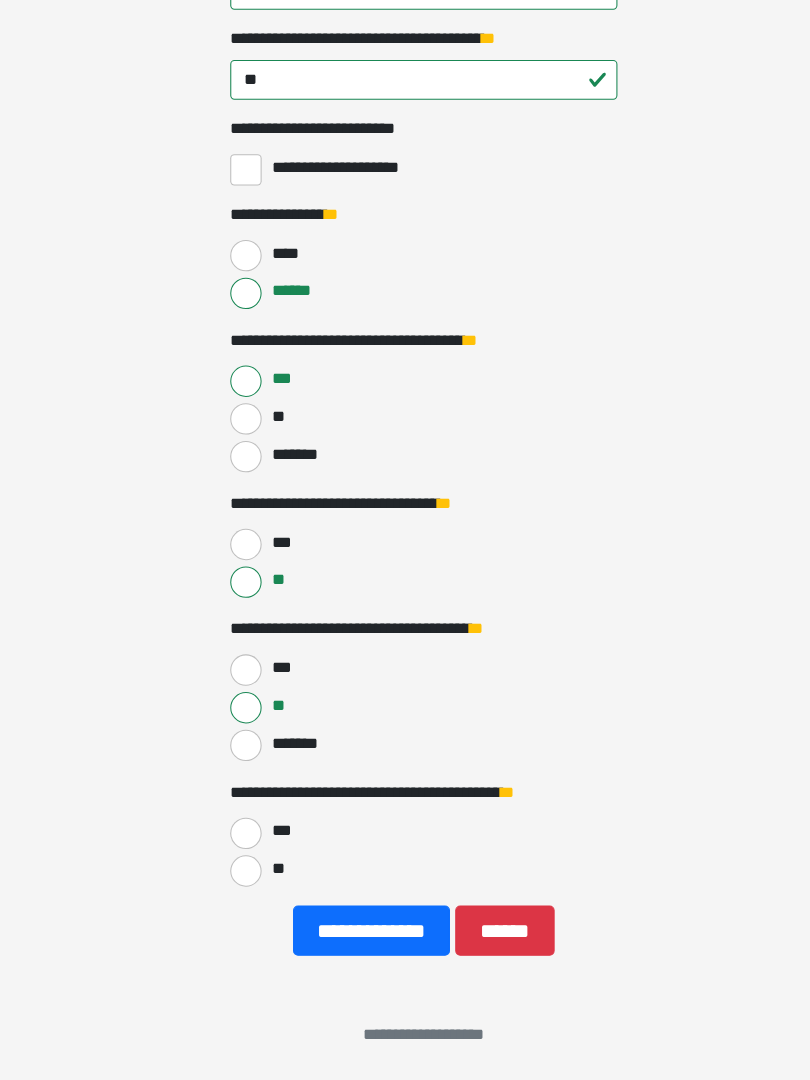 click on "**" at bounding box center [235, 880] 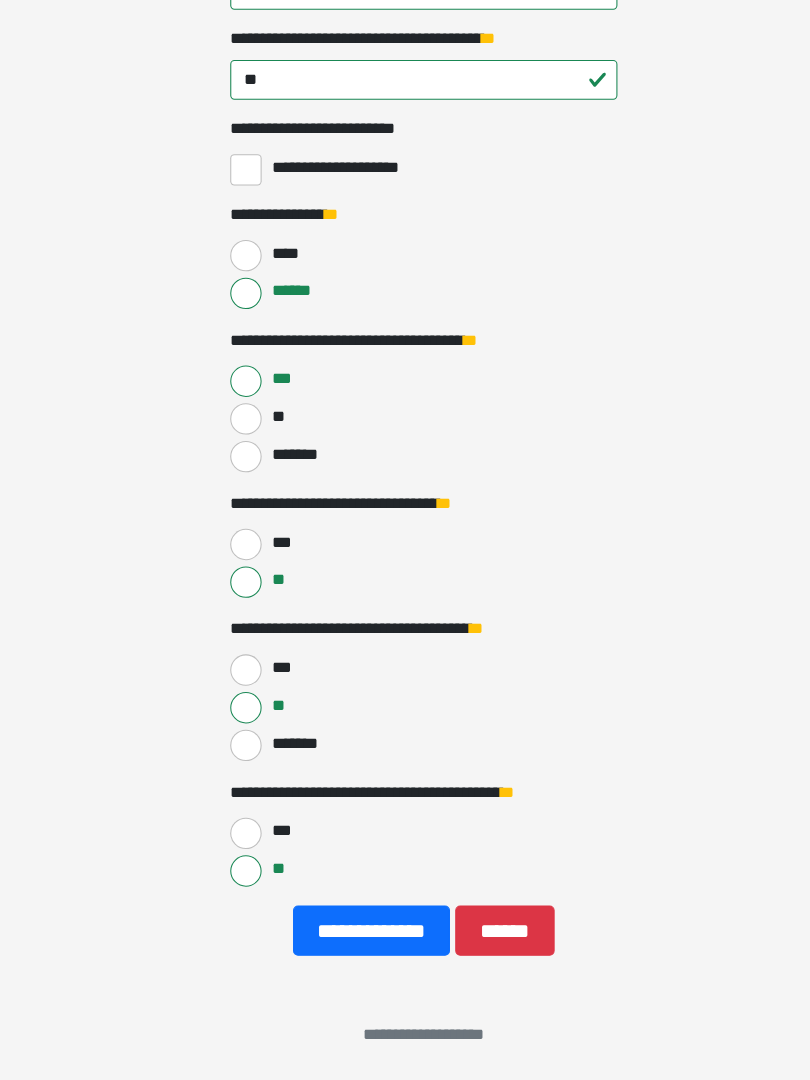 click on "**********" at bounding box center [355, 937] 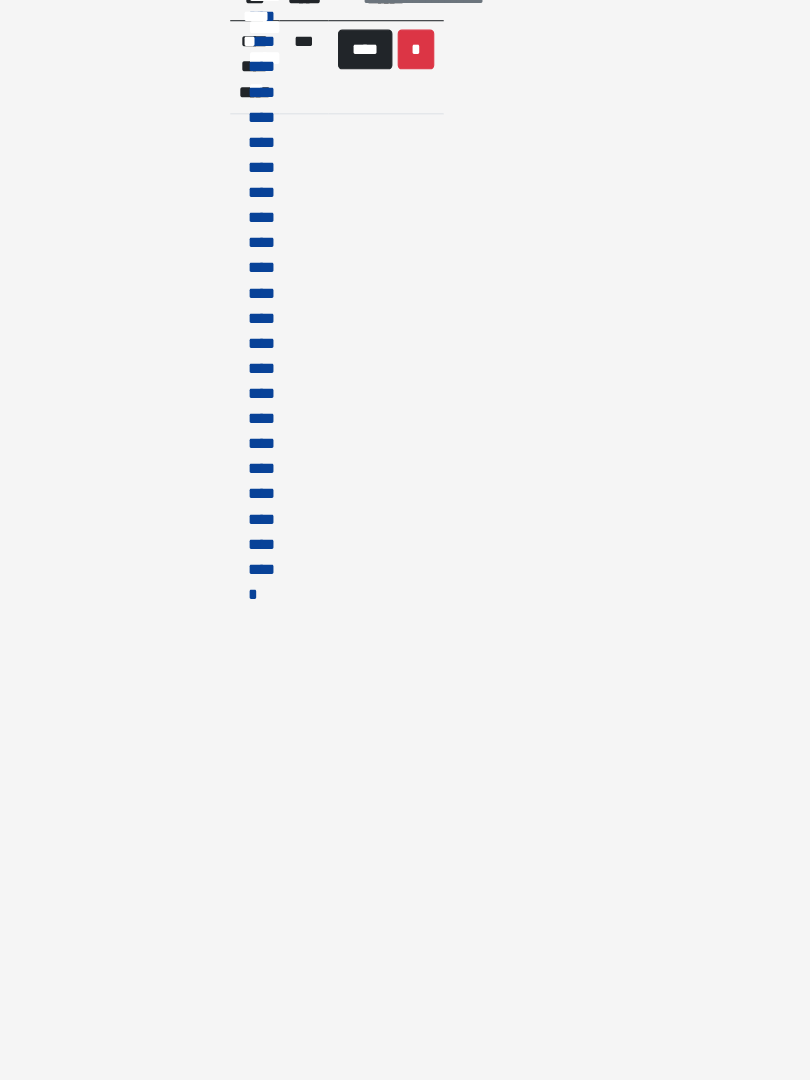 scroll, scrollTop: 0, scrollLeft: 0, axis: both 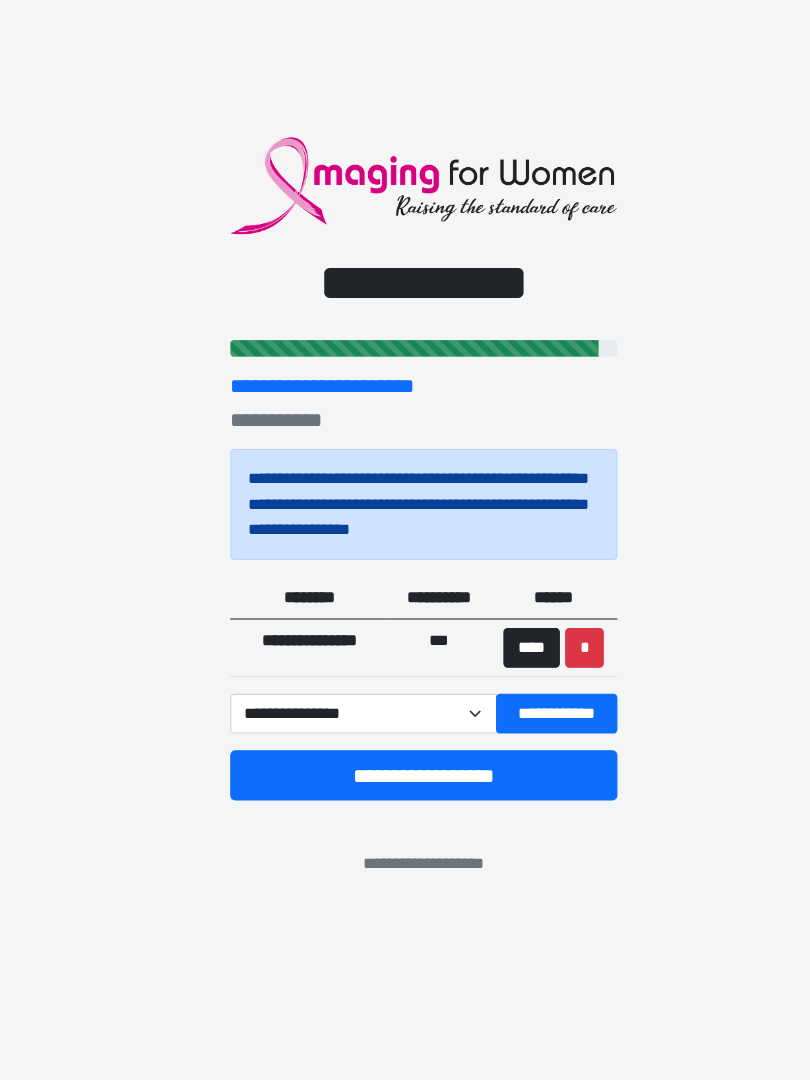 click on "**********" at bounding box center (532, 730) 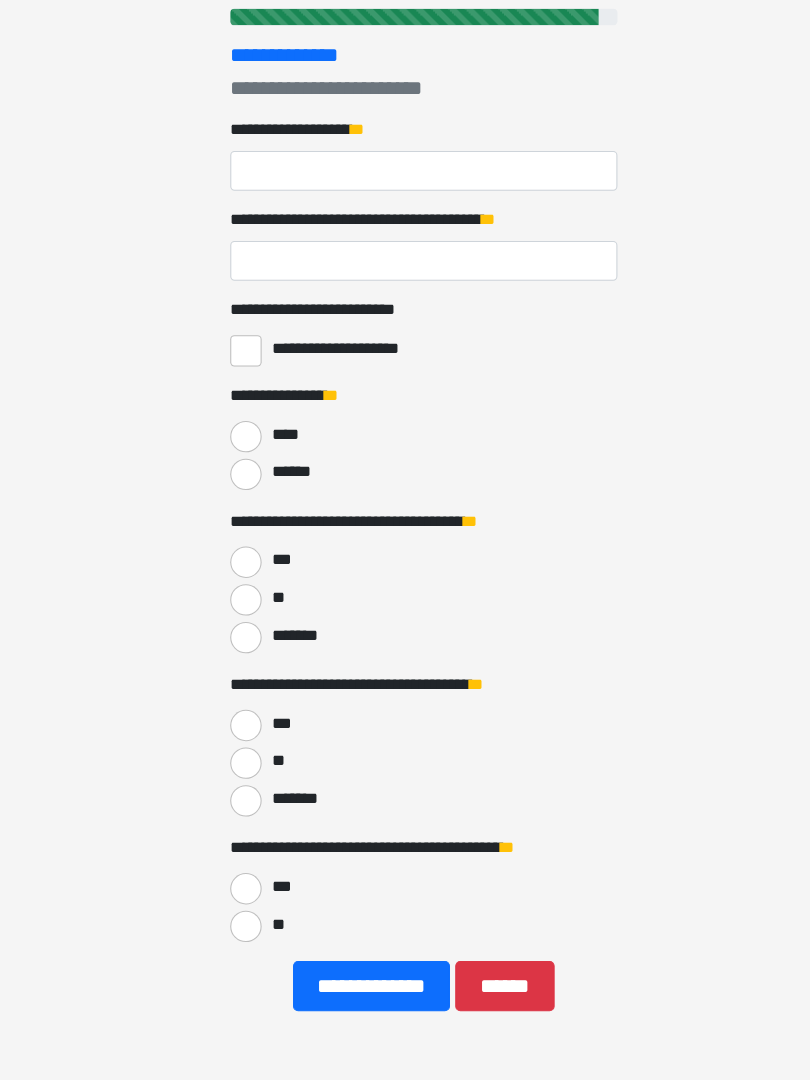 scroll, scrollTop: 246, scrollLeft: 0, axis: vertical 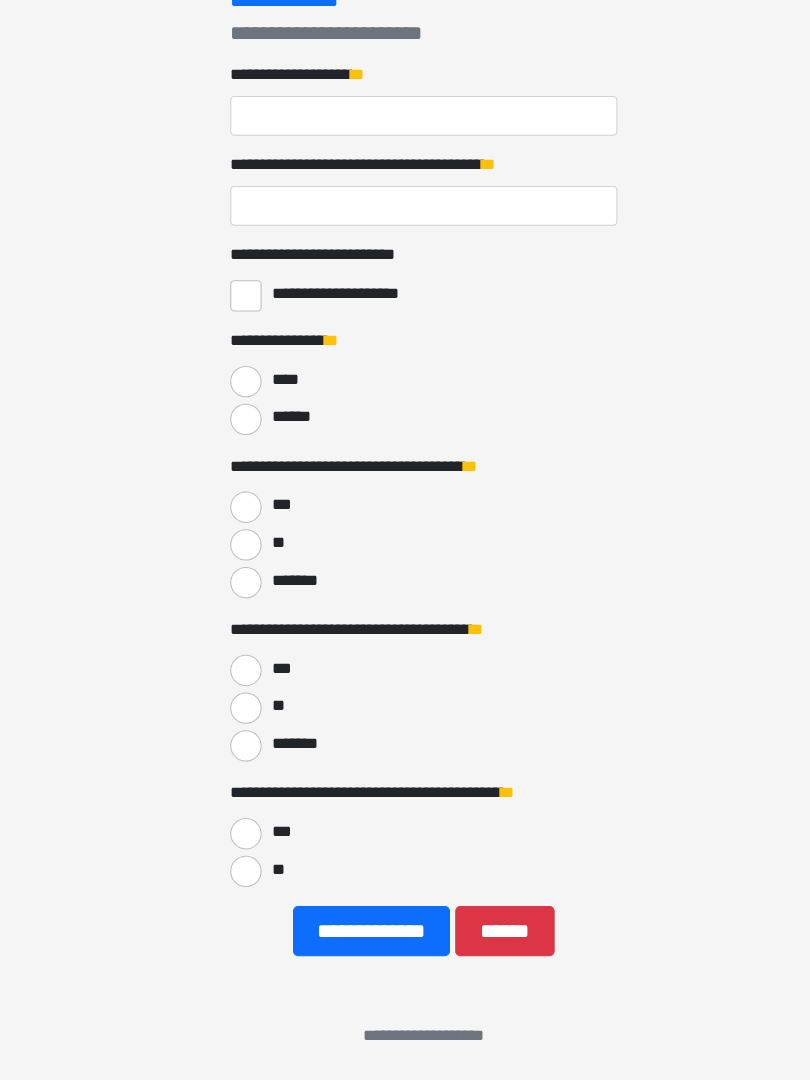 click on "******" at bounding box center (482, 938) 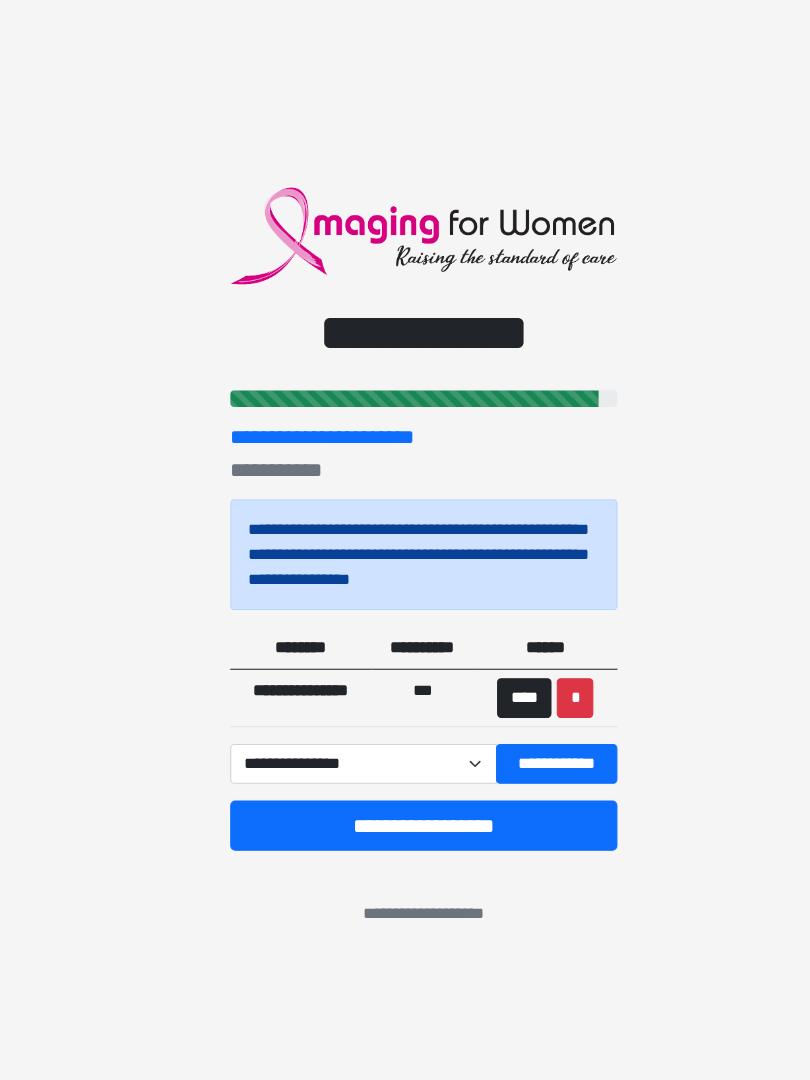 scroll, scrollTop: 0, scrollLeft: 0, axis: both 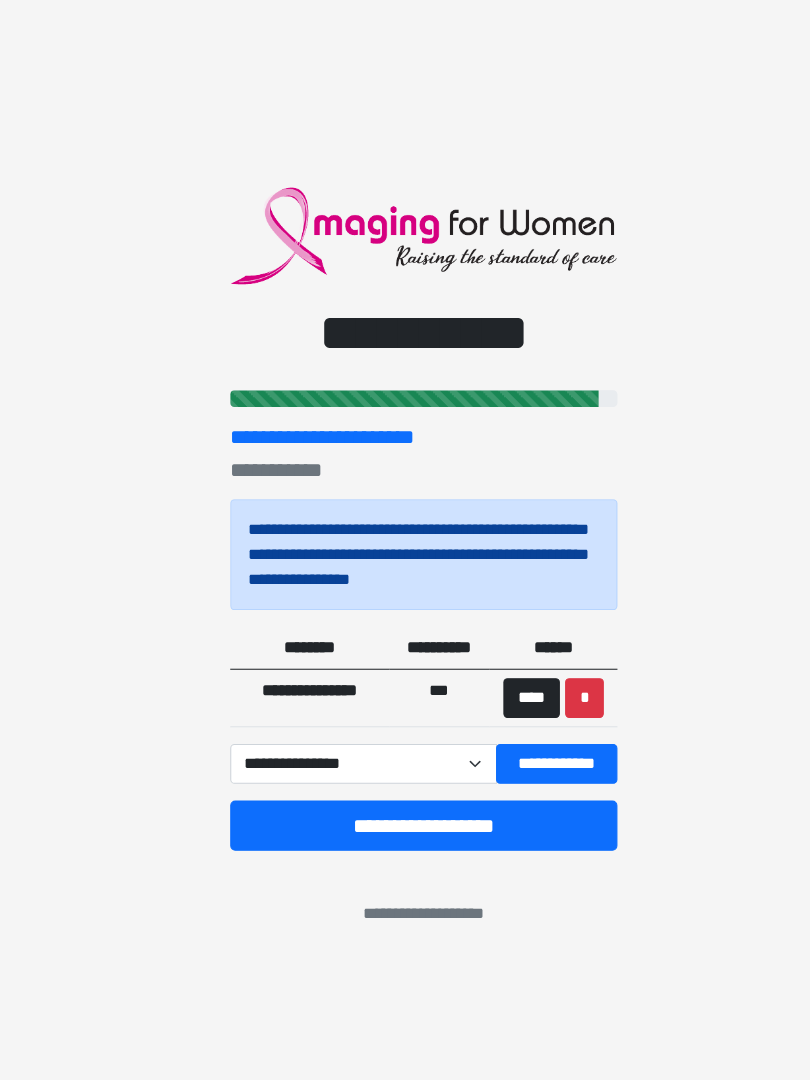 click on "**********" at bounding box center [347, 730] 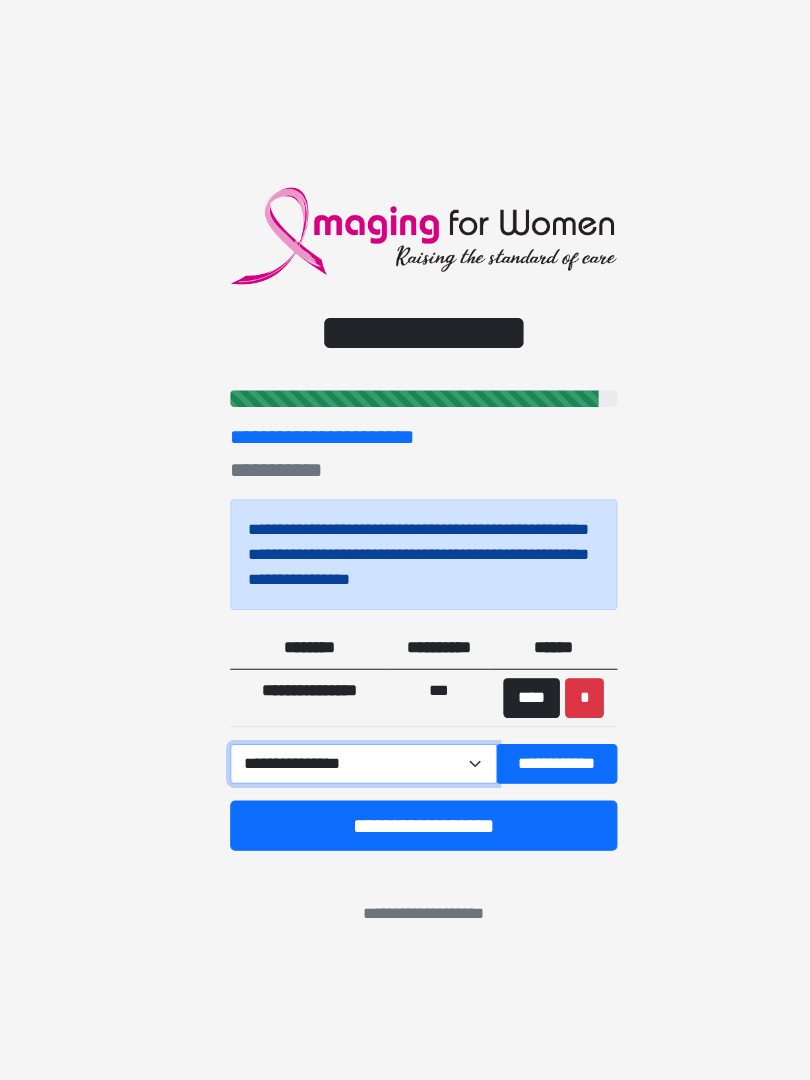 select on "******" 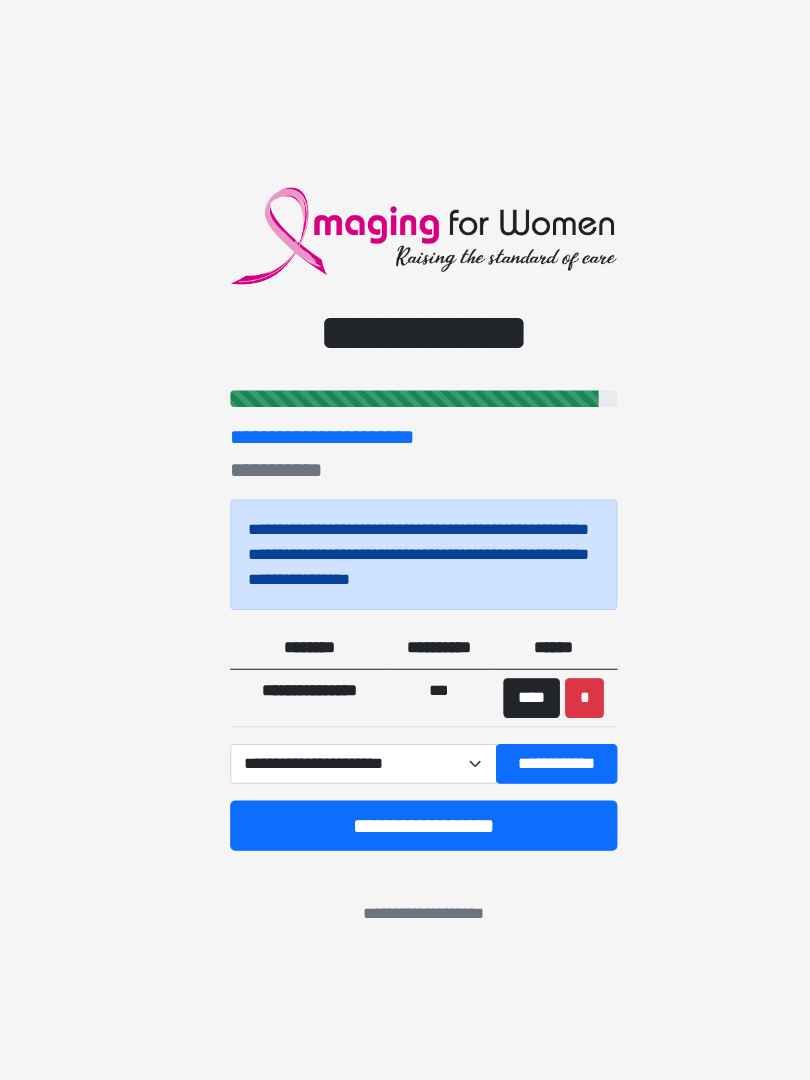 click on "**********" at bounding box center [532, 730] 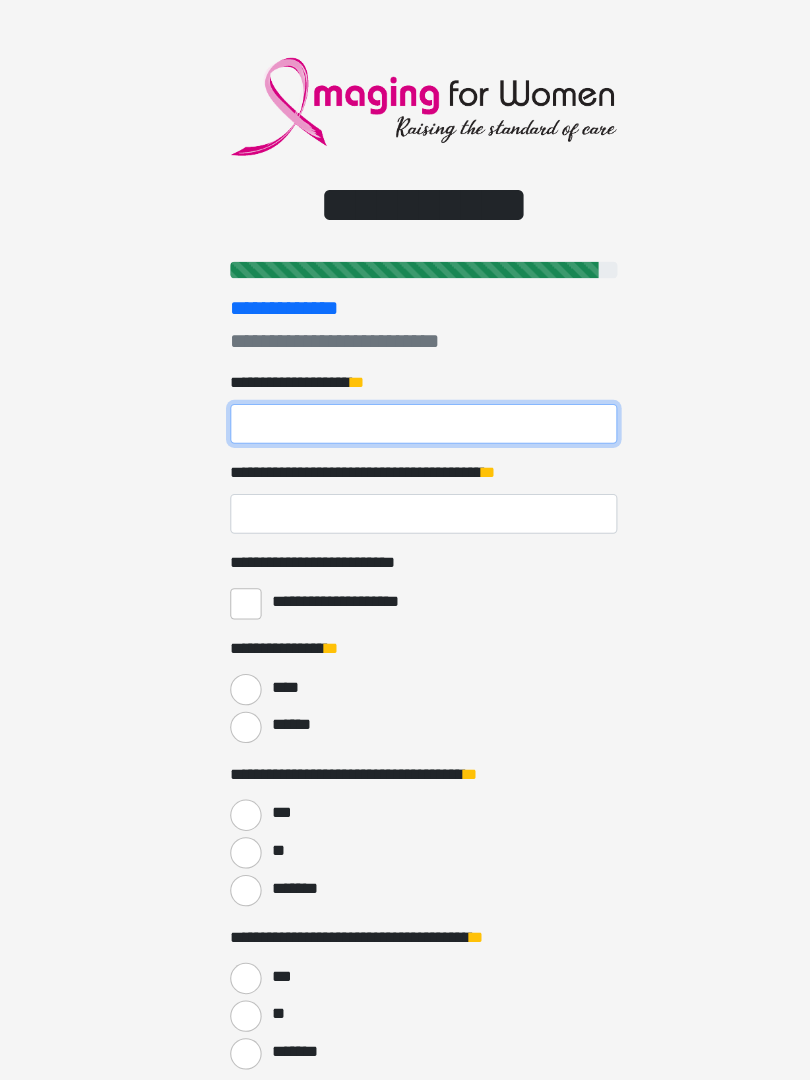 click on "**********" at bounding box center [405, 405] 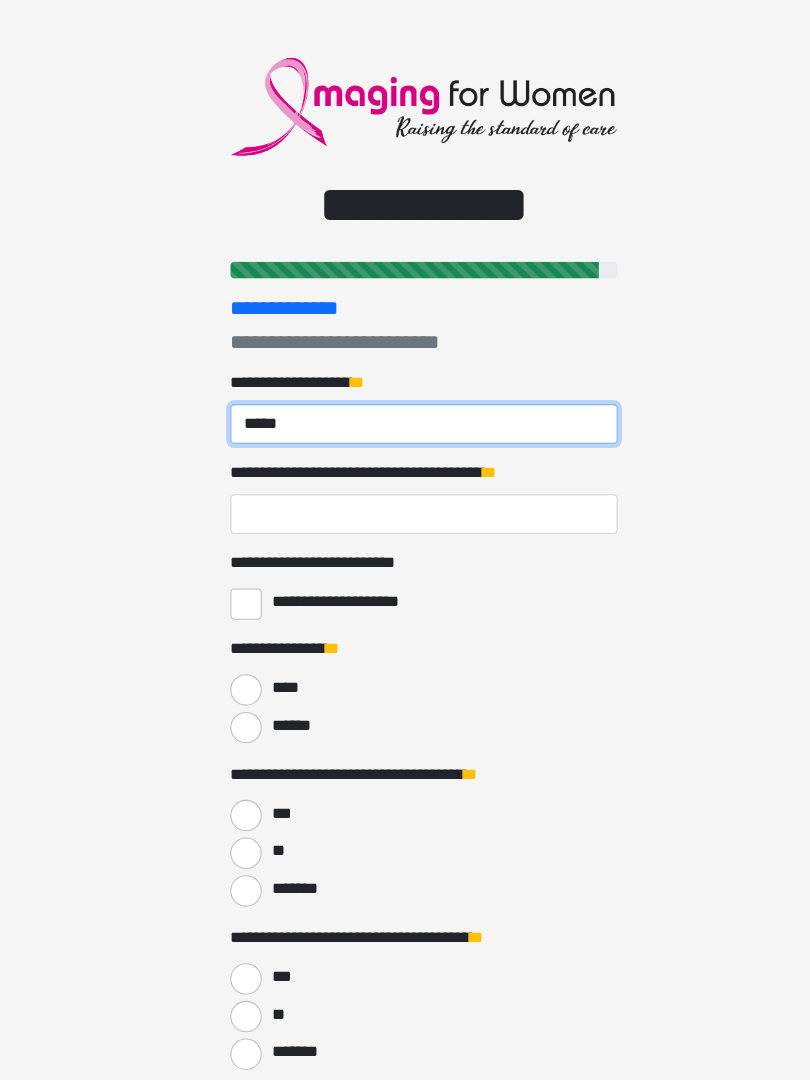 type on "*****" 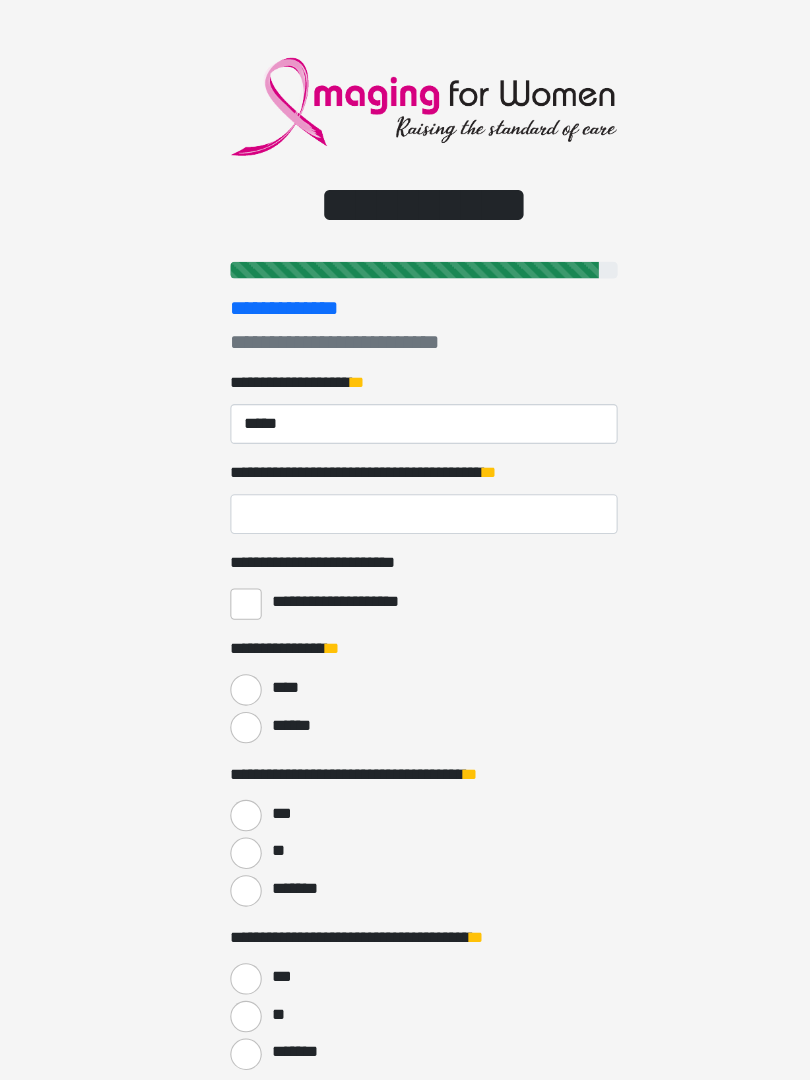 click on "**********" at bounding box center (405, 491) 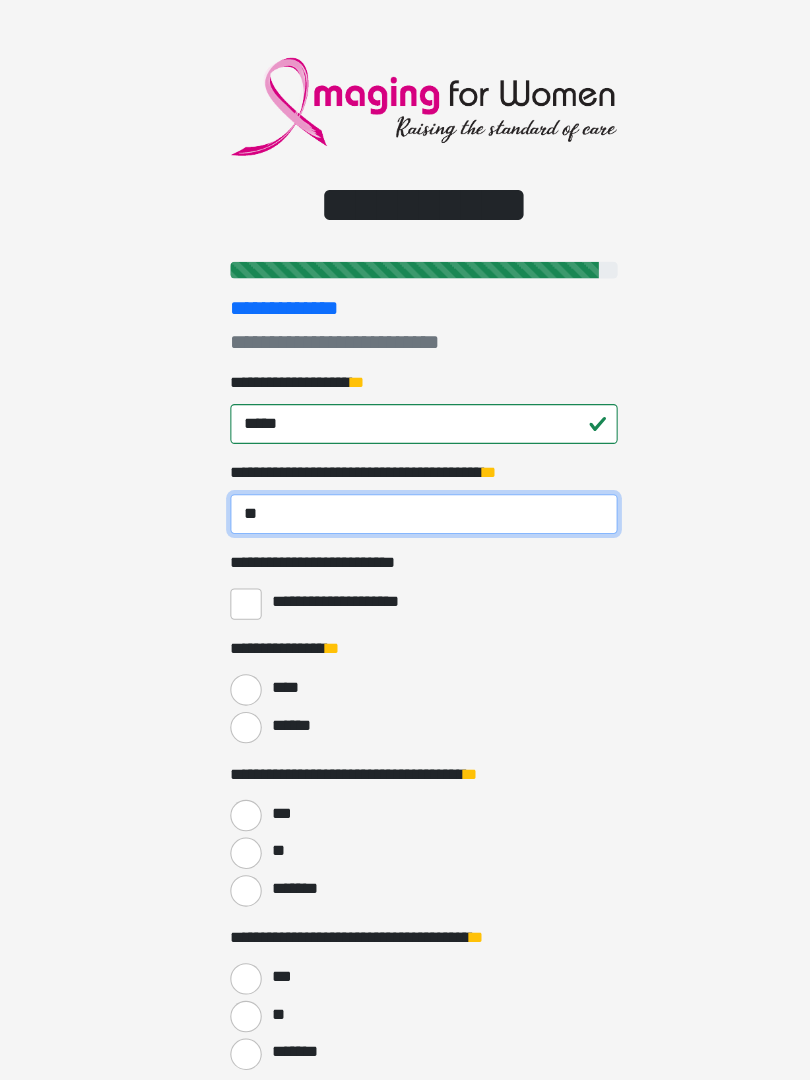 type on "**" 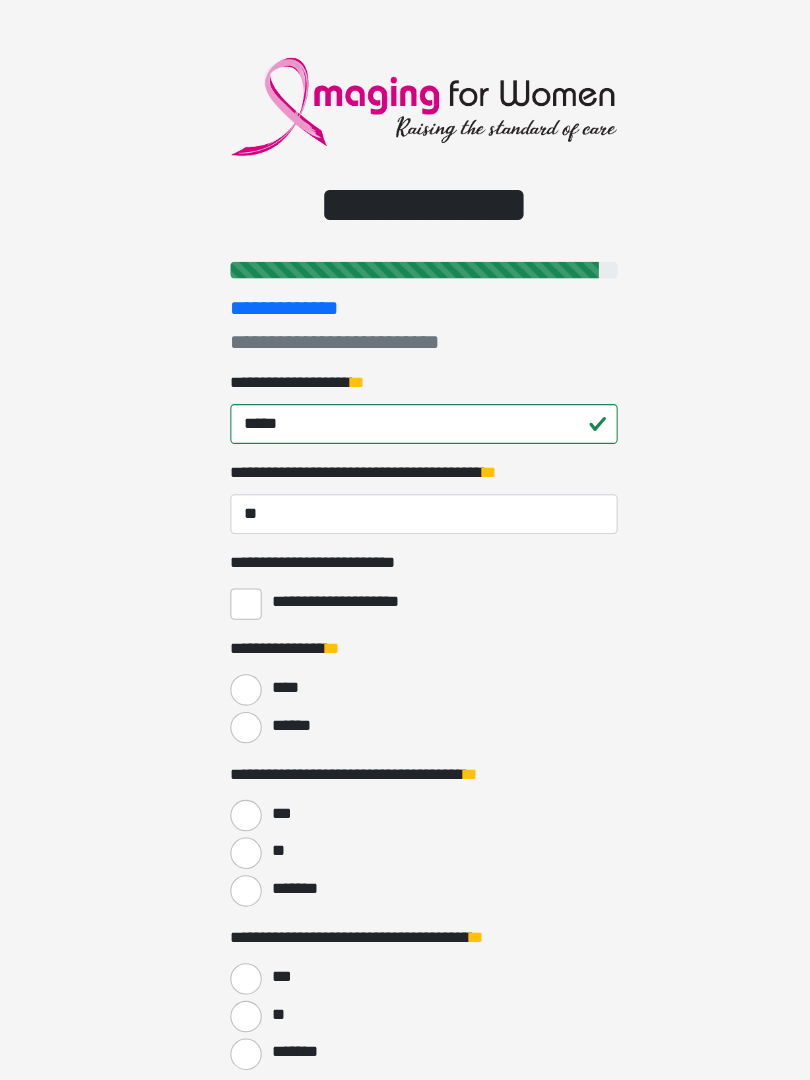 click on "**********" at bounding box center [235, 577] 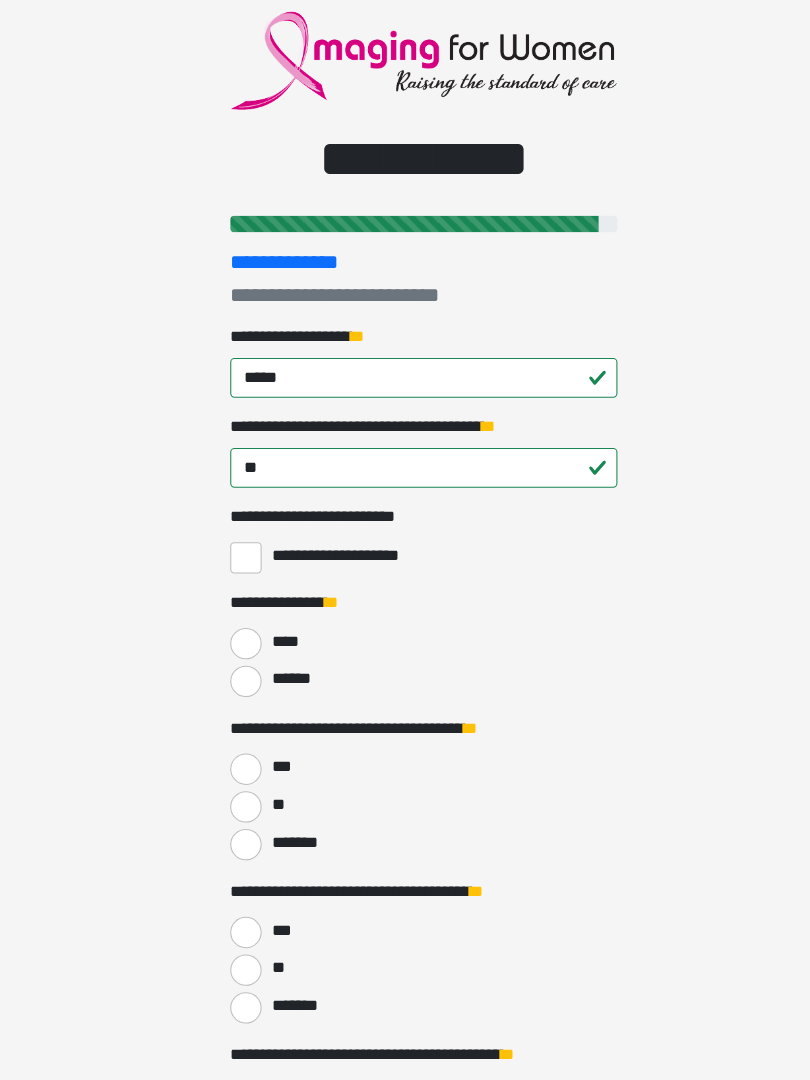 click on "******" at bounding box center [235, 695] 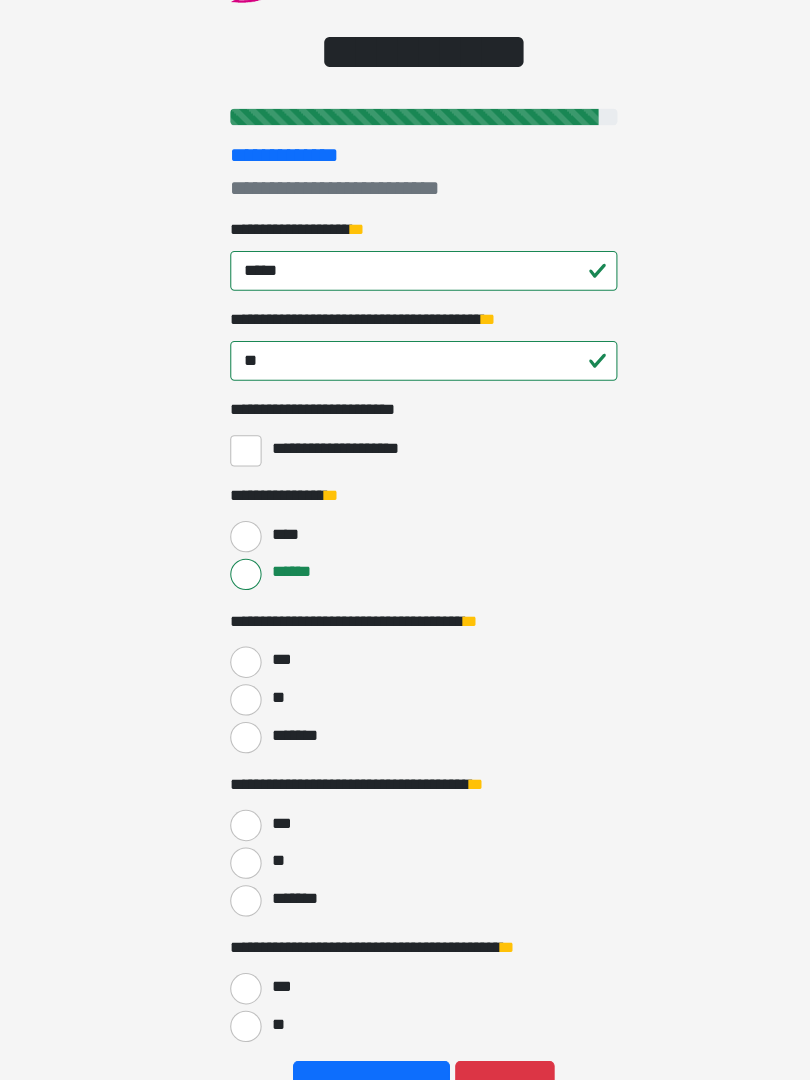 click on "***" at bounding box center (235, 681) 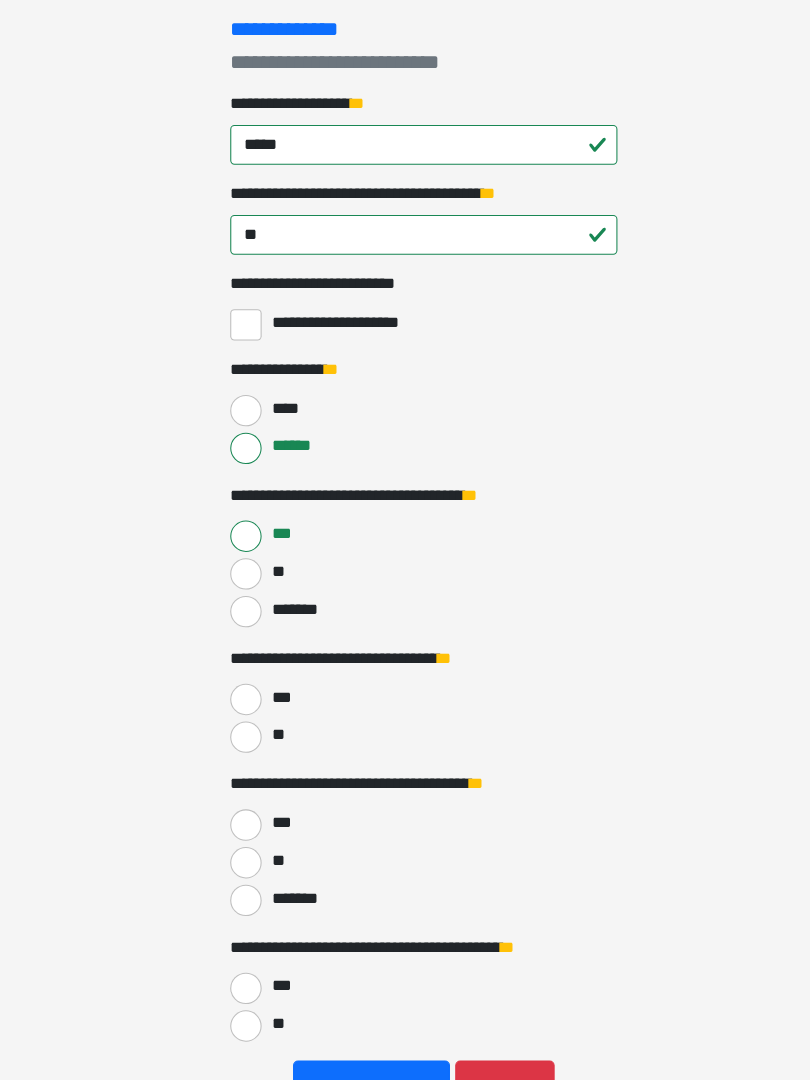 scroll, scrollTop: 222, scrollLeft: 0, axis: vertical 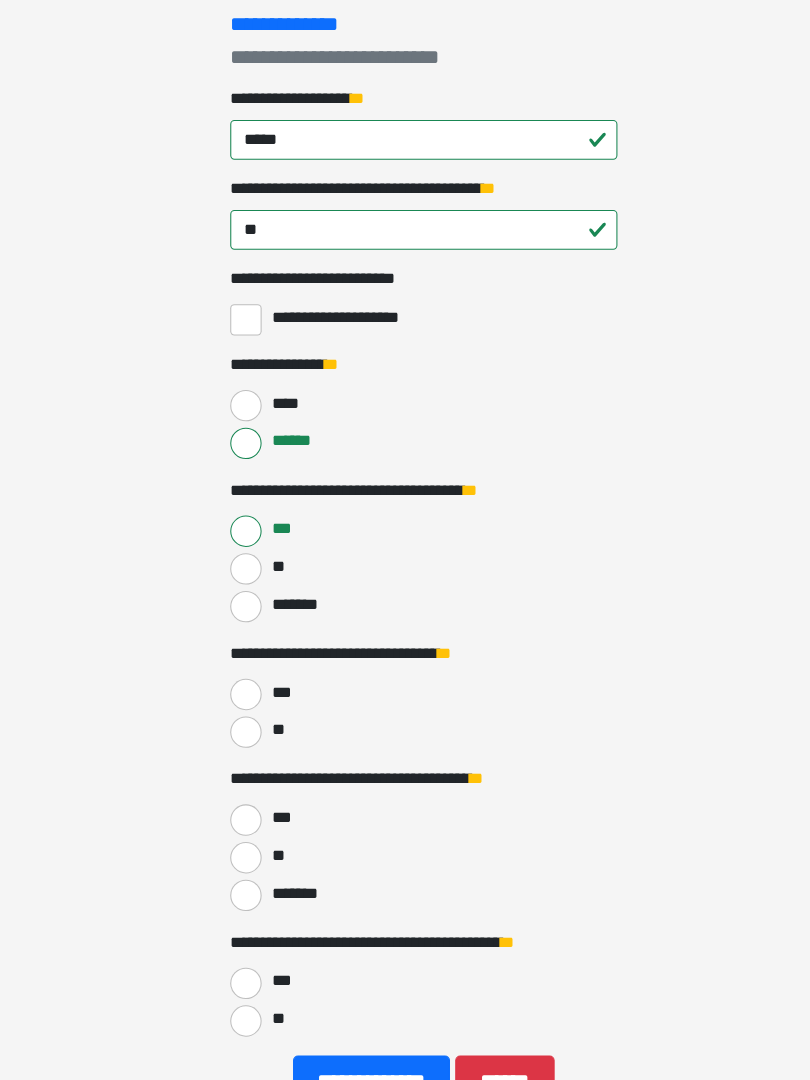 click on "**" at bounding box center [235, 748] 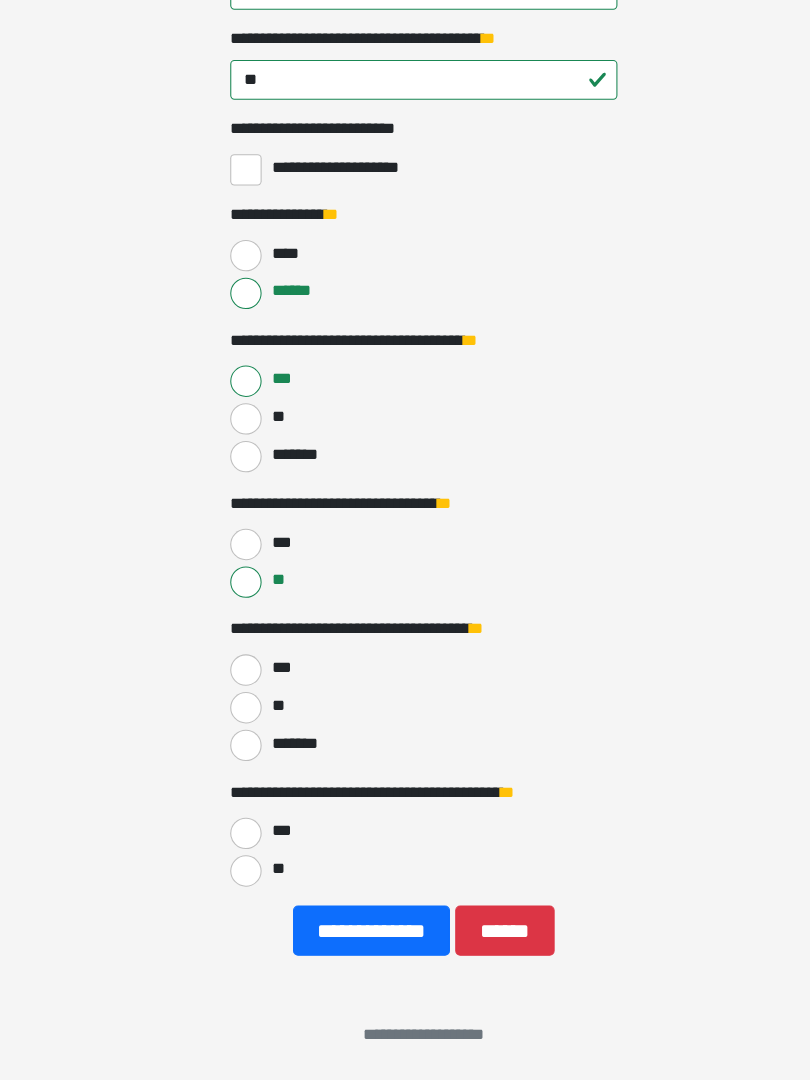 scroll, scrollTop: 367, scrollLeft: 0, axis: vertical 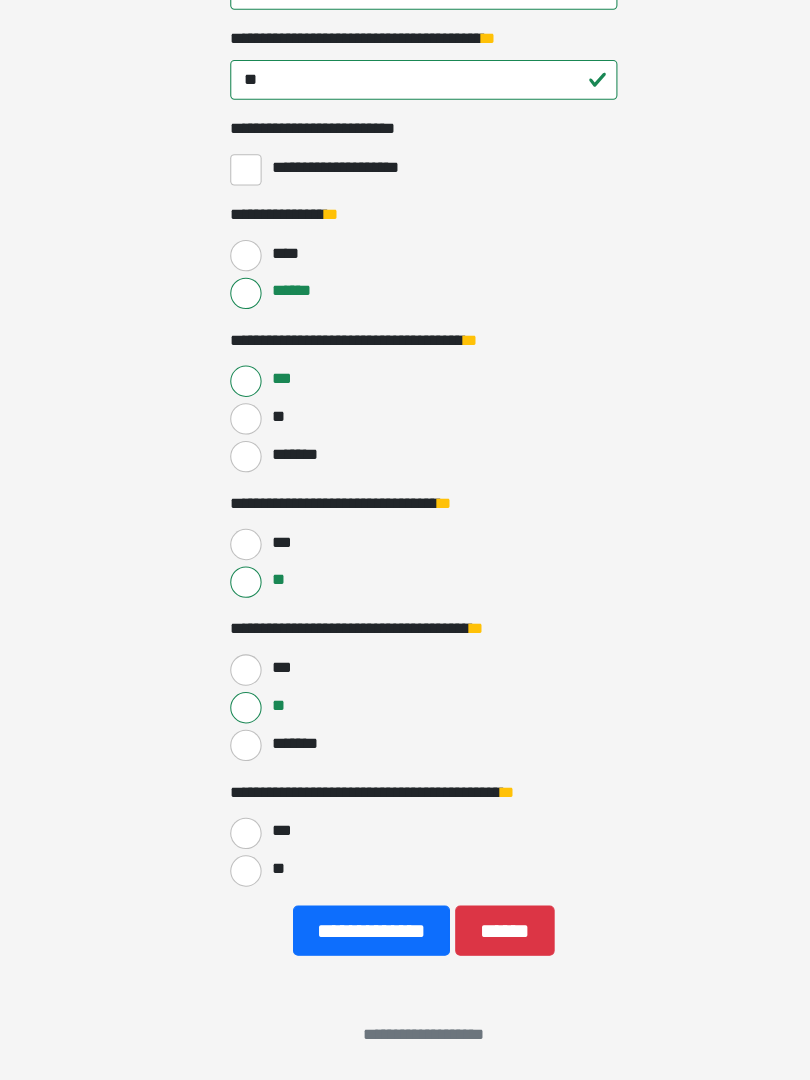 click on "***" at bounding box center (235, 844) 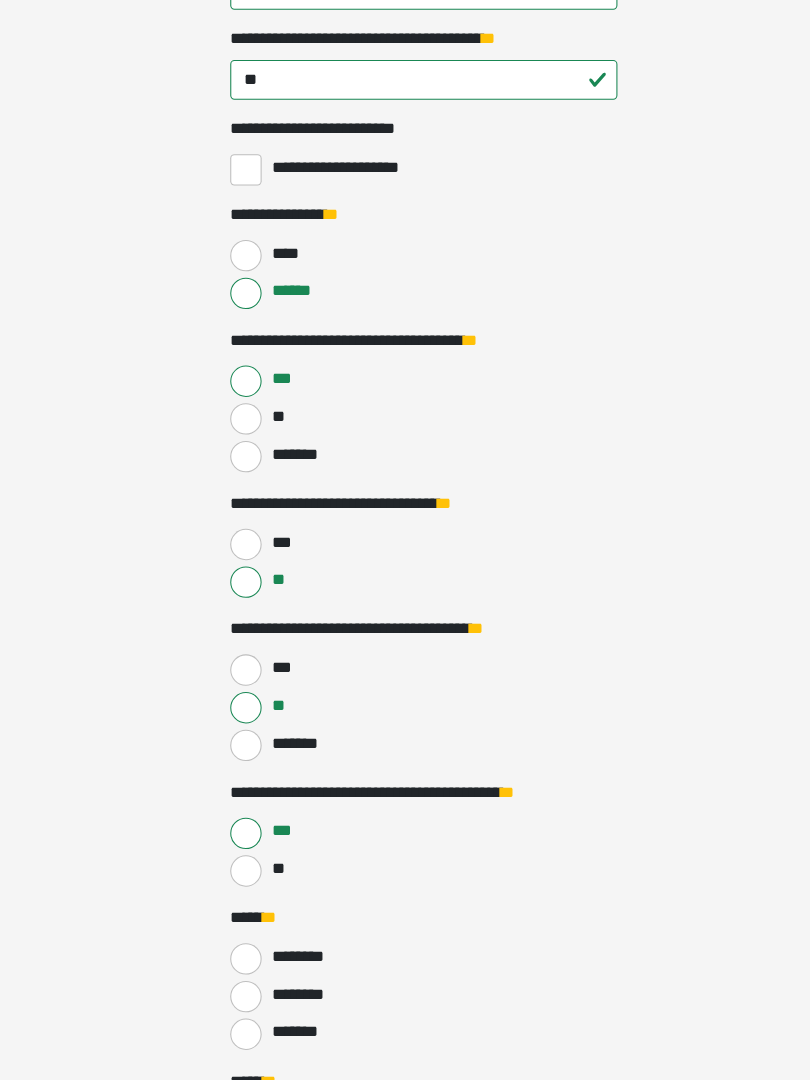 click on "**" at bounding box center [235, 880] 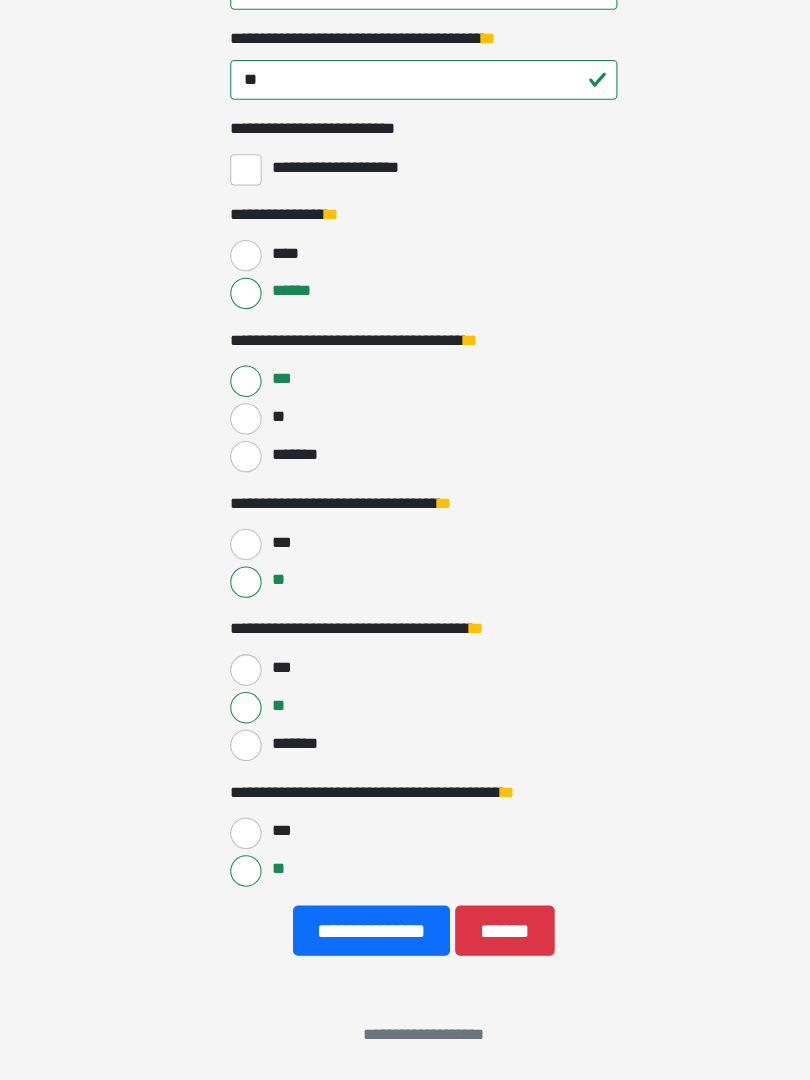 click on "**********" at bounding box center (355, 937) 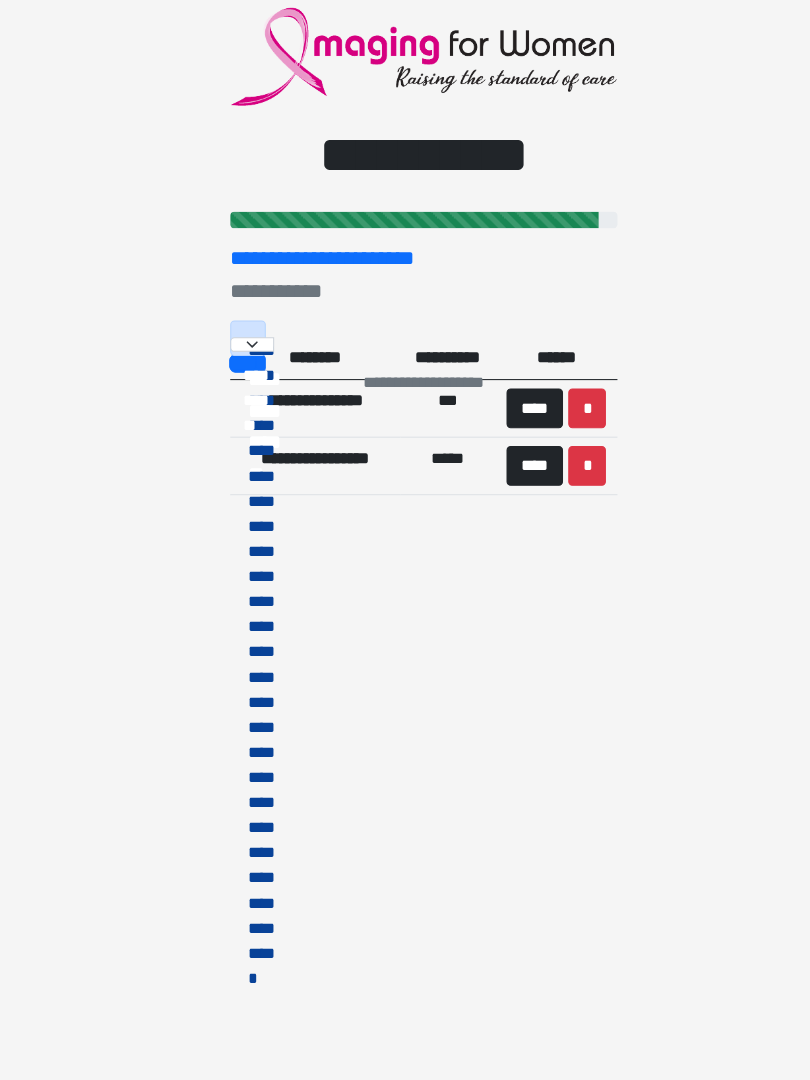 scroll, scrollTop: 0, scrollLeft: 0, axis: both 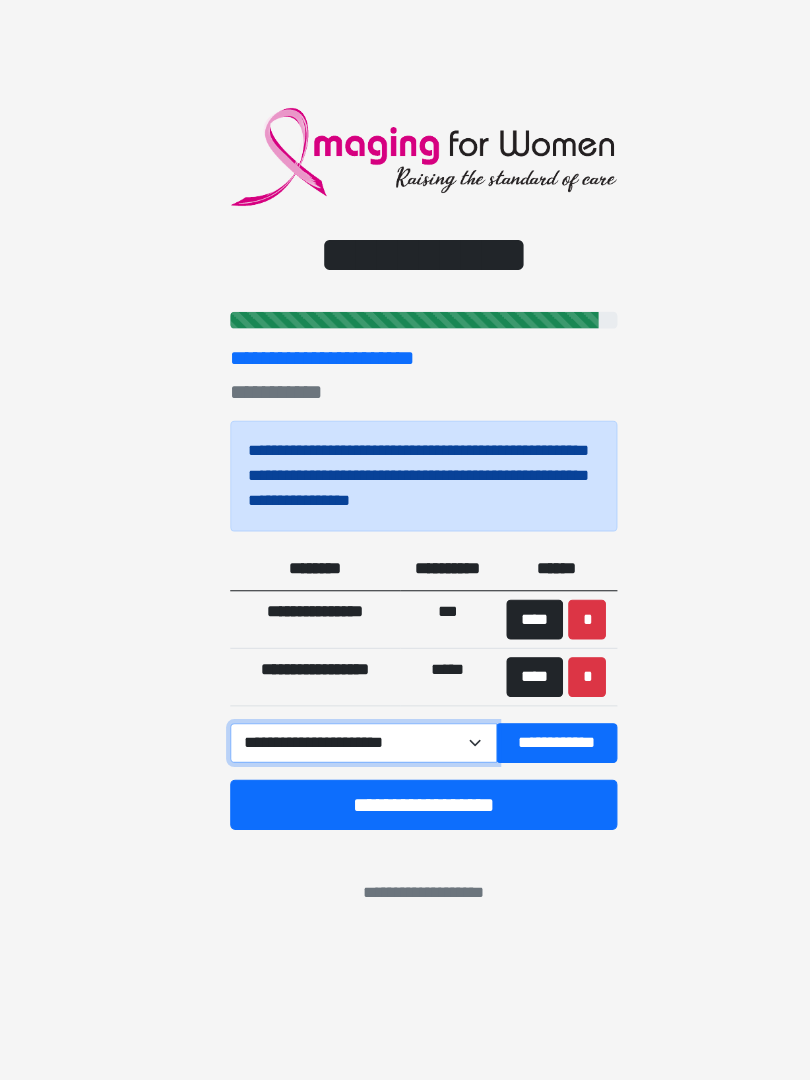 click on "**********" at bounding box center [347, 758] 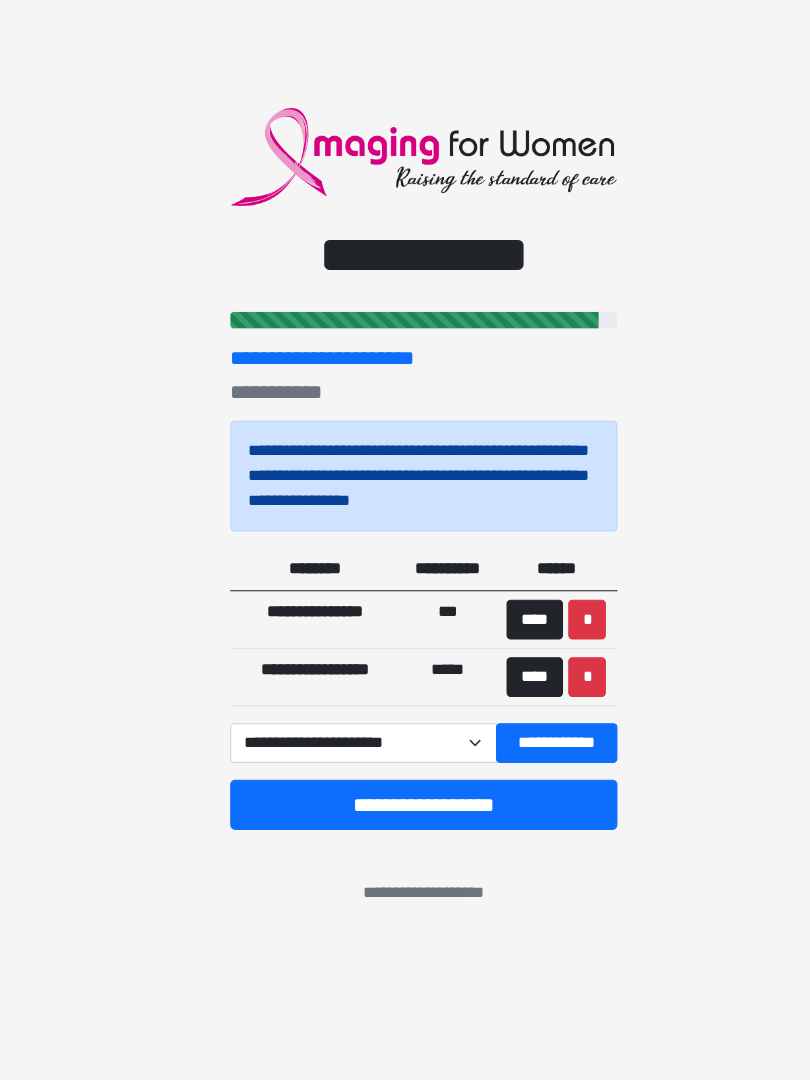 click on "**********" at bounding box center (532, 758) 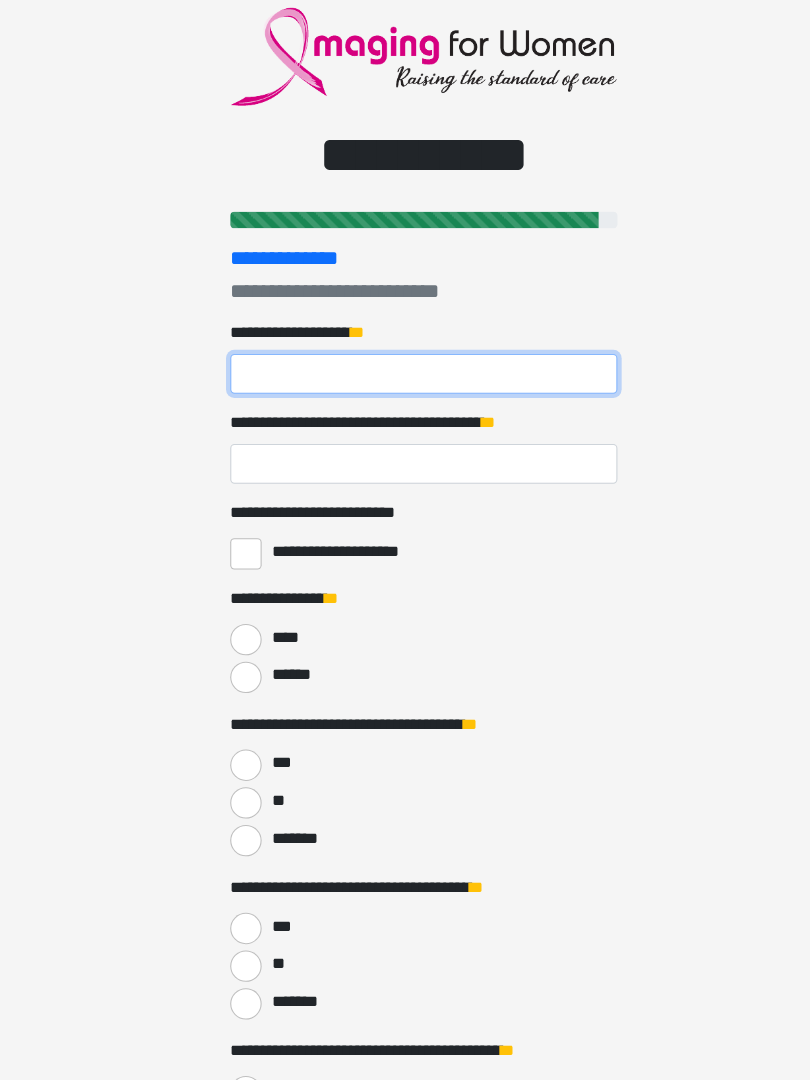 click on "**********" at bounding box center [405, 405] 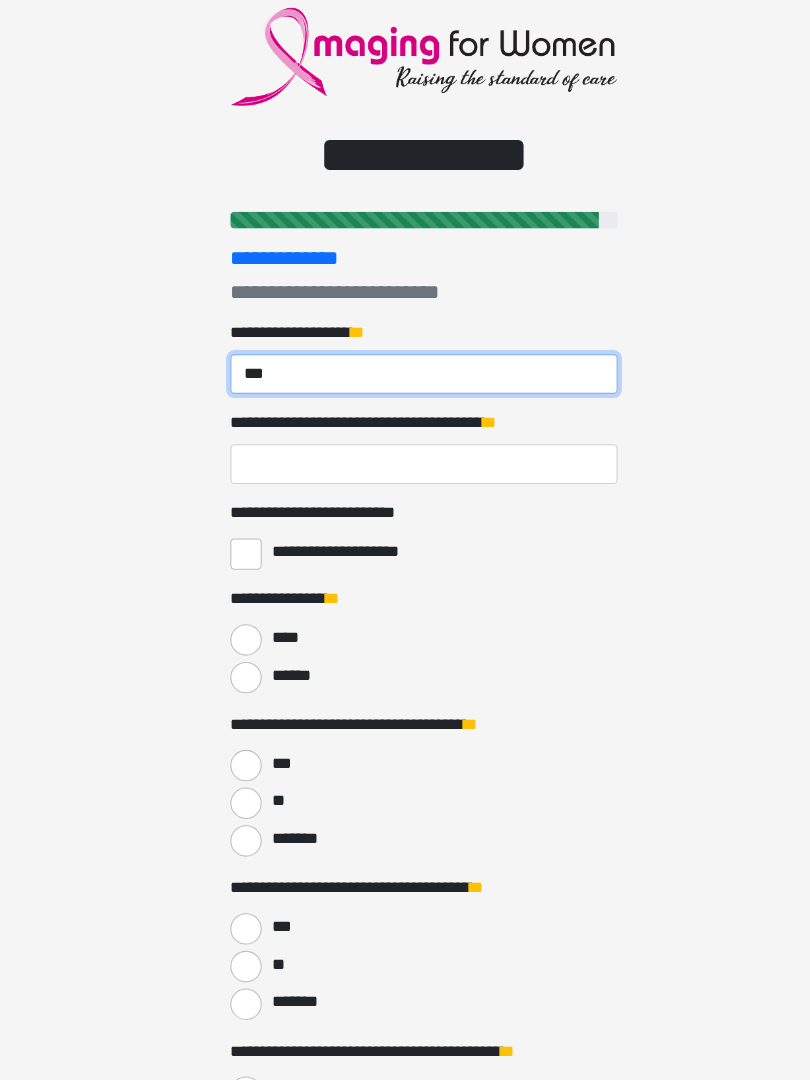 type on "***" 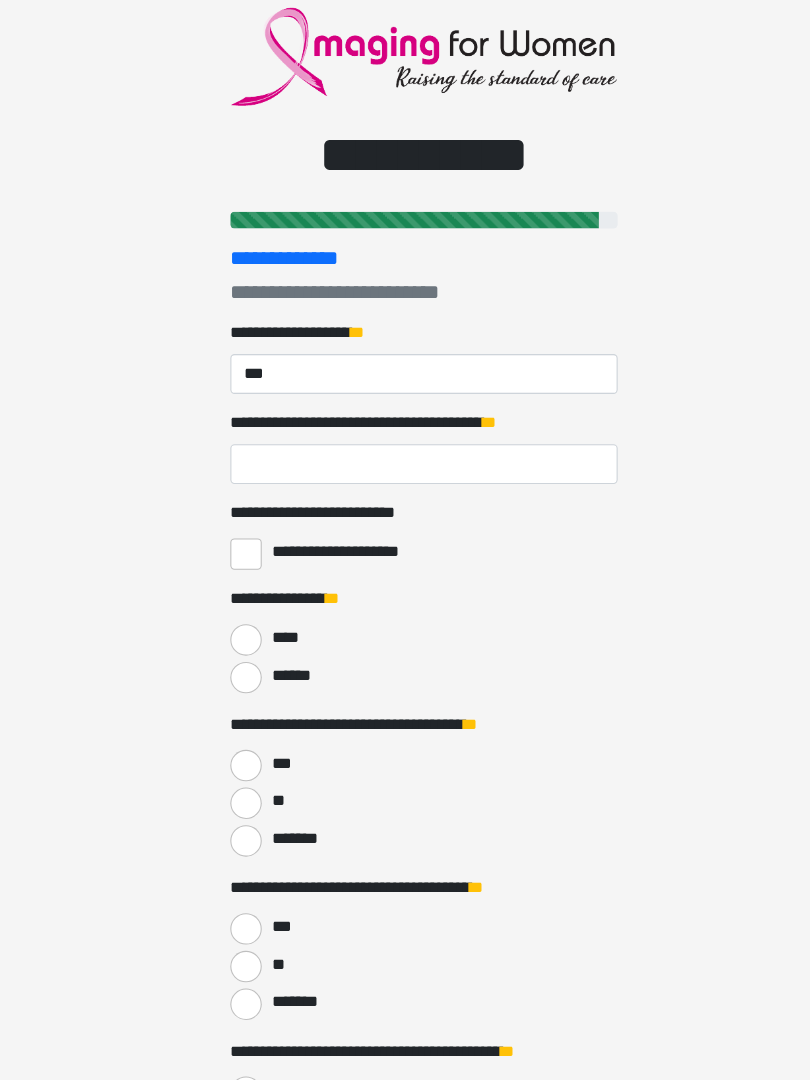 click on "**********" at bounding box center [405, 491] 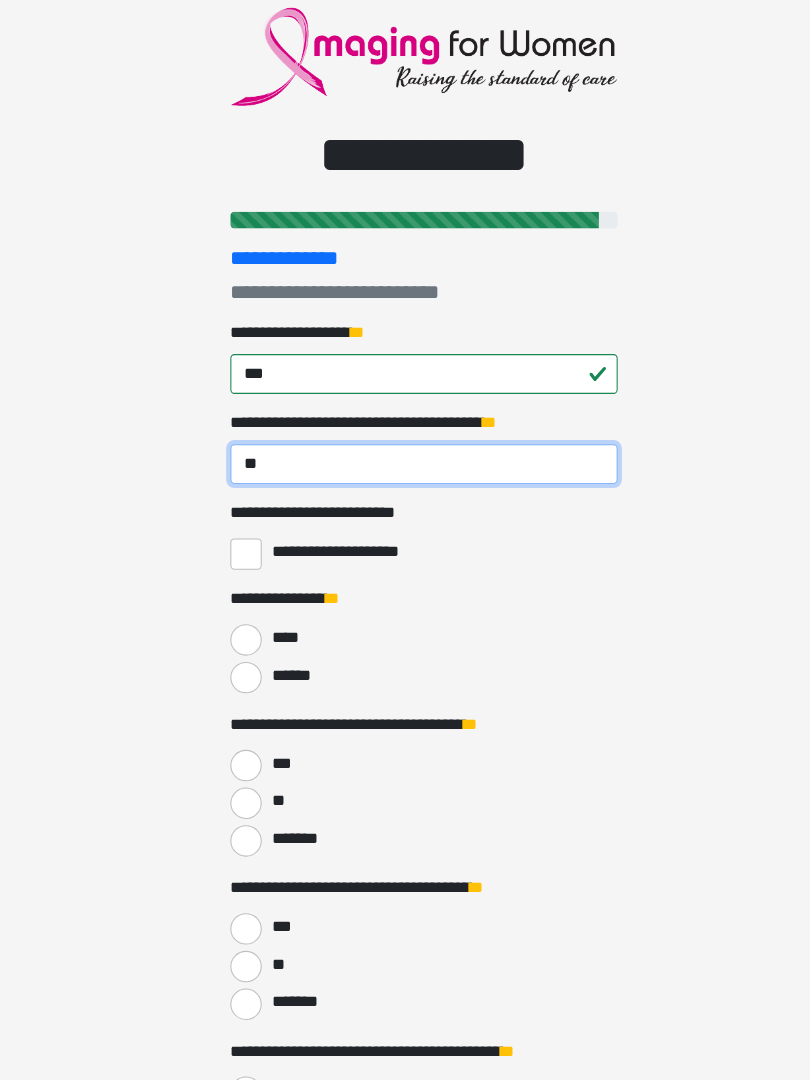 type on "**" 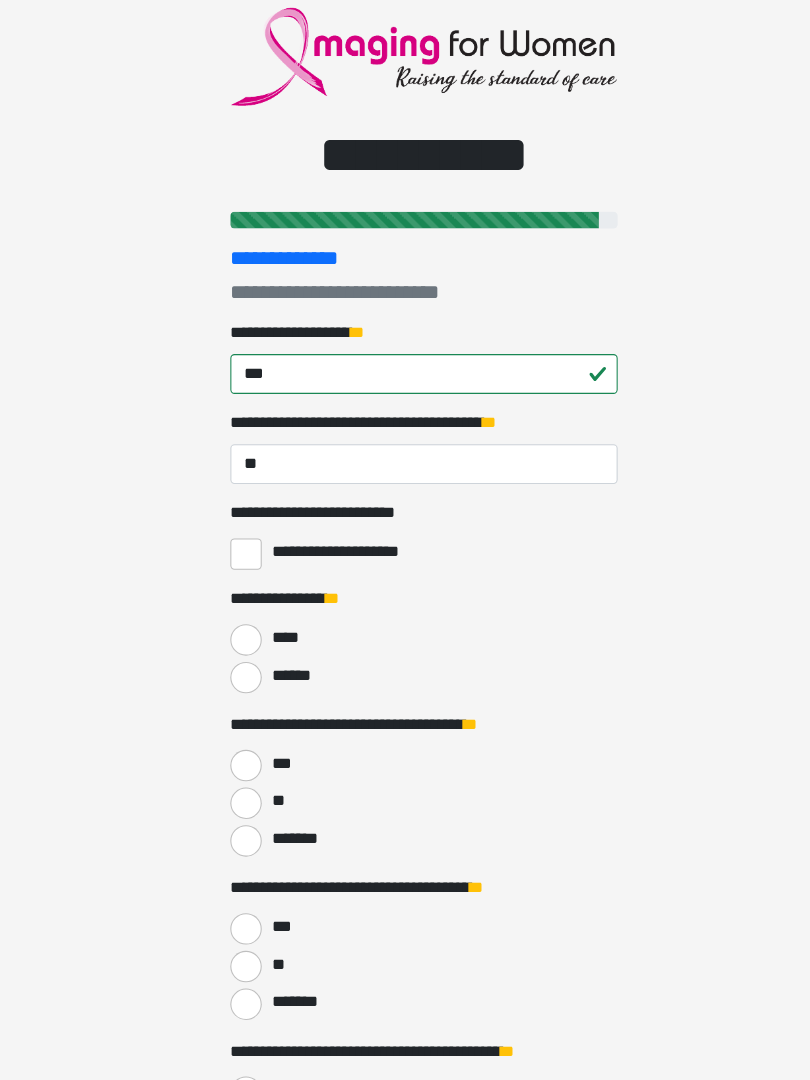 click on "**********" at bounding box center [235, 577] 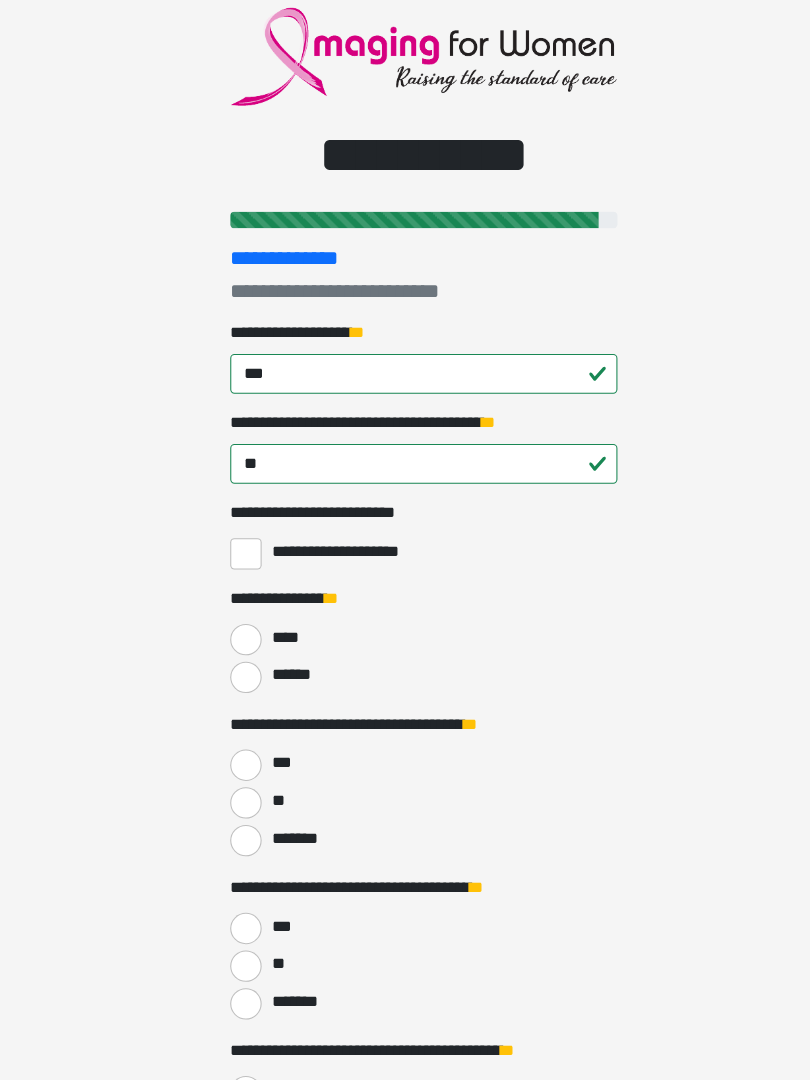 click on "****" at bounding box center (235, 659) 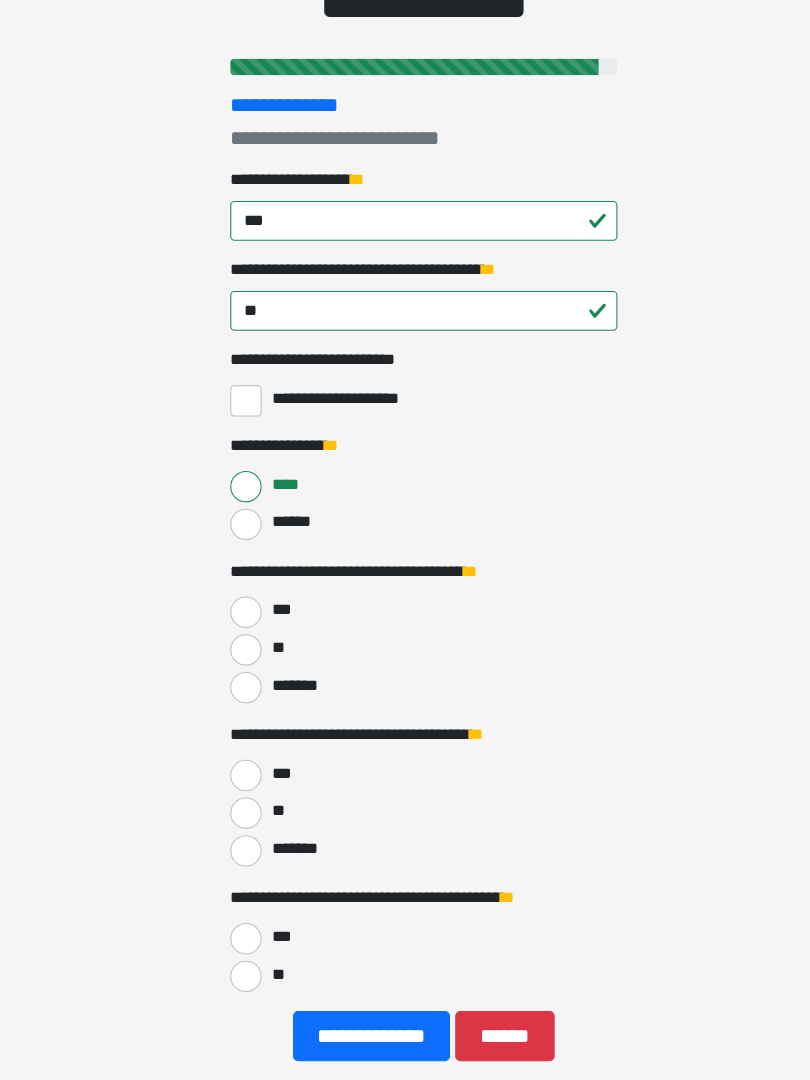 scroll, scrollTop: 146, scrollLeft: 0, axis: vertical 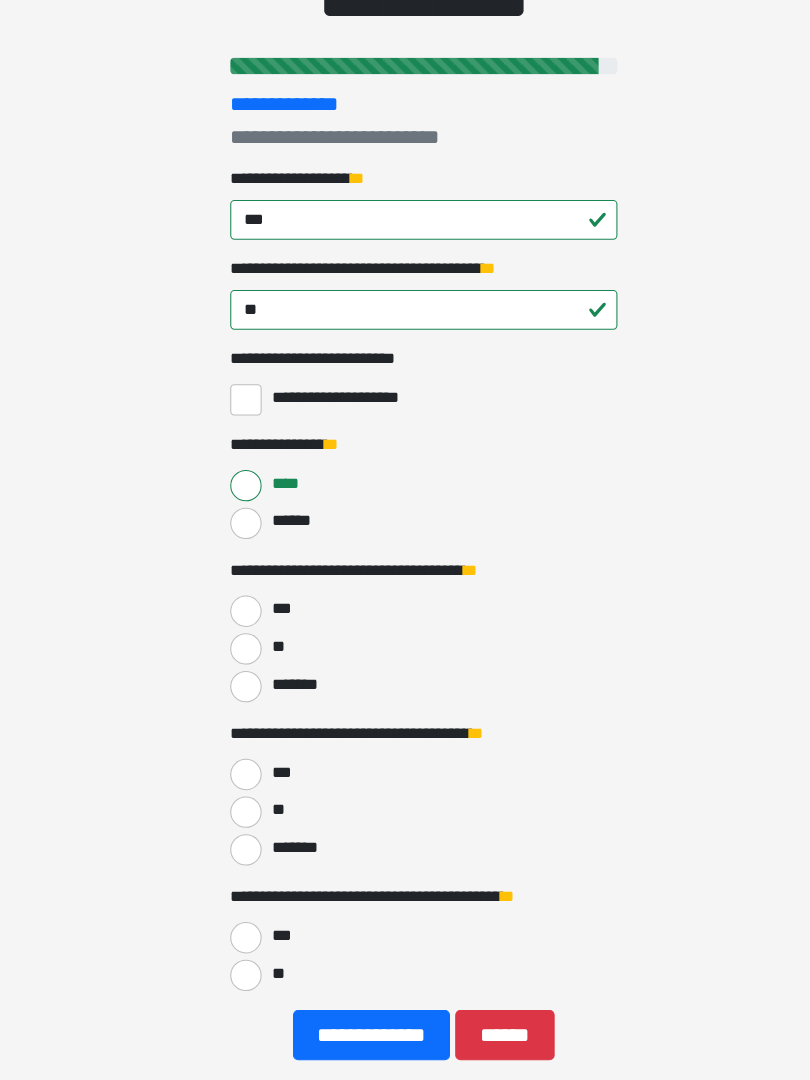 click on "**" at bounding box center [235, 668] 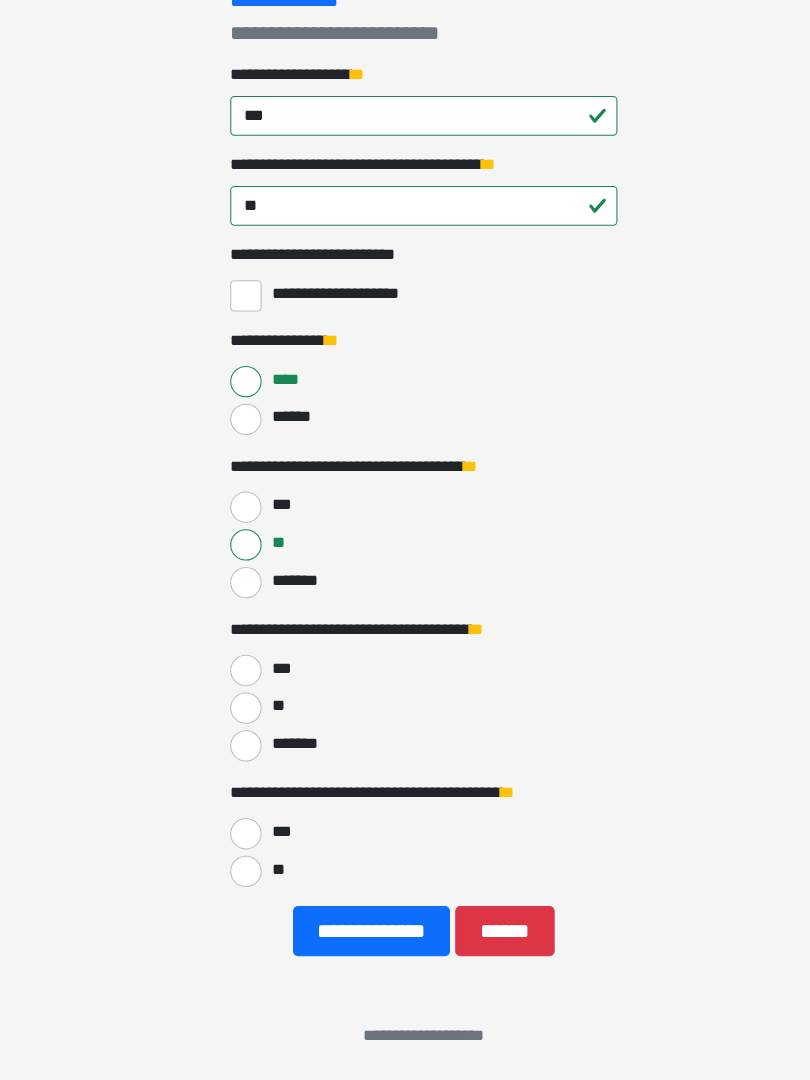 scroll, scrollTop: 247, scrollLeft: 0, axis: vertical 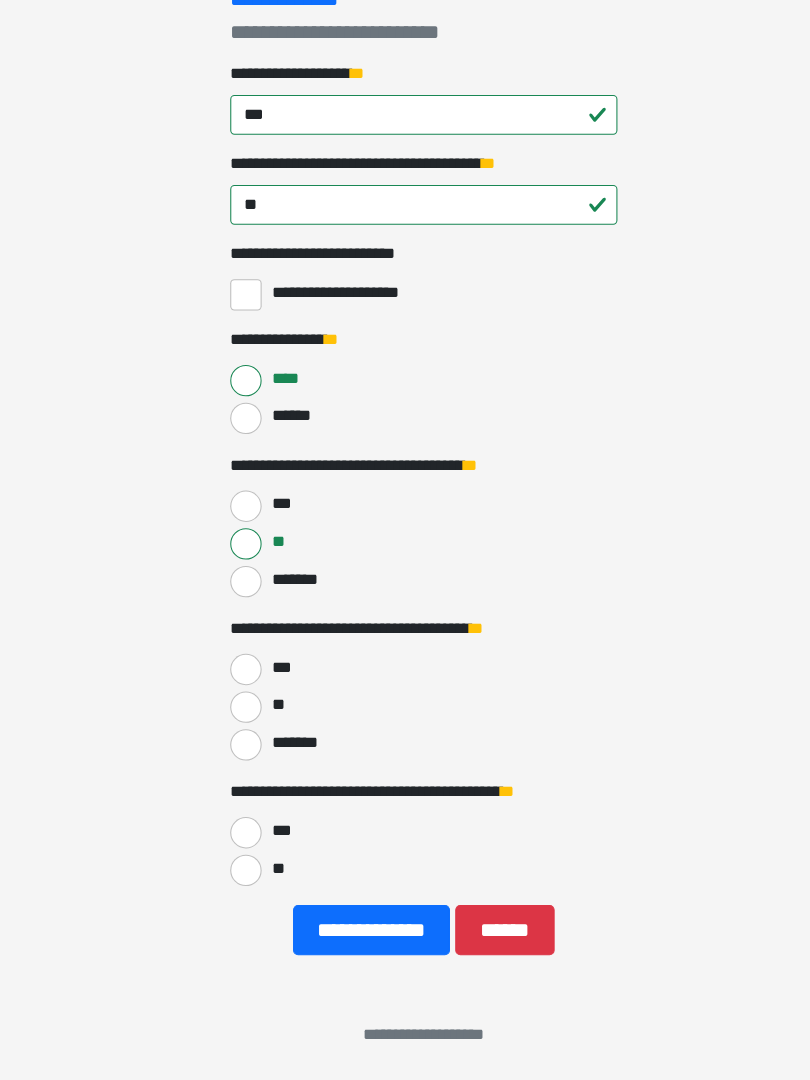 click on "**" at bounding box center [235, 724] 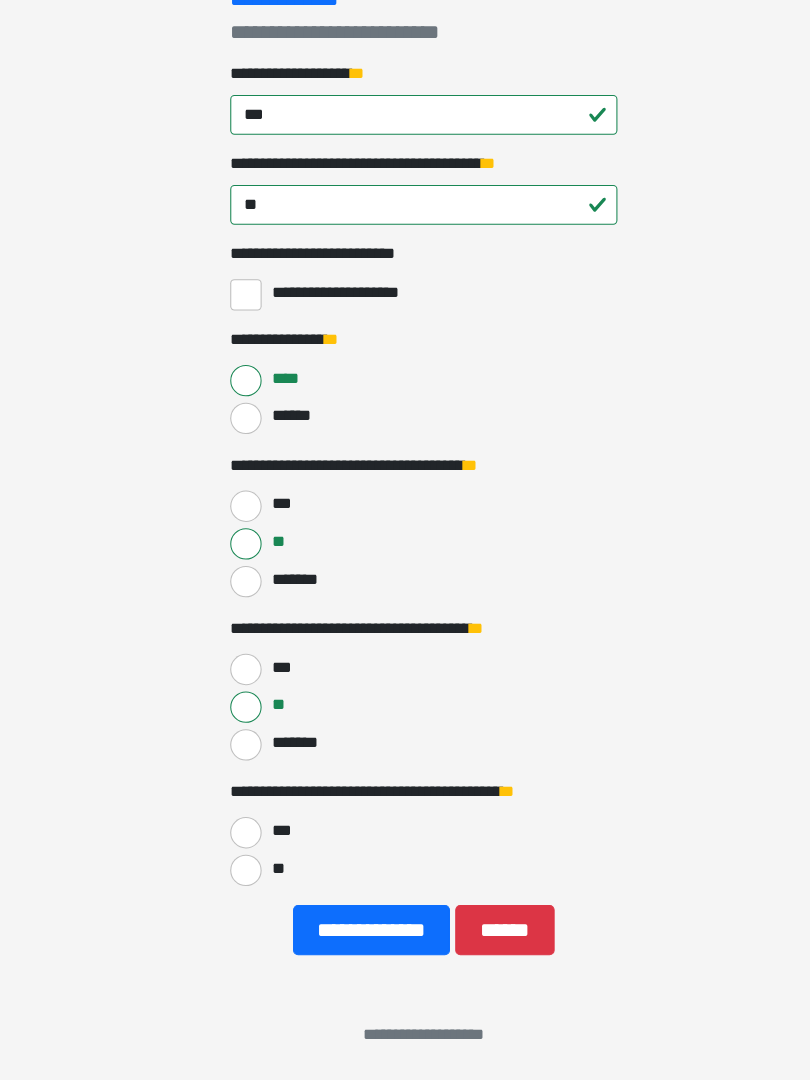 click on "***" at bounding box center (235, 844) 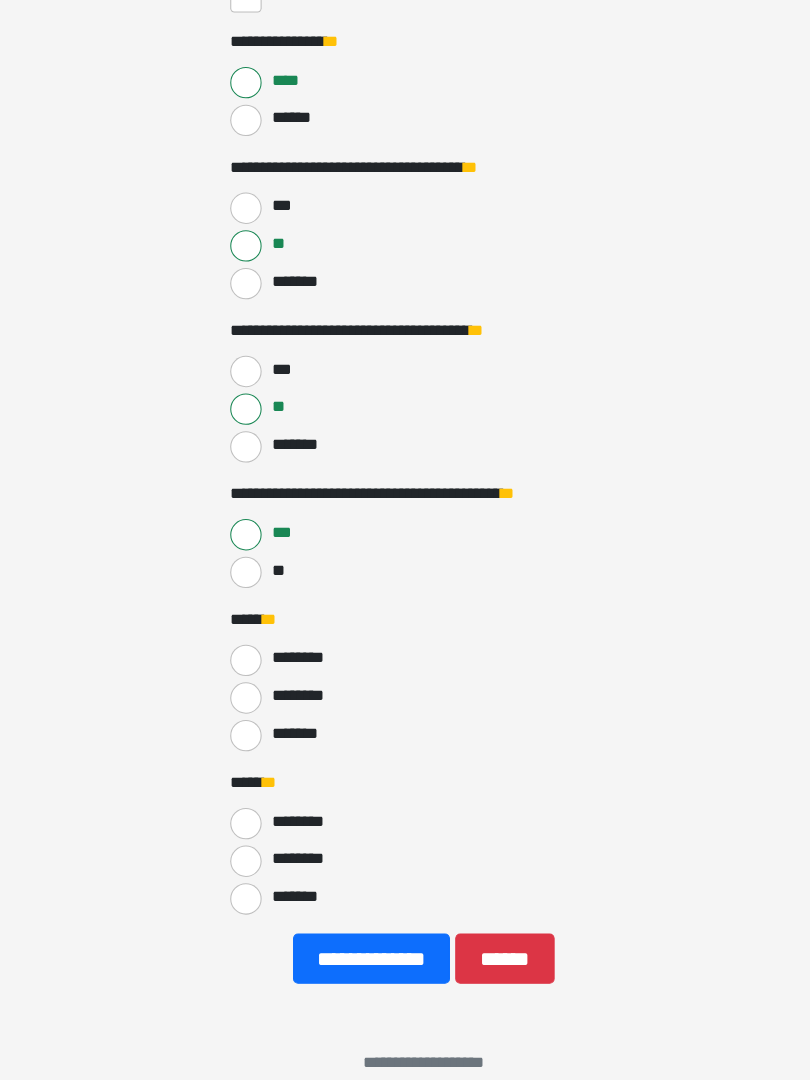 scroll, scrollTop: 533, scrollLeft: 0, axis: vertical 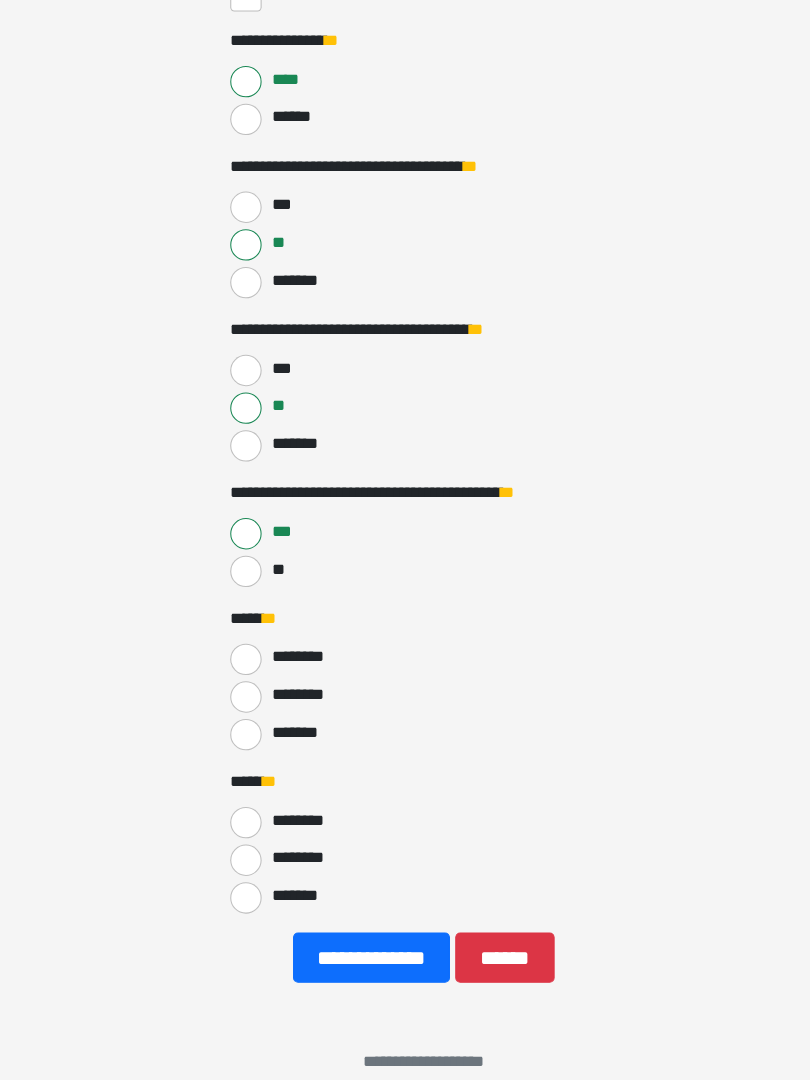 click on "*******" at bounding box center [235, 750] 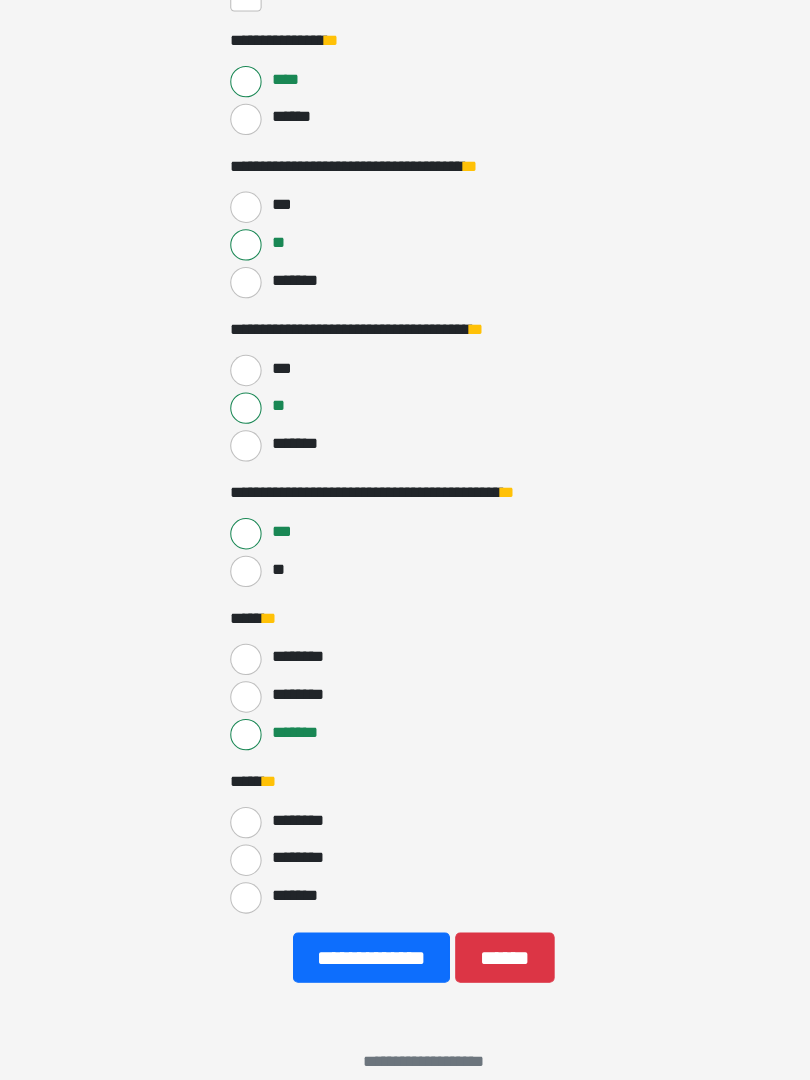 click on "*******" at bounding box center [235, 906] 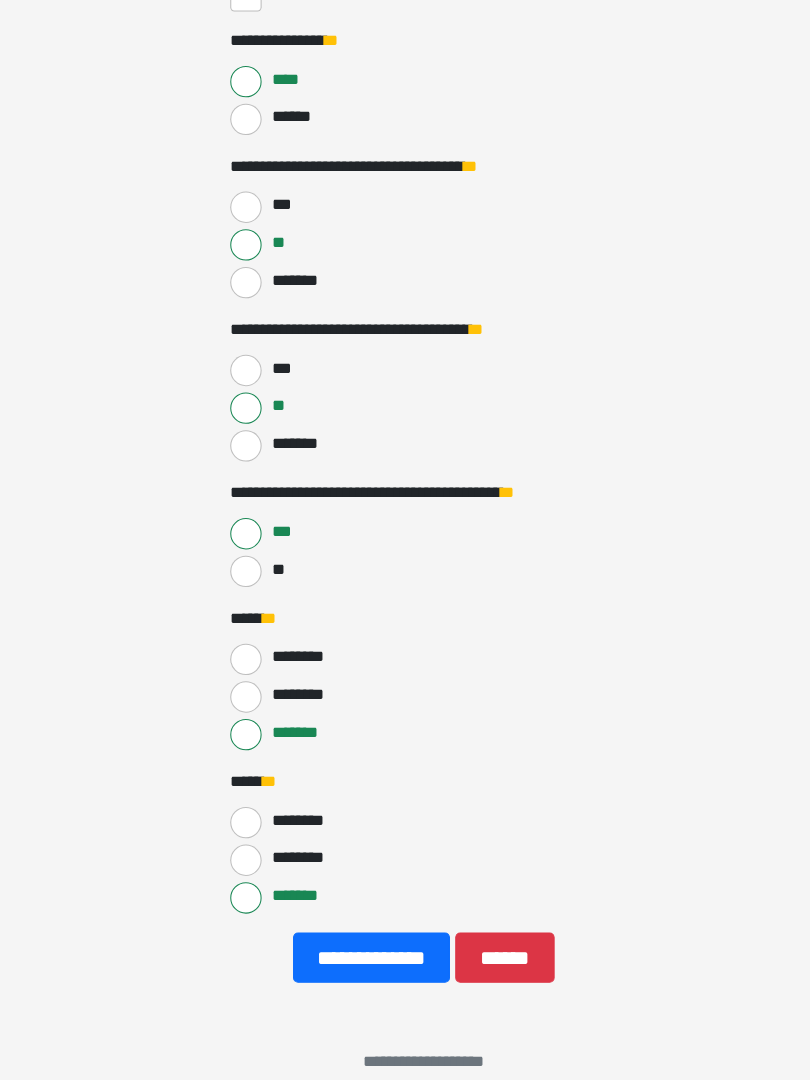 click on "**********" at bounding box center (355, 963) 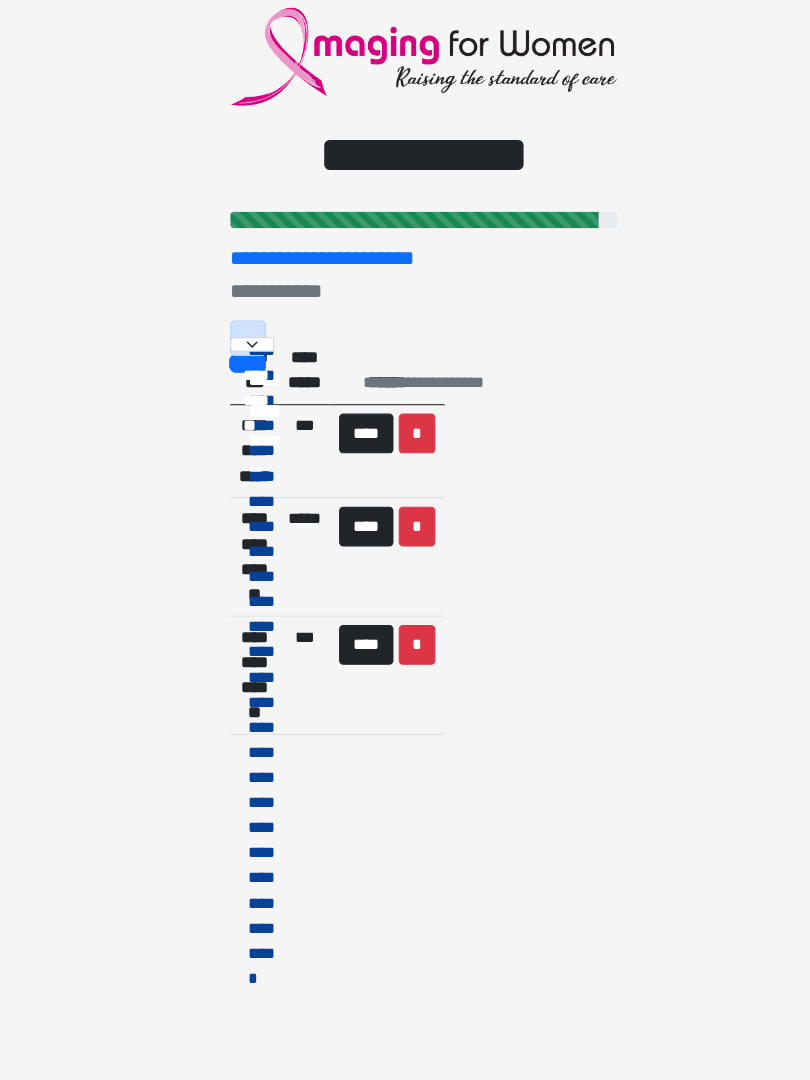 scroll, scrollTop: 0, scrollLeft: 0, axis: both 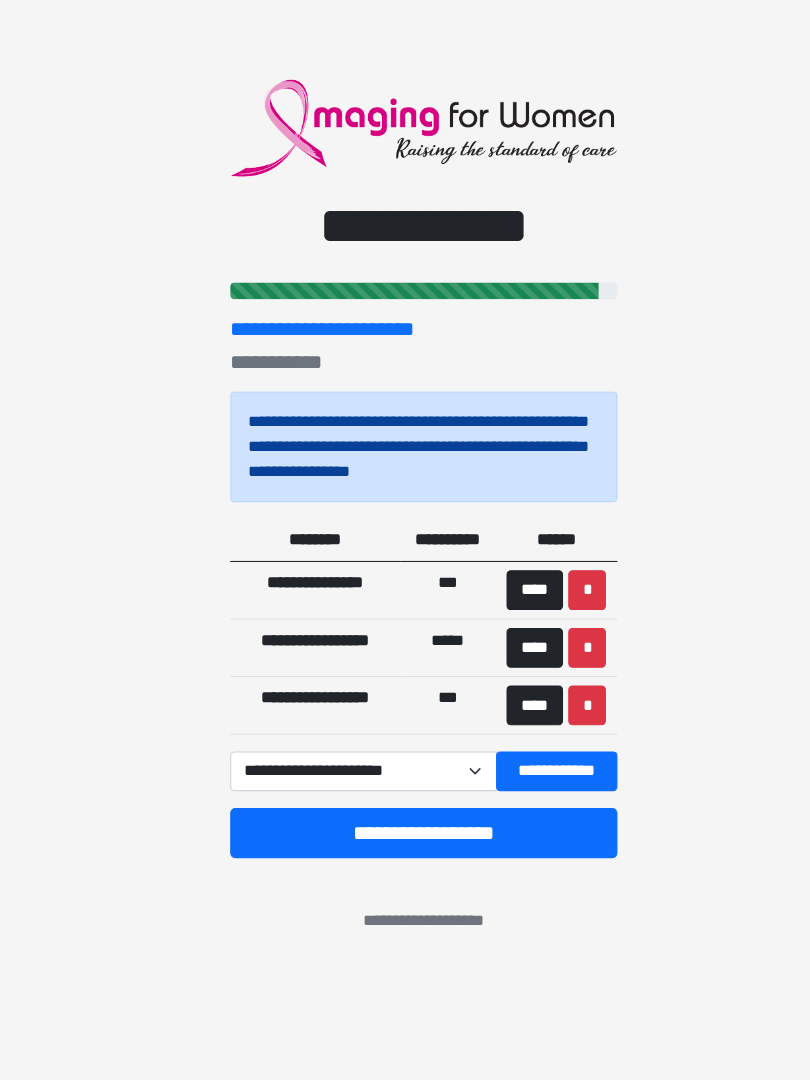 click on "**********" at bounding box center [405, 844] 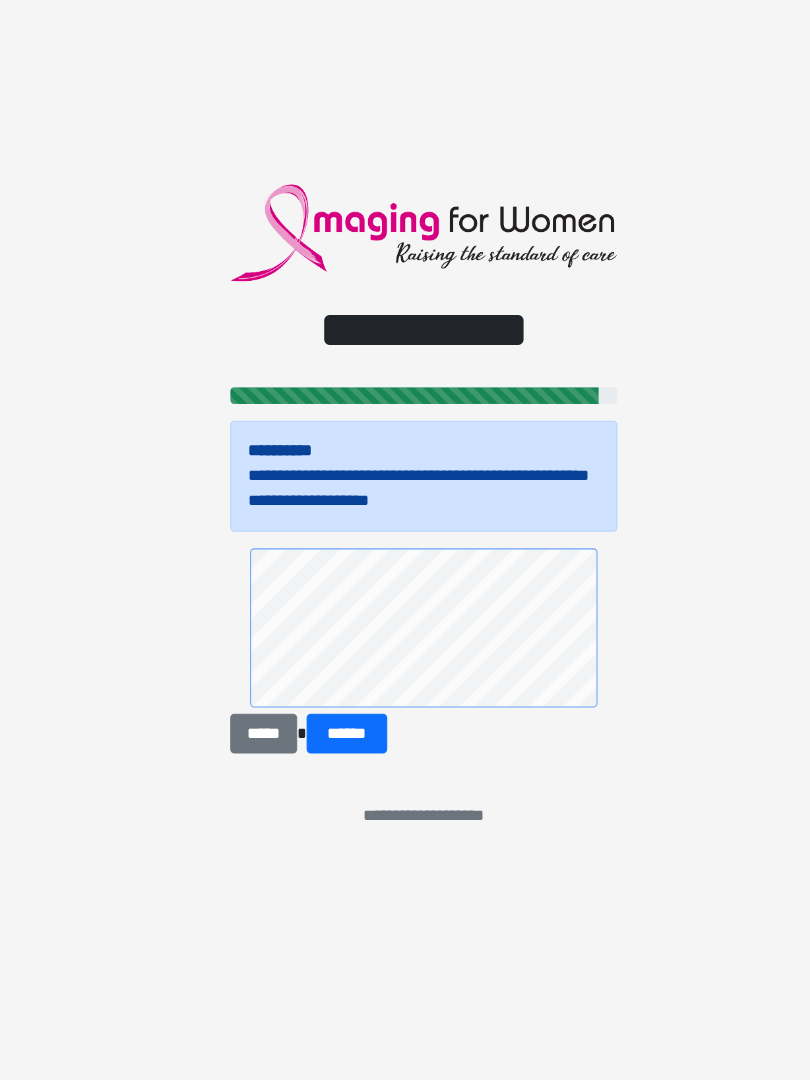 click on "******" at bounding box center (331, 749) 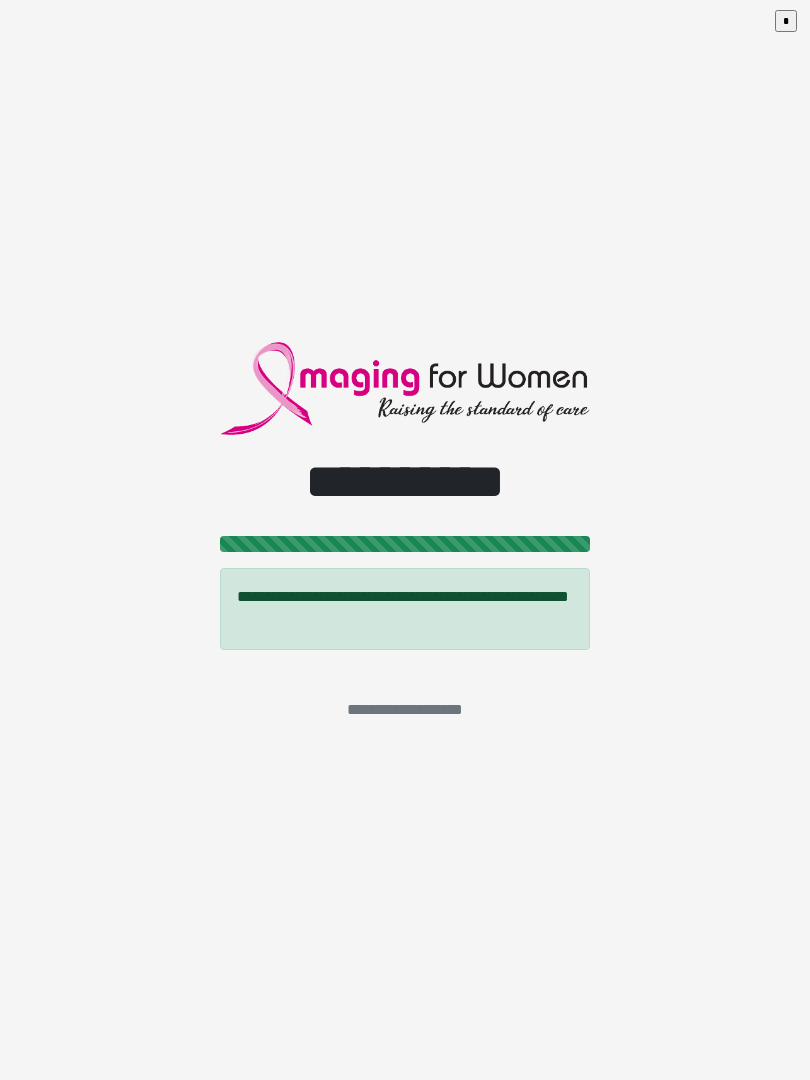 click on "*" at bounding box center (786, 21) 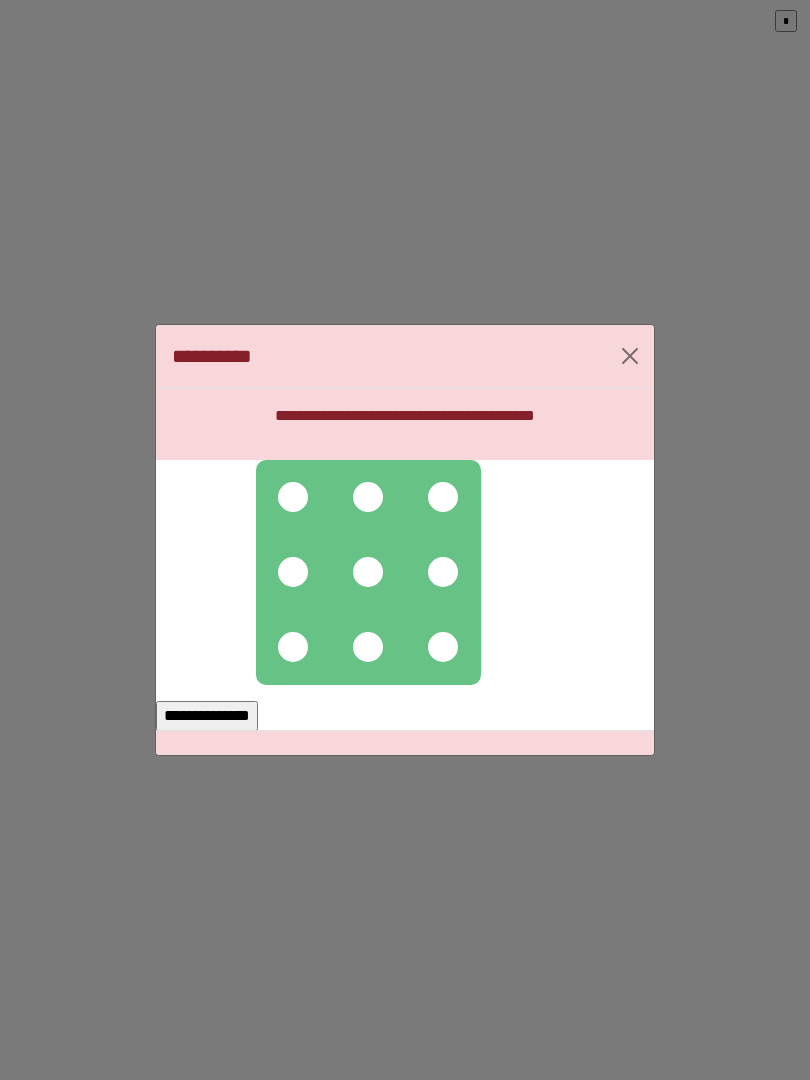click at bounding box center [293, 497] 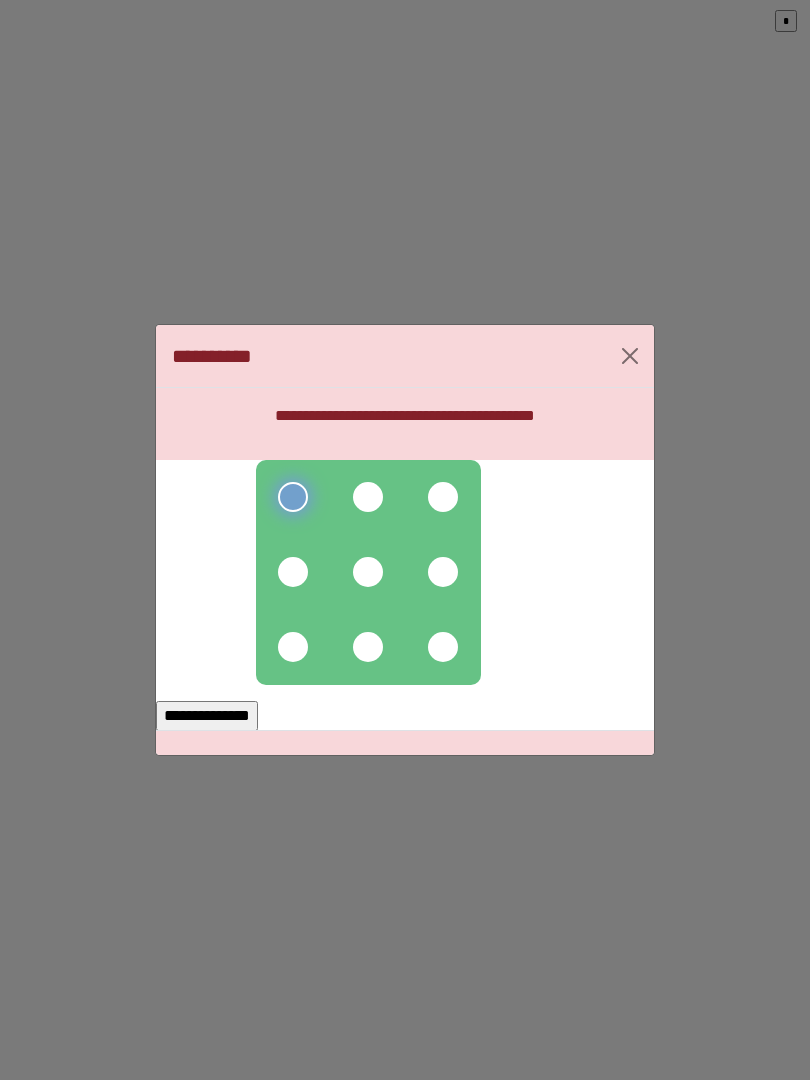 click at bounding box center (368, 497) 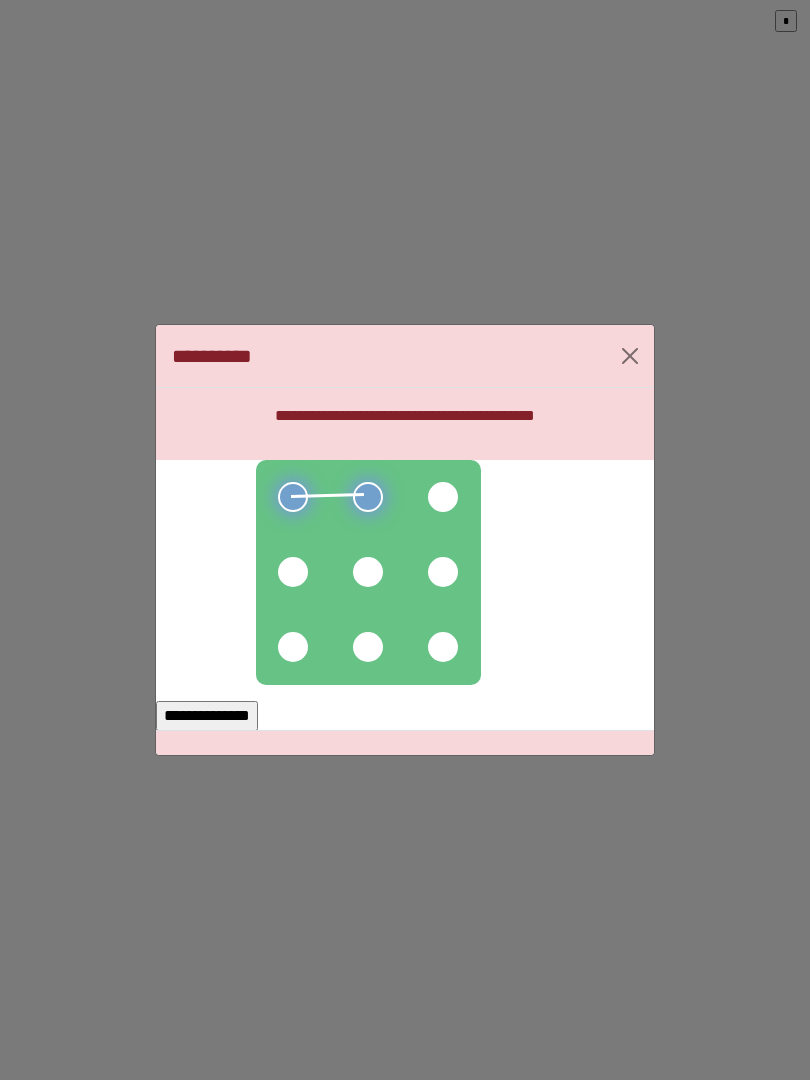 click at bounding box center (443, 497) 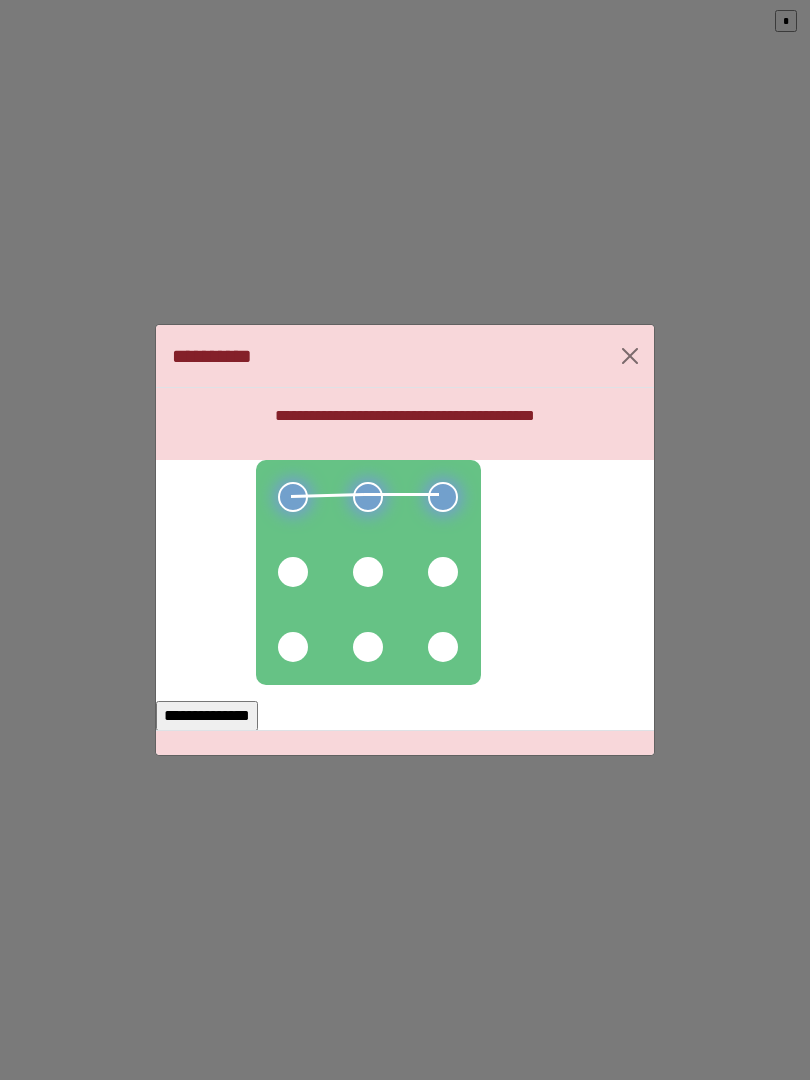 click at bounding box center (443, 572) 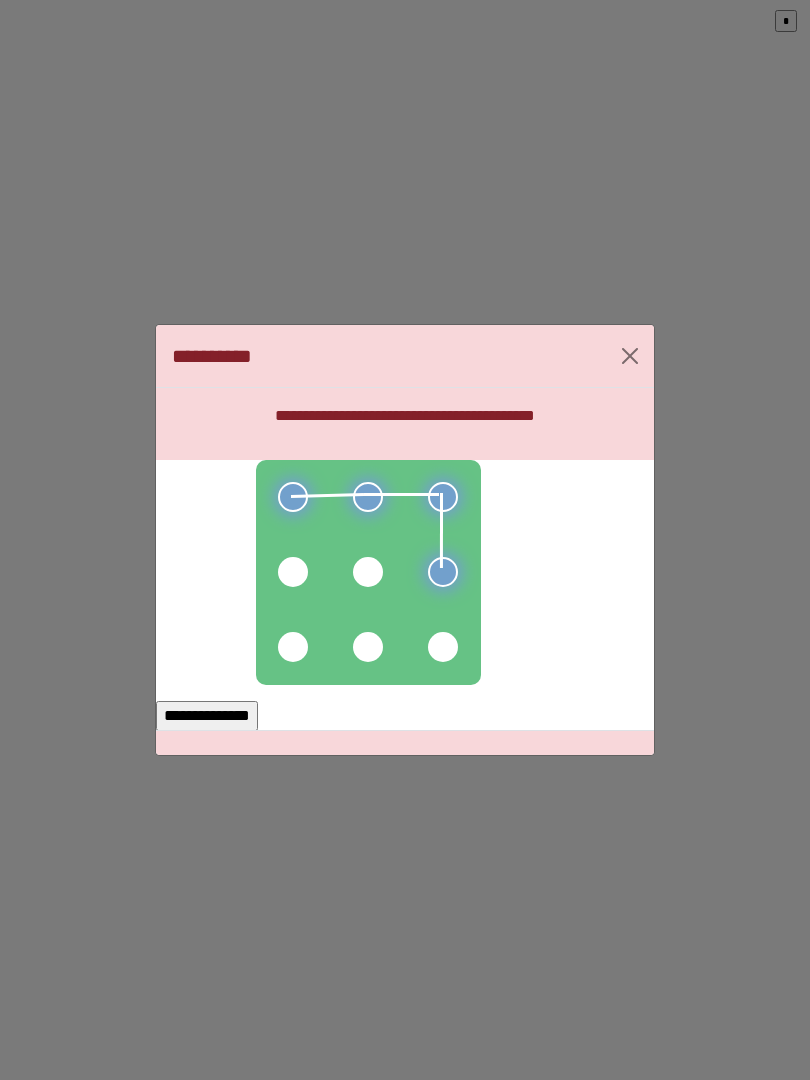 click at bounding box center (368, 572) 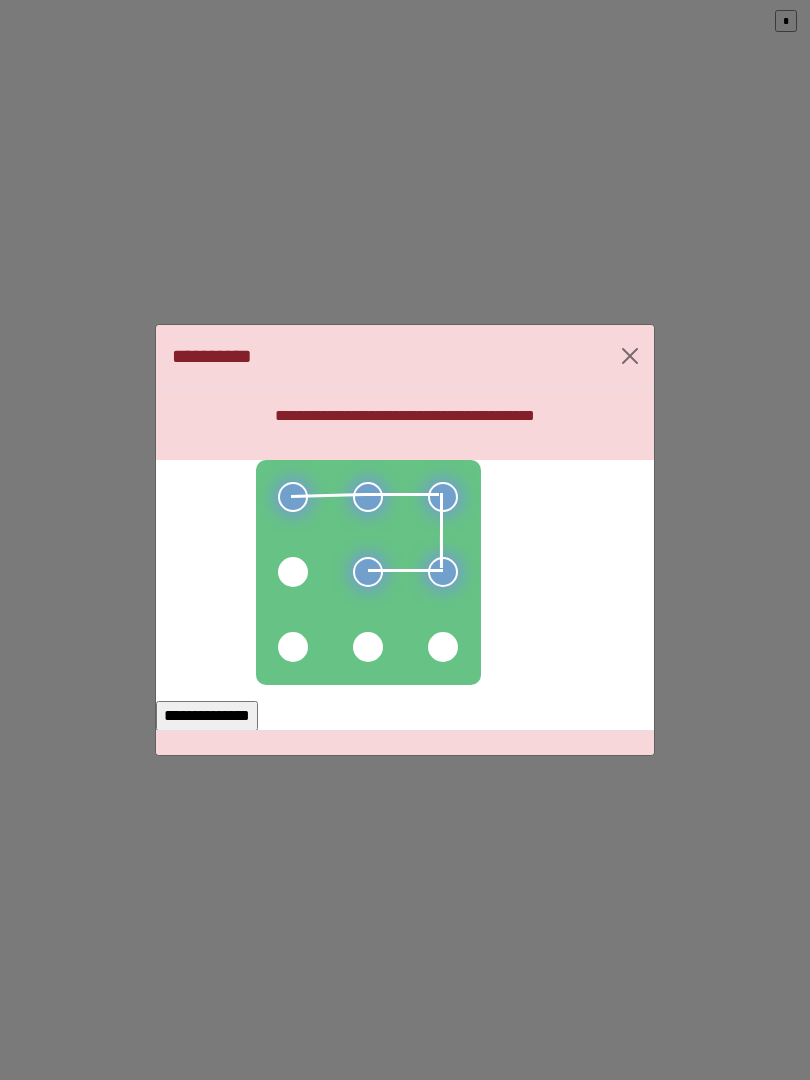 click at bounding box center [293, 572] 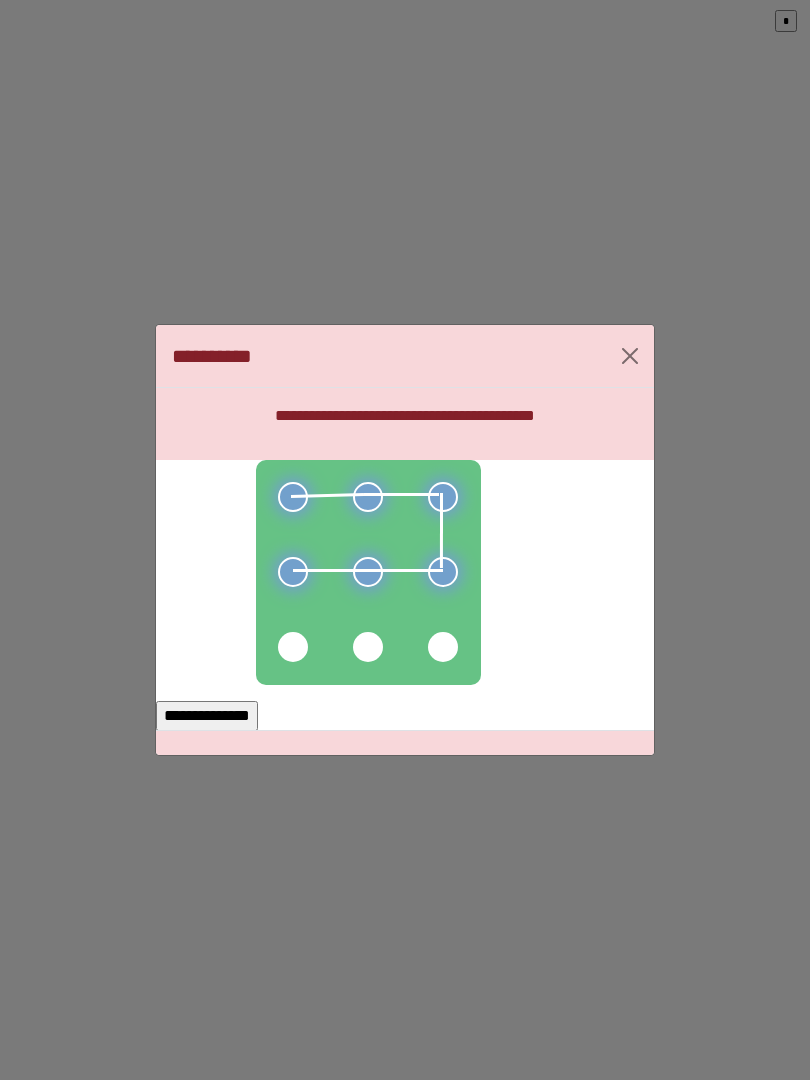 click on "**********" at bounding box center [207, 716] 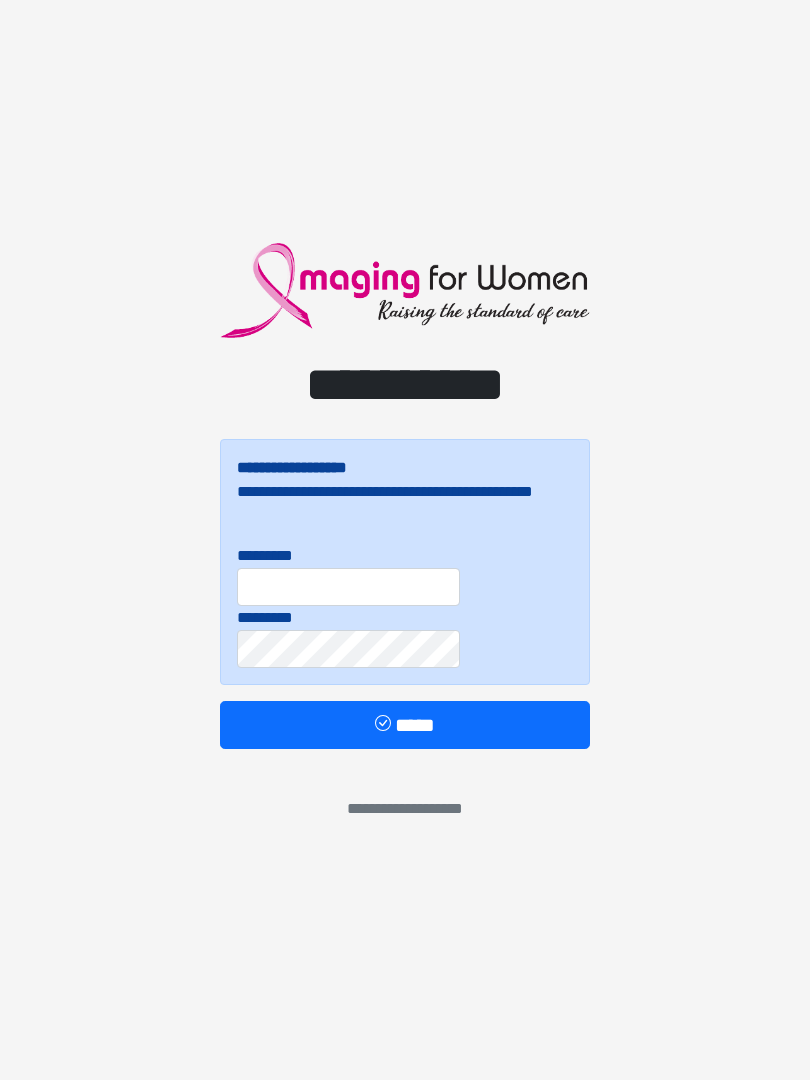 scroll, scrollTop: 0, scrollLeft: 0, axis: both 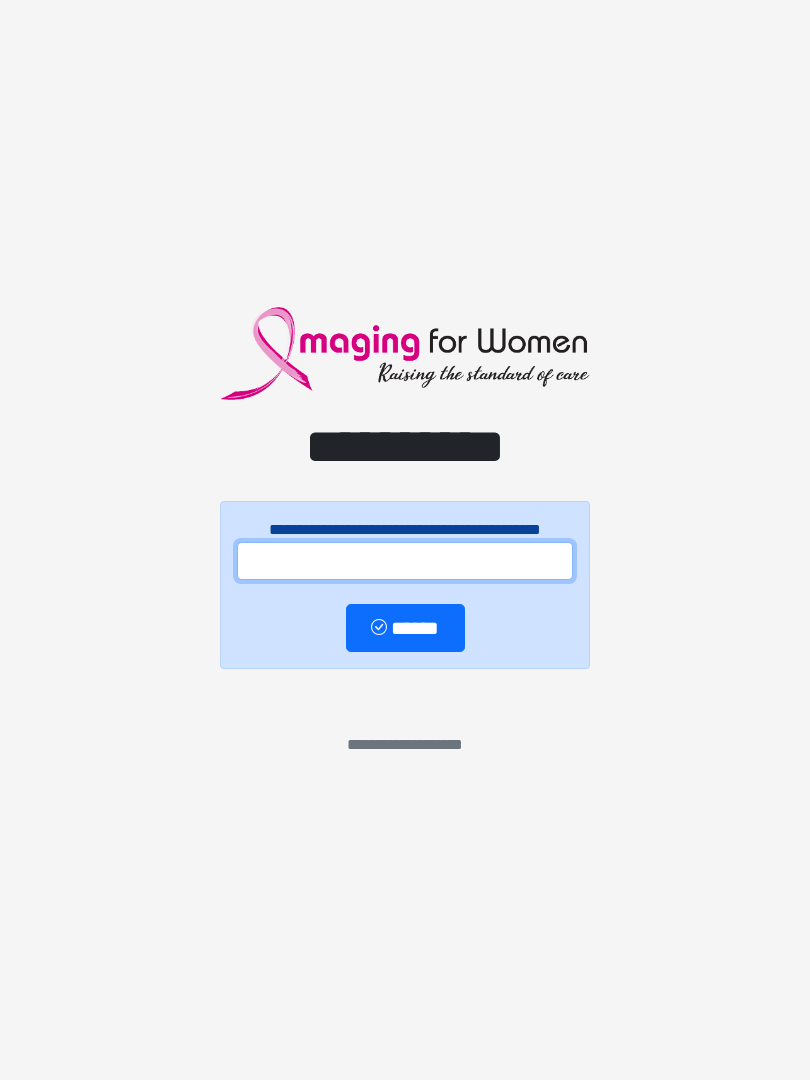click at bounding box center (405, 561) 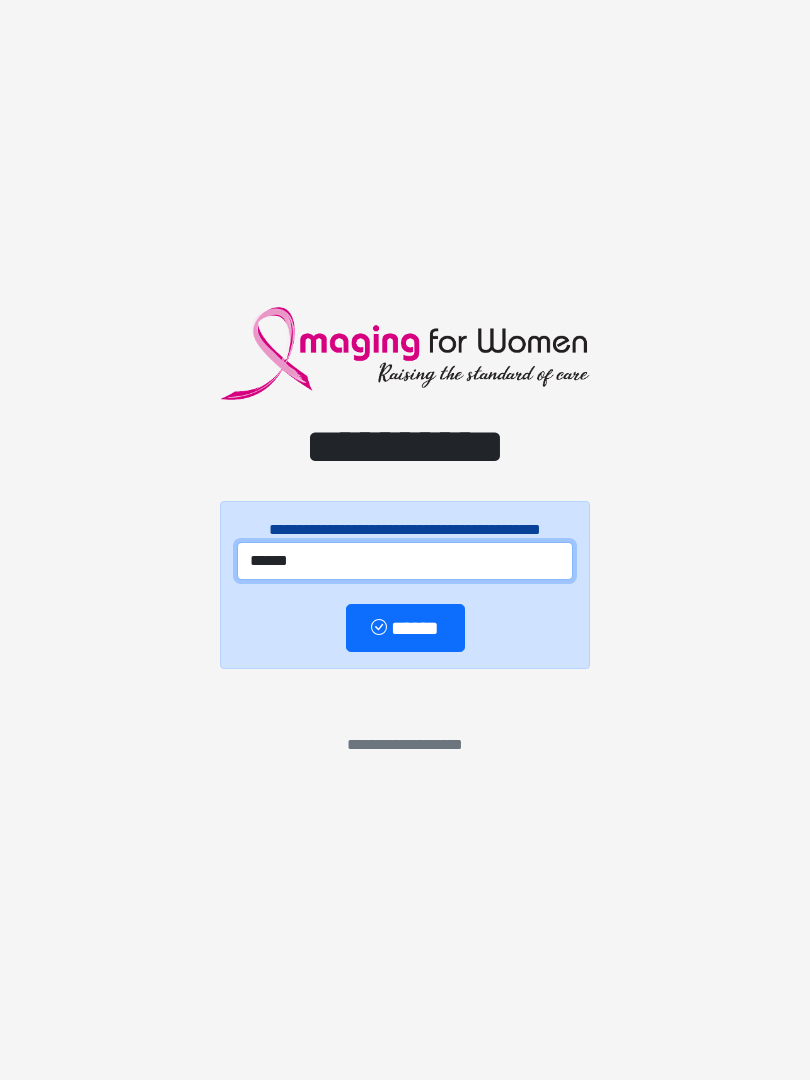 type on "******" 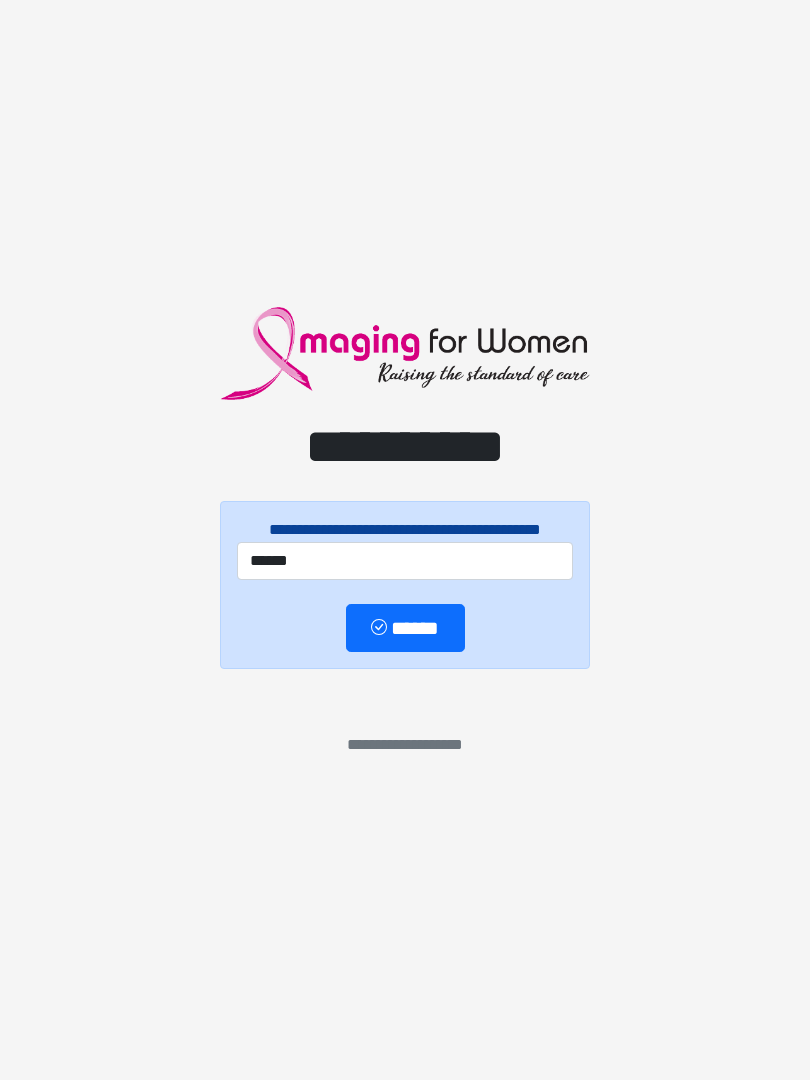 click on "******" at bounding box center [405, 628] 